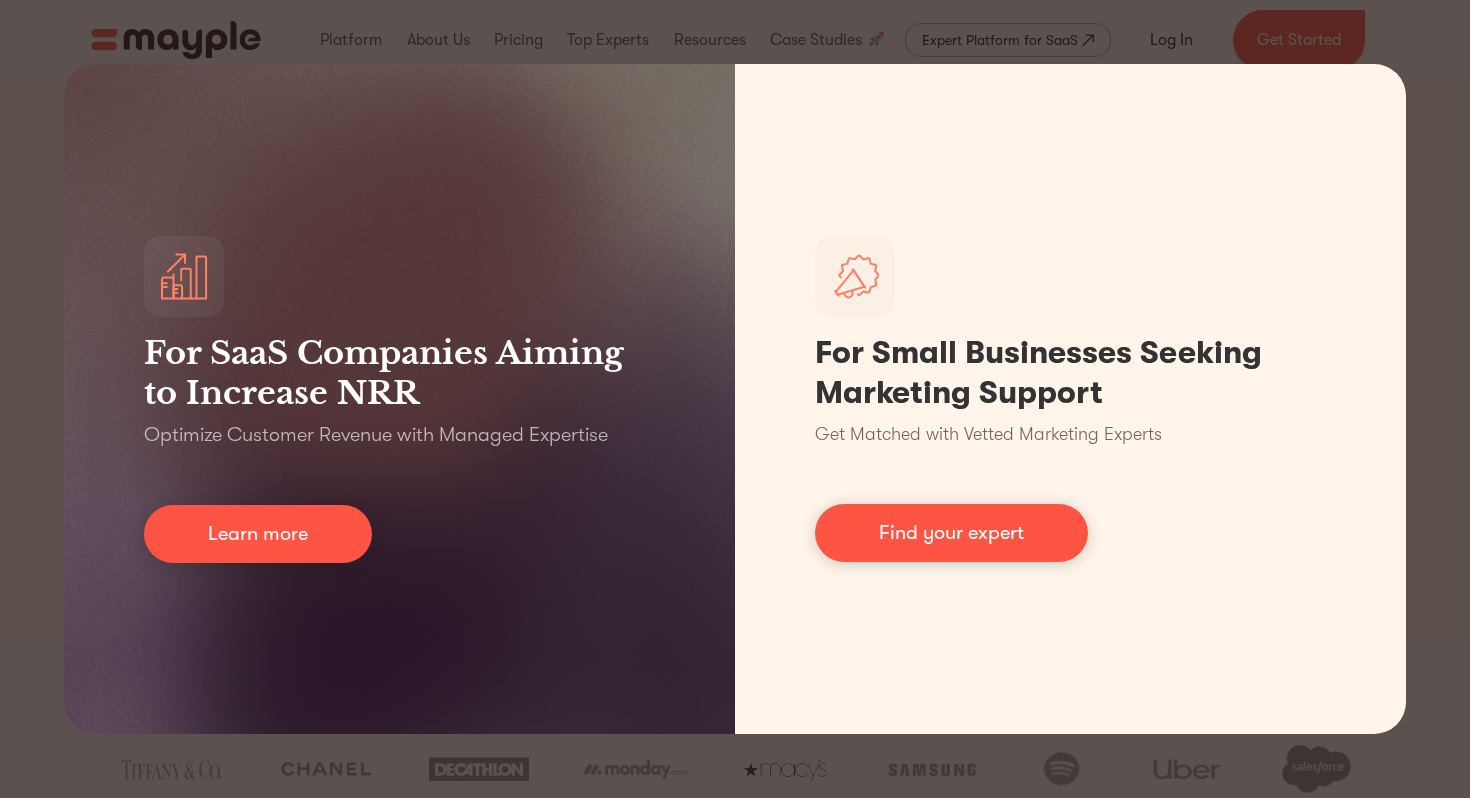 scroll, scrollTop: 0, scrollLeft: 0, axis: both 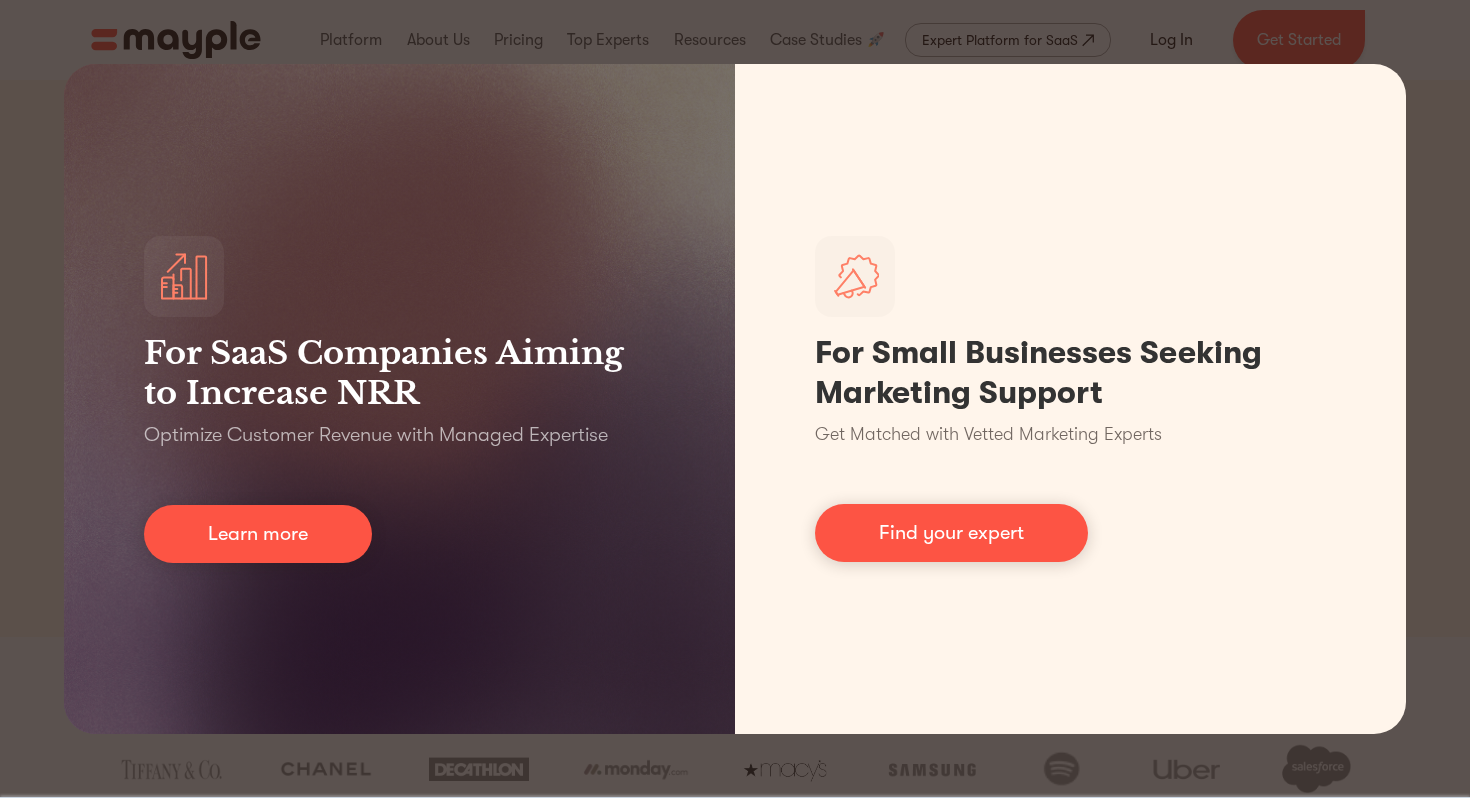 click on "For SaaS Companies Aiming to Increase NRR Optimize Customer Revenue with Managed Expertise Learn more For Small Businesses Seeking Marketing Support Get Matched with Vetted Marketing Experts Find your expert" at bounding box center (735, 399) 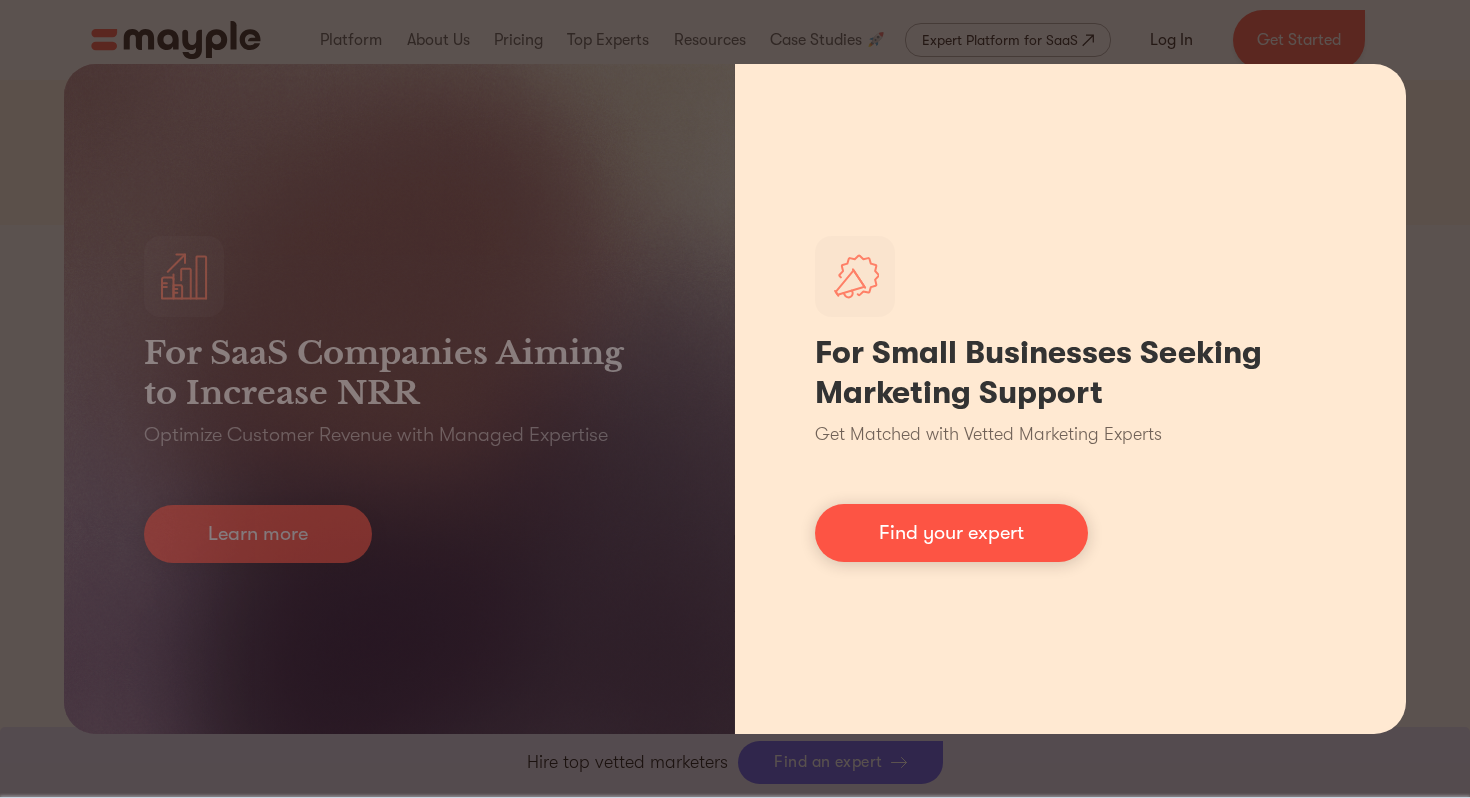 scroll, scrollTop: 0, scrollLeft: 0, axis: both 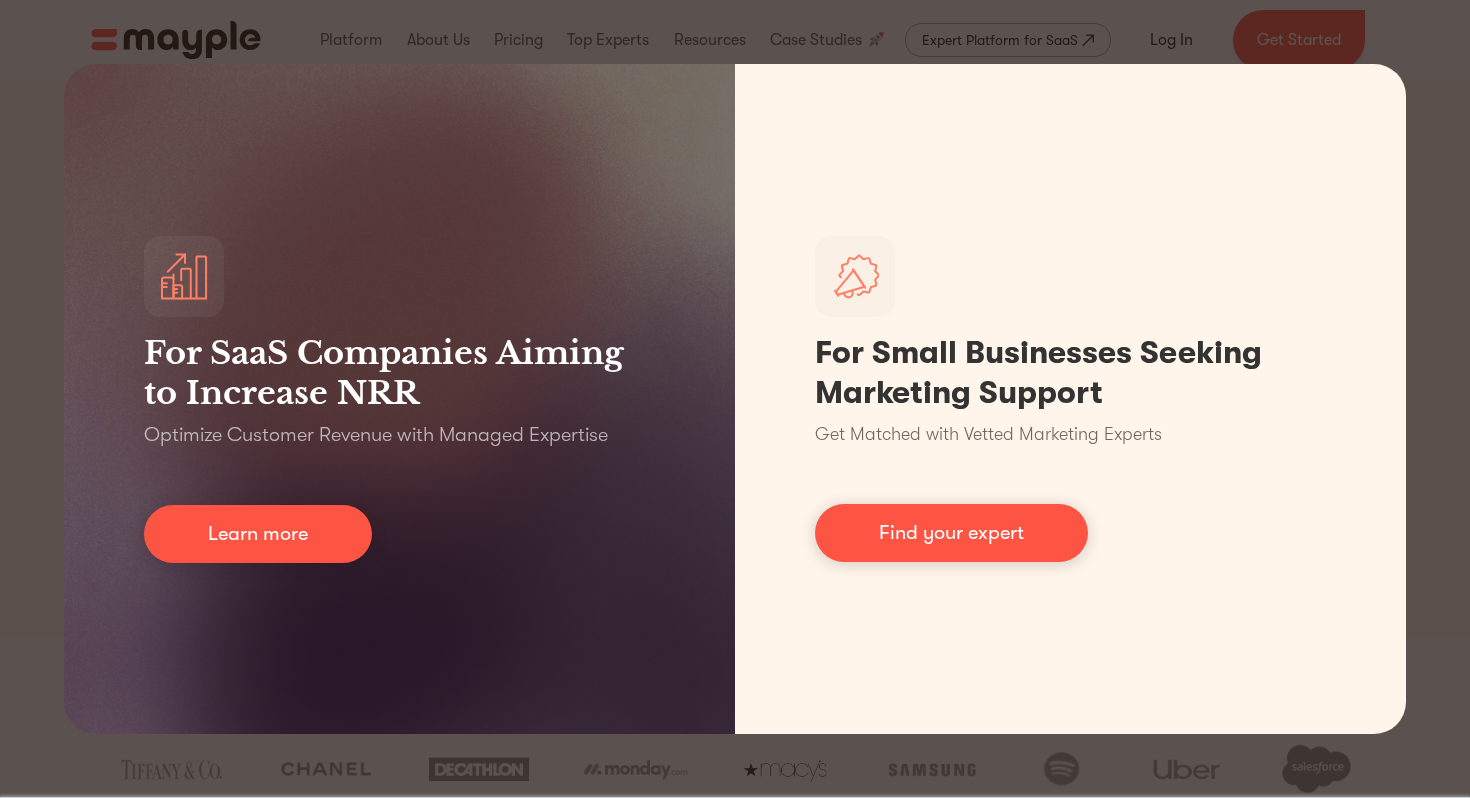 click on "For SaaS Companies Aiming to Increase NRR Optimize Customer Revenue with Managed Expertise Learn more For Small Businesses Seeking Marketing Support Get Matched with Vetted Marketing Experts Find your expert" at bounding box center [735, 399] 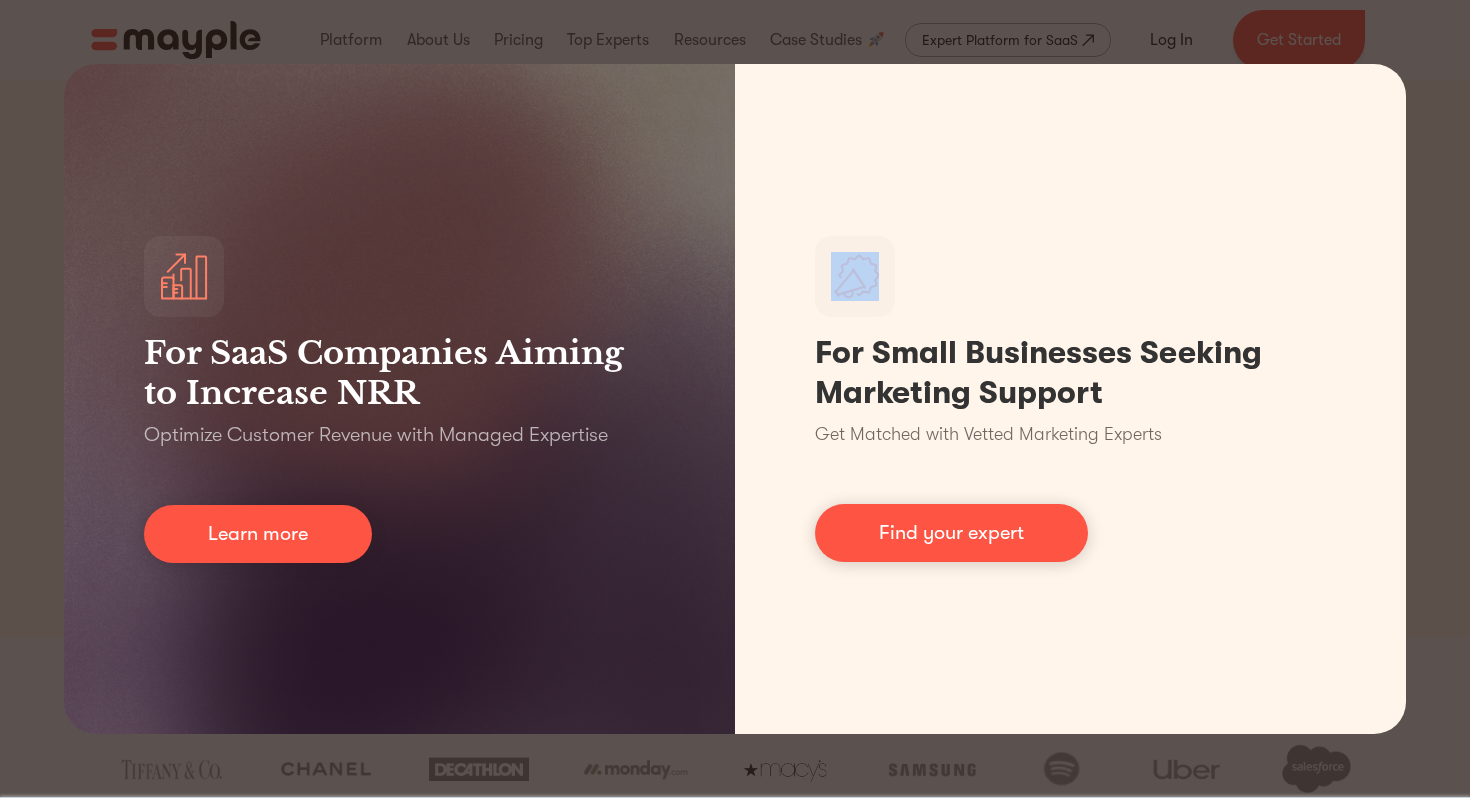 click on "For SaaS Companies Aiming to Increase NRR Optimize Customer Revenue with Managed Expertise Learn more For Small Businesses Seeking Marketing Support Get Matched with Vetted Marketing Experts Find your expert" at bounding box center (735, 399) 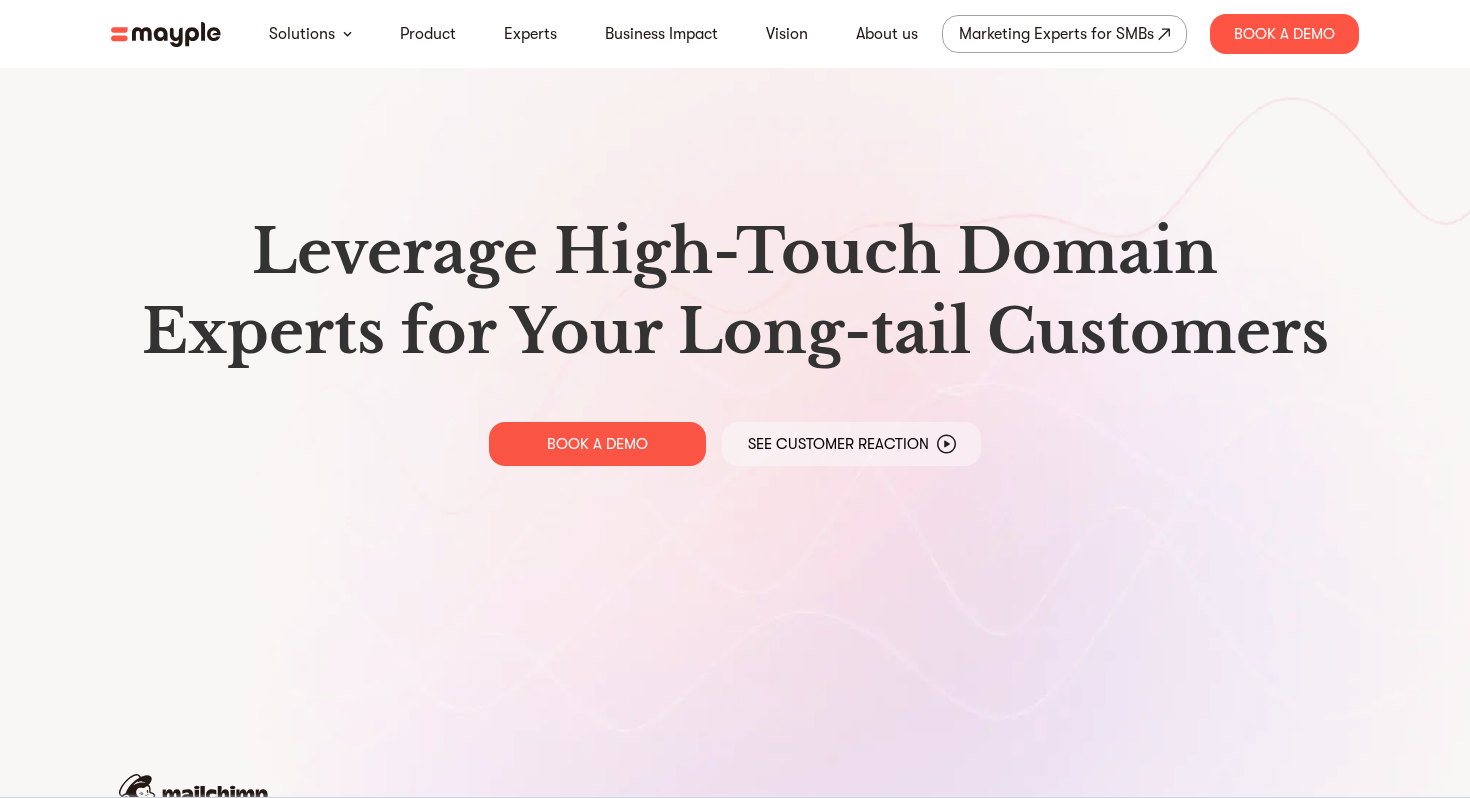 scroll, scrollTop: 0, scrollLeft: 0, axis: both 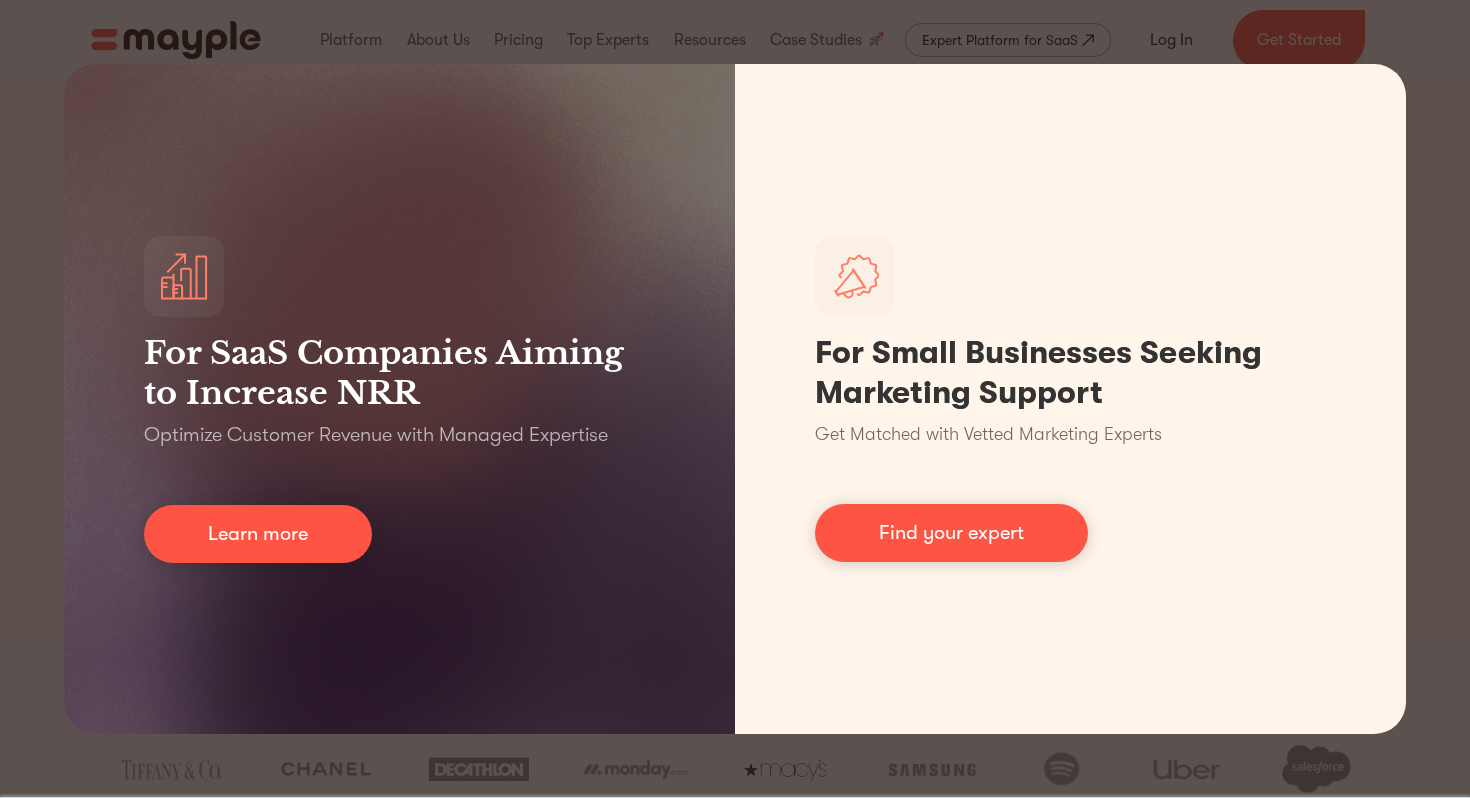 click on "For SaaS Companies Aiming to Increase NRR Optimize Customer Revenue with Managed Expertise Learn more For Small Businesses Seeking Marketing Support Get Matched with Vetted Marketing Experts Find your expert" at bounding box center [735, 399] 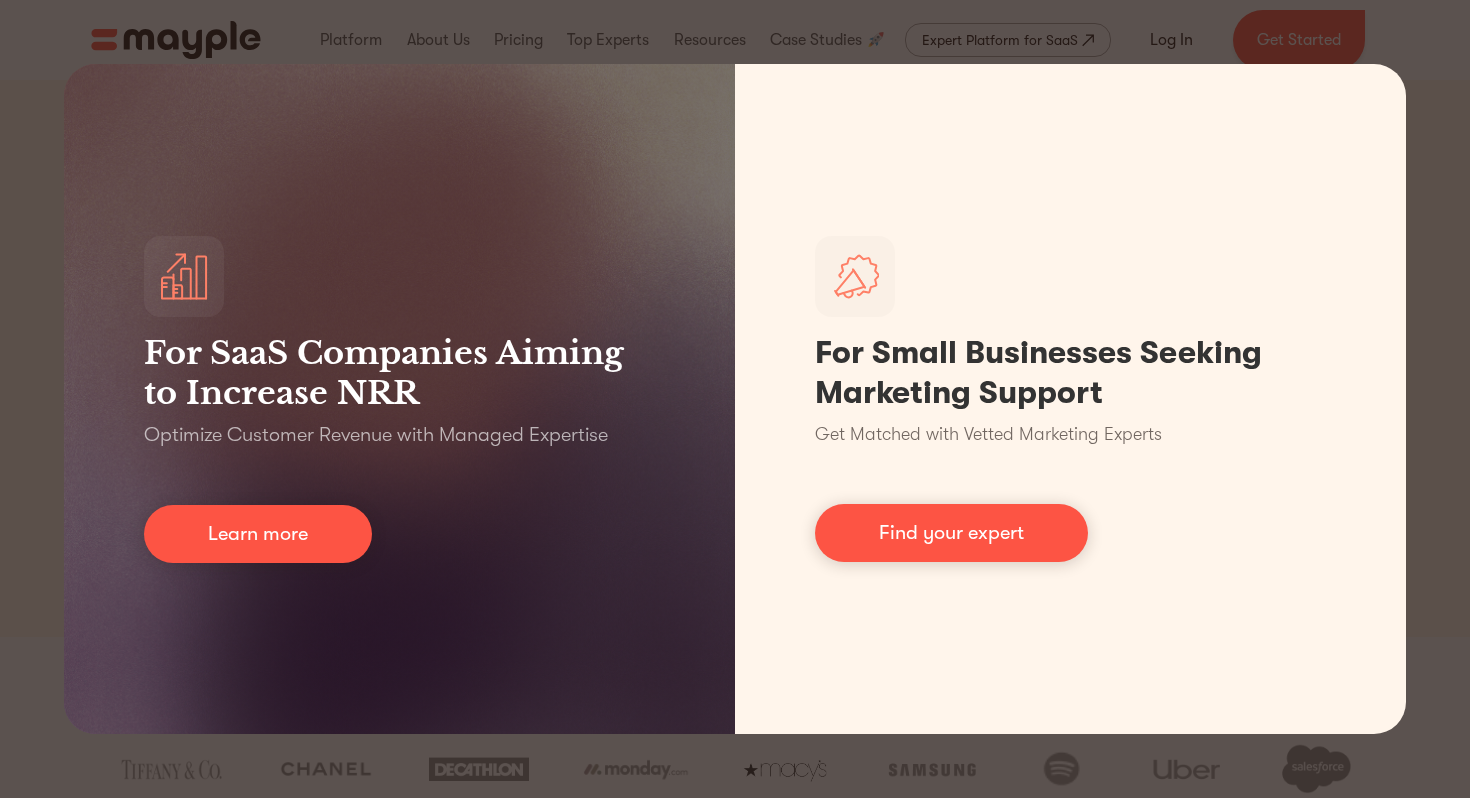 scroll, scrollTop: 0, scrollLeft: 0, axis: both 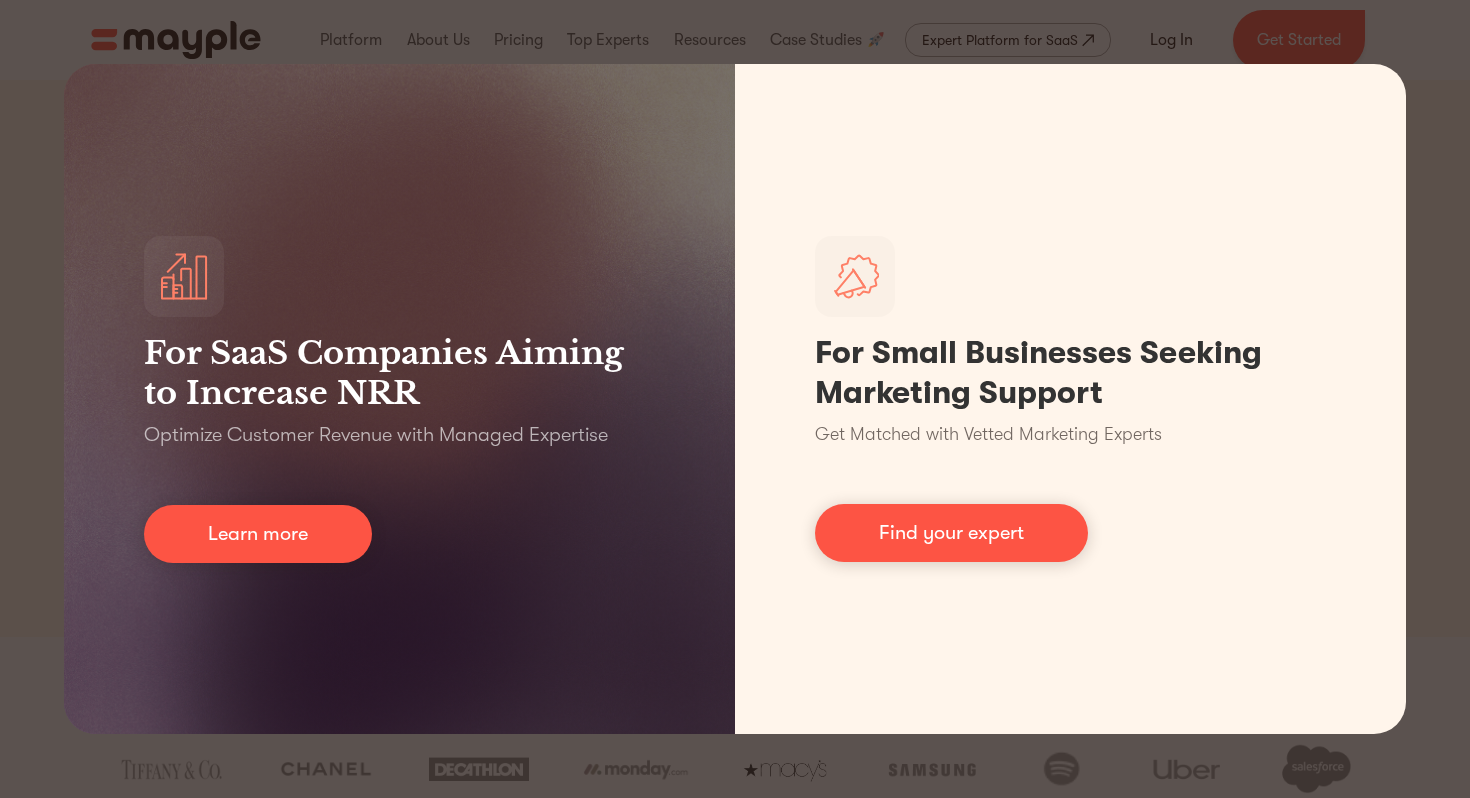 click on "For SaaS Companies Aiming to Increase NRR Optimize Customer Revenue with Managed Expertise Learn more For Small Businesses Seeking Marketing Support Get Matched with Vetted Marketing Experts Find your expert" at bounding box center [735, 399] 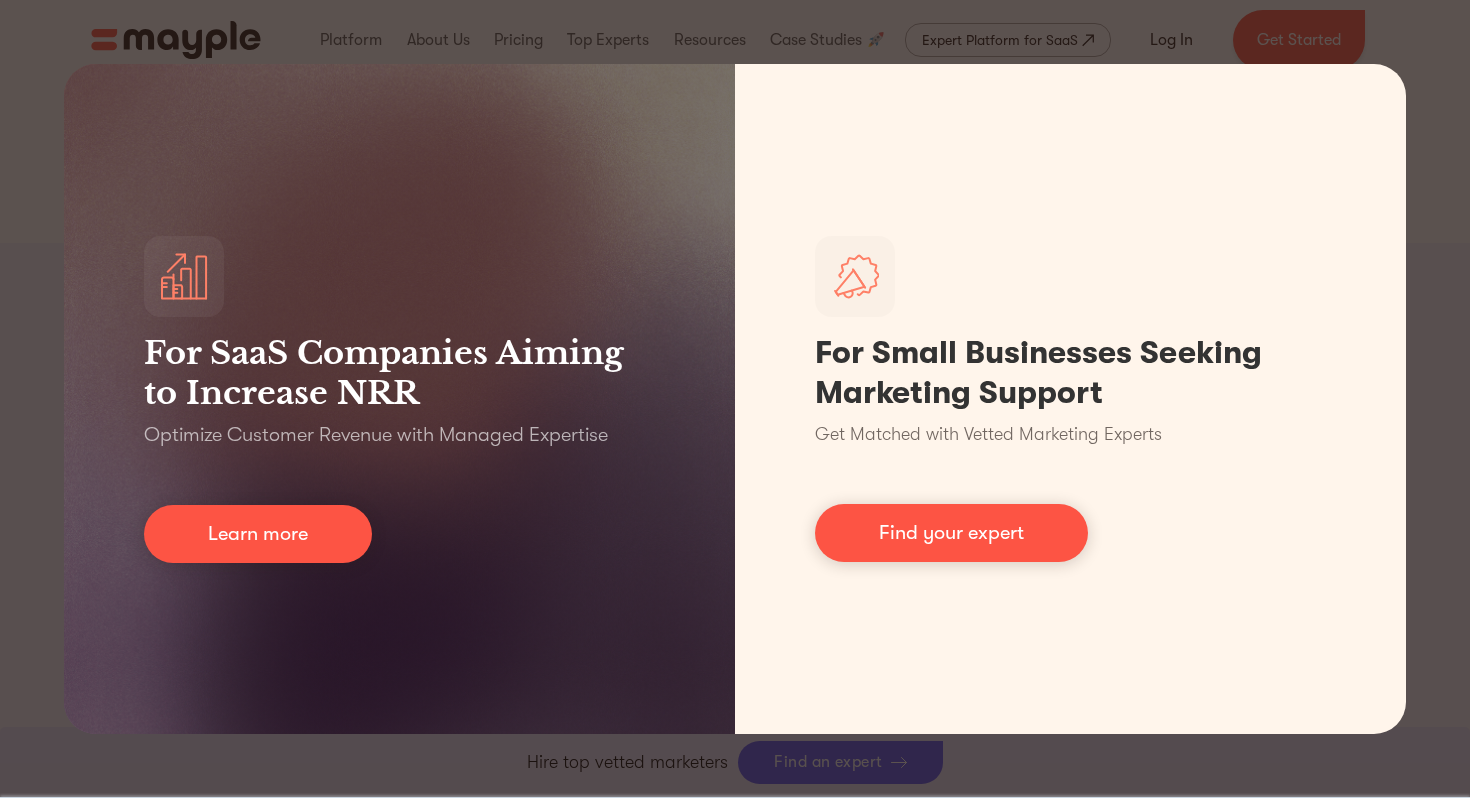 click on "By continuing to use this site you agree to our  Cookie Policy
Got it
Join us LIVE ✨  Create the Right Strategy to 10X Your Business in 2024. Register Now Platform Mayple platform Platform Overview Platform Overview How Mayple works Data-Based Vetting Data-Based Vetting How we vet our experts AI-Powered Mathing AI-Powered Matching How we match brands with experts Monitoring System Totally Unbiased Monitoring Monitoring System Marketing Recommendations How we help with strategy Marketing Recommendations FAQs Answers to all your questions FAQs Mayple vs. Your Alternatives Mayple vs Agencies How Mayple works Mayple vs Agencies Mayple vs In-House How Mayple works Mayple vs In-House Mayple vs Freelance Marketplaces How Mayple works Mayple vs Freelance Marketplaces Mayple vs Agencies Mayple vs In-House" at bounding box center [735, -1668] 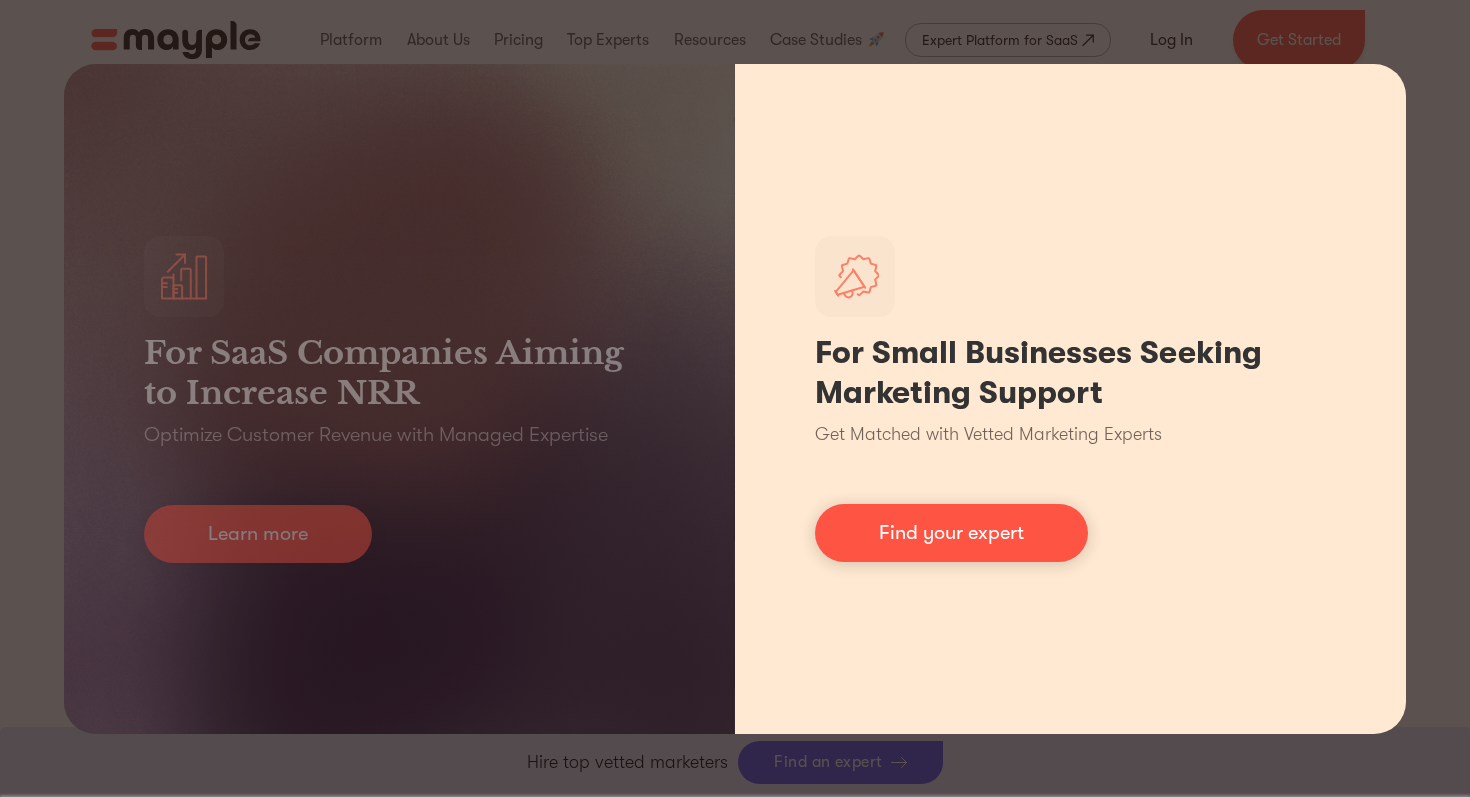 scroll, scrollTop: 93, scrollLeft: 0, axis: vertical 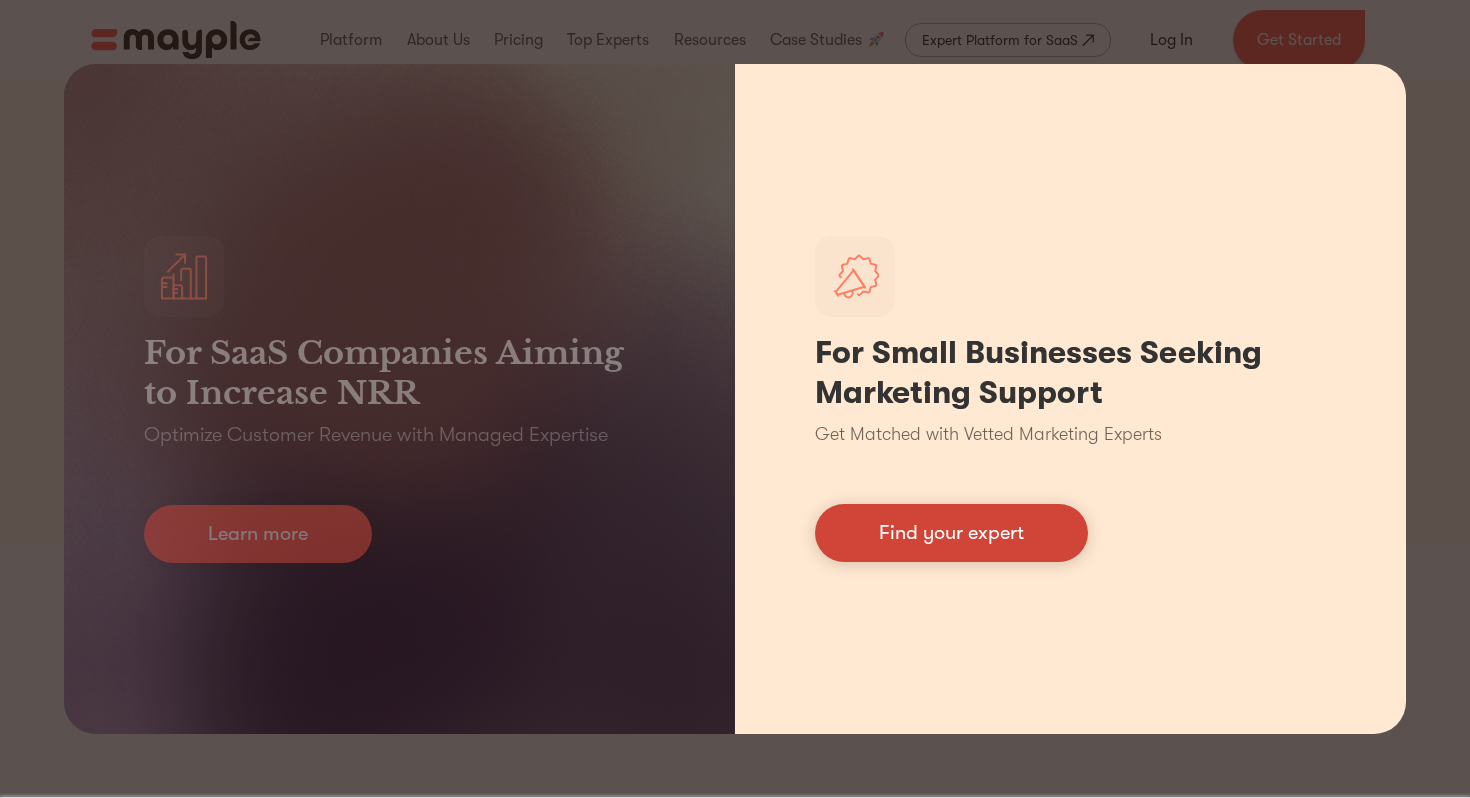 click on "Find your expert" at bounding box center (951, 533) 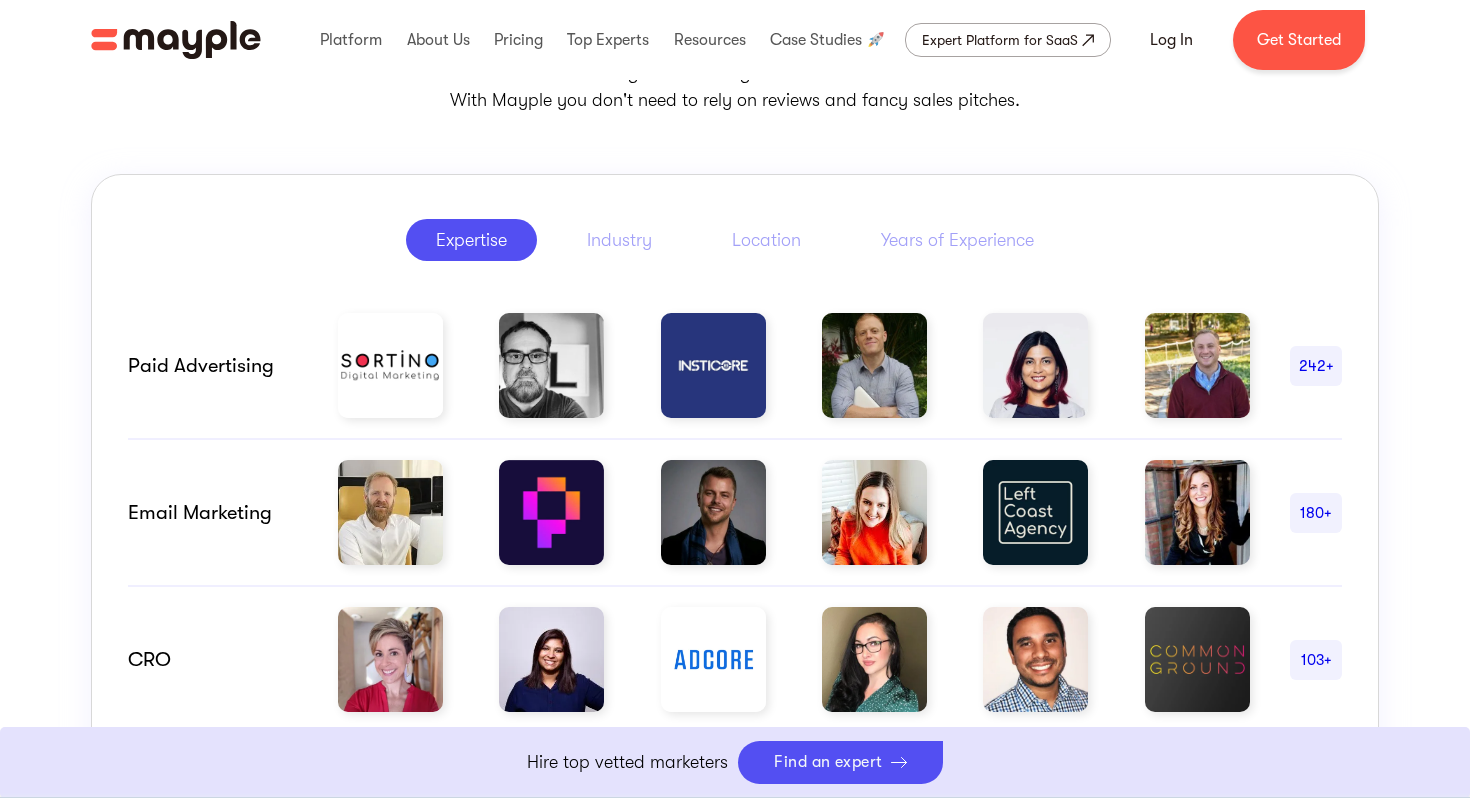 scroll, scrollTop: 962, scrollLeft: 0, axis: vertical 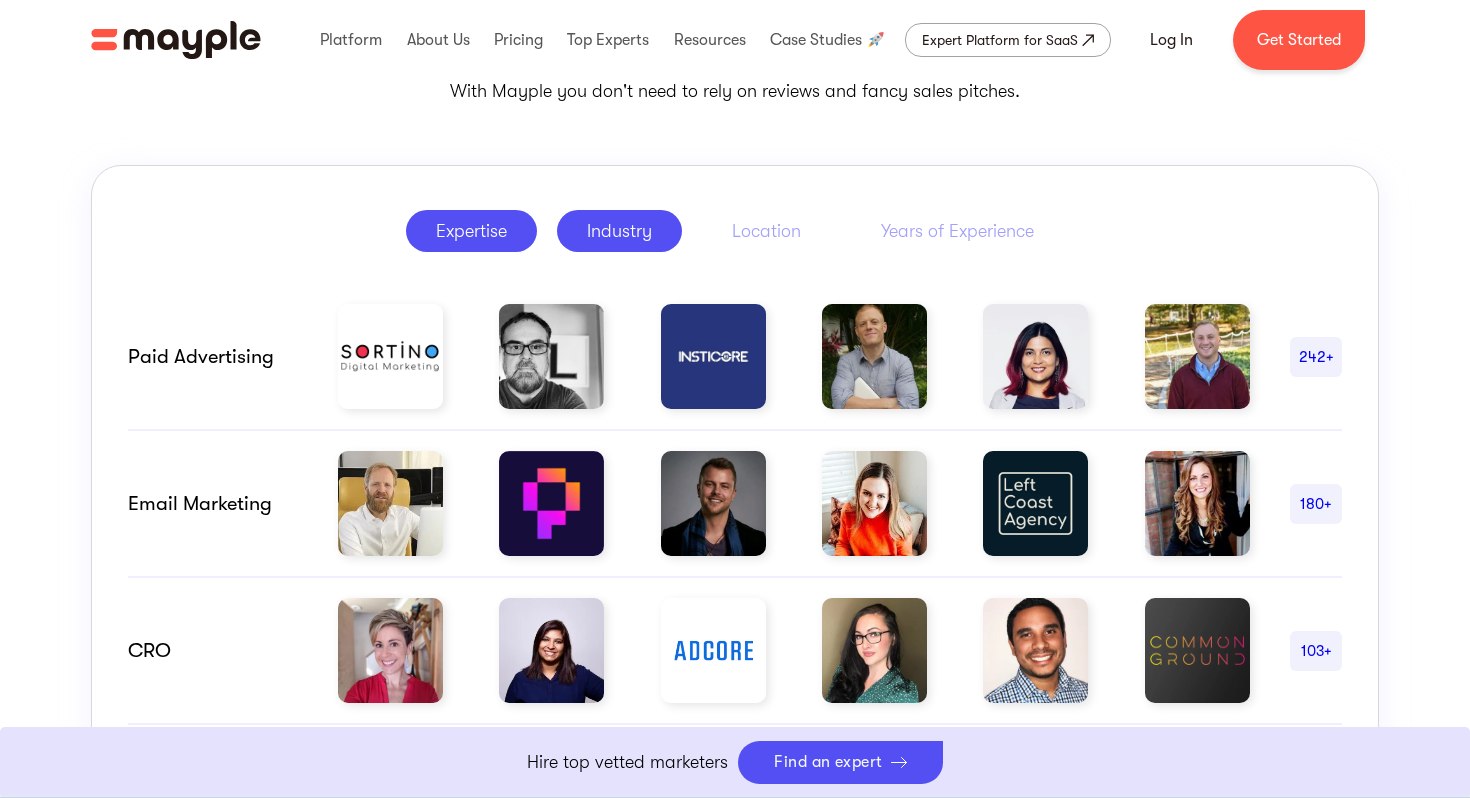 click on "Industry" at bounding box center [619, 231] 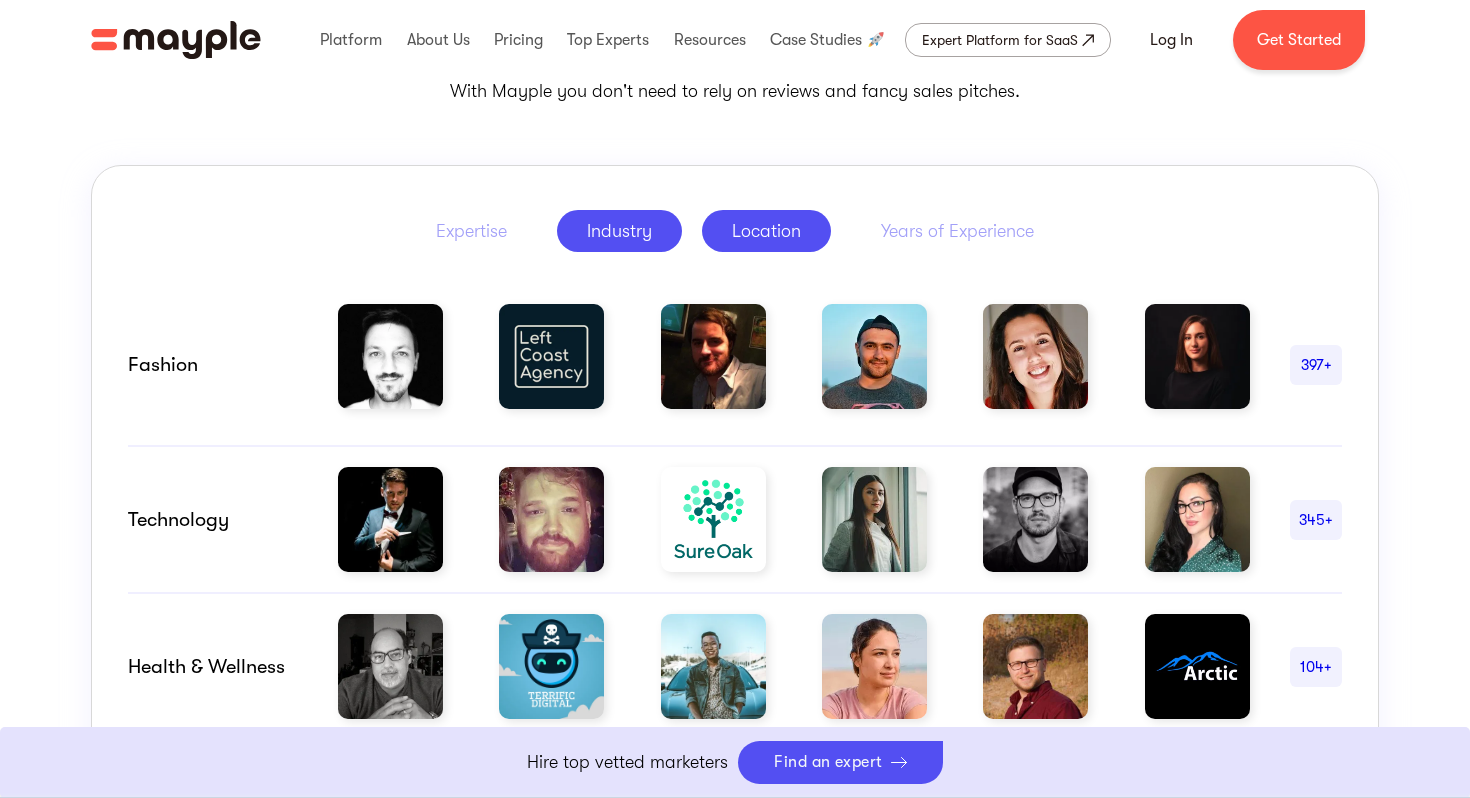 click on "Location" at bounding box center (766, 231) 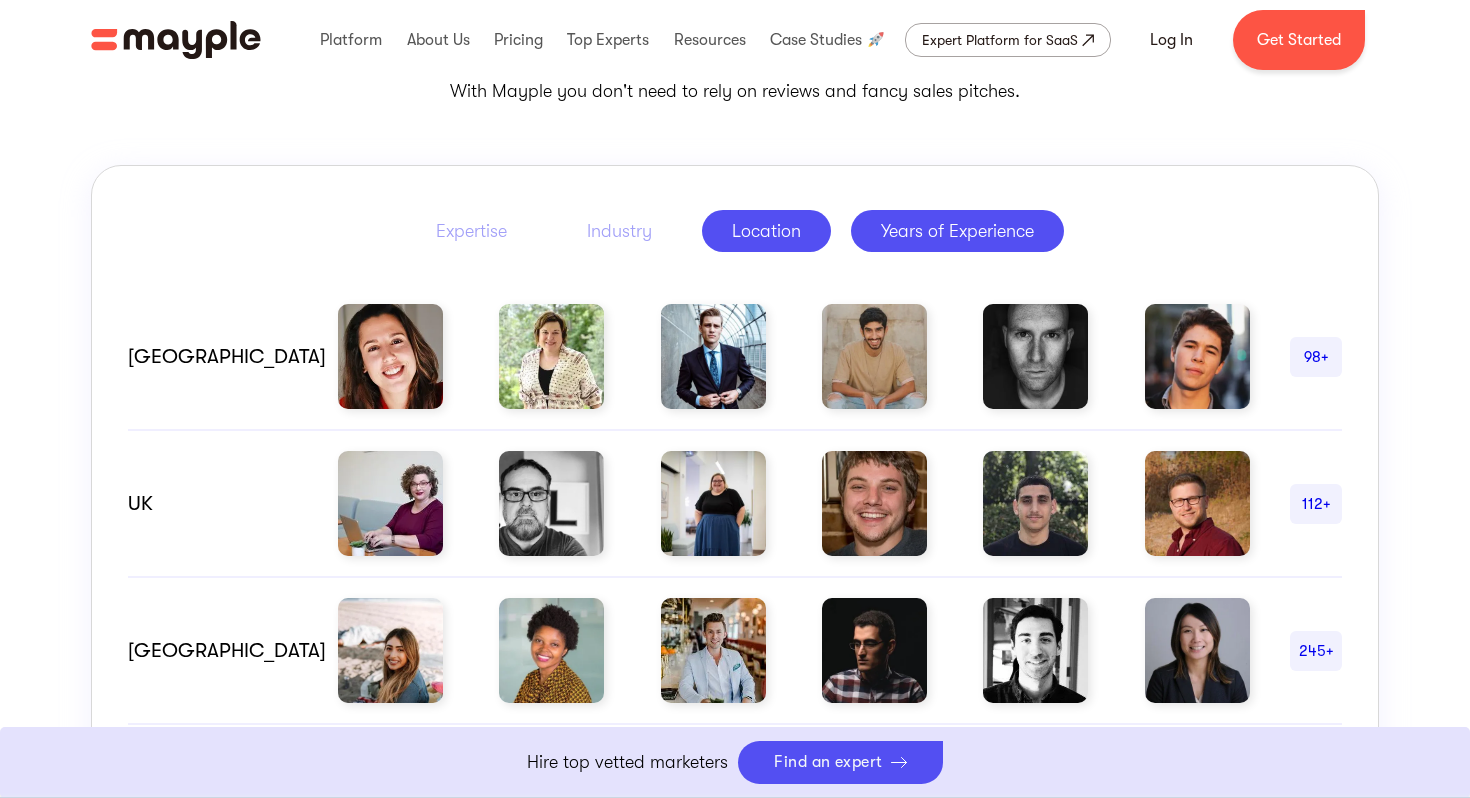 click on "Years of Experience" at bounding box center (957, 231) 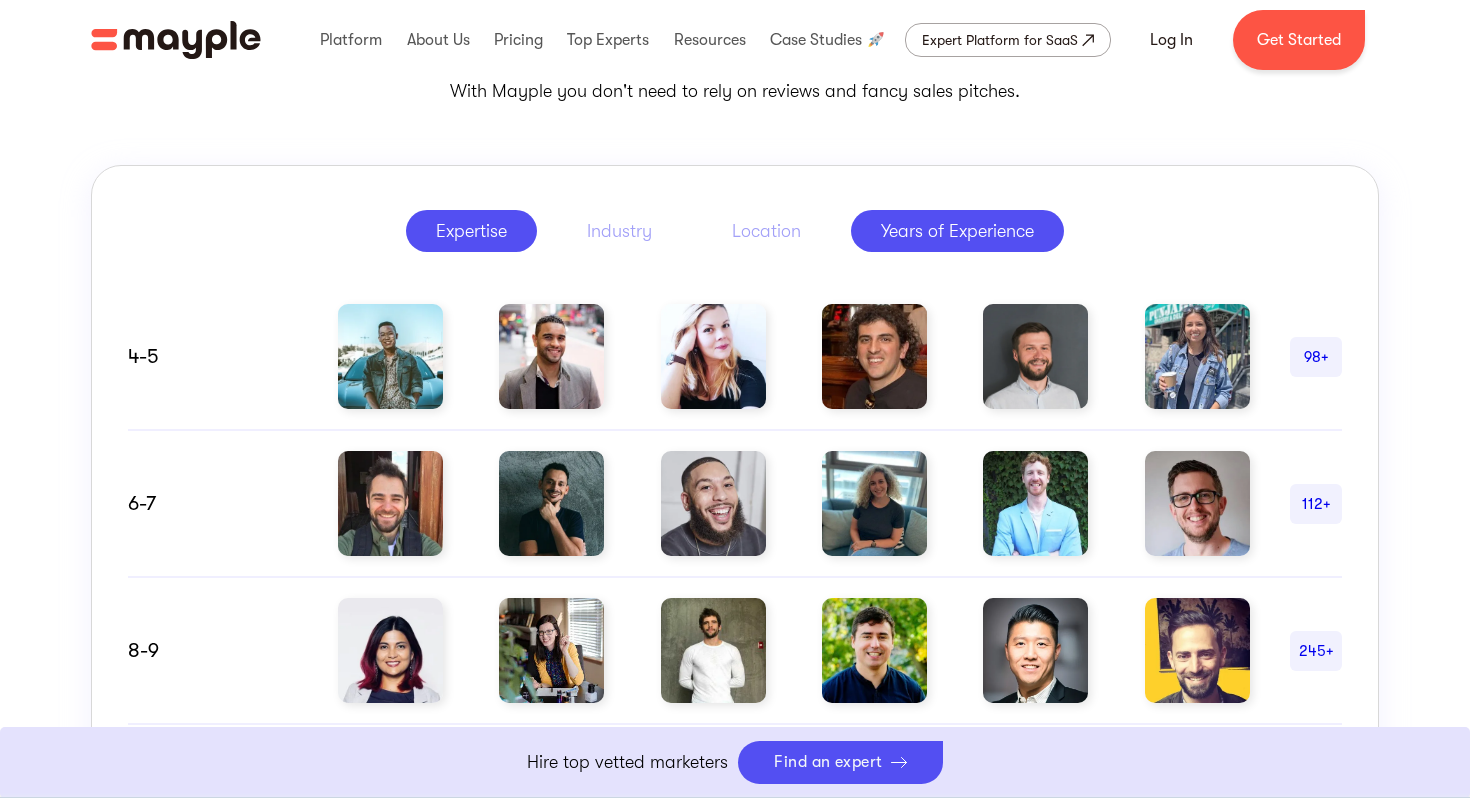 click on "Expertise" at bounding box center [471, 231] 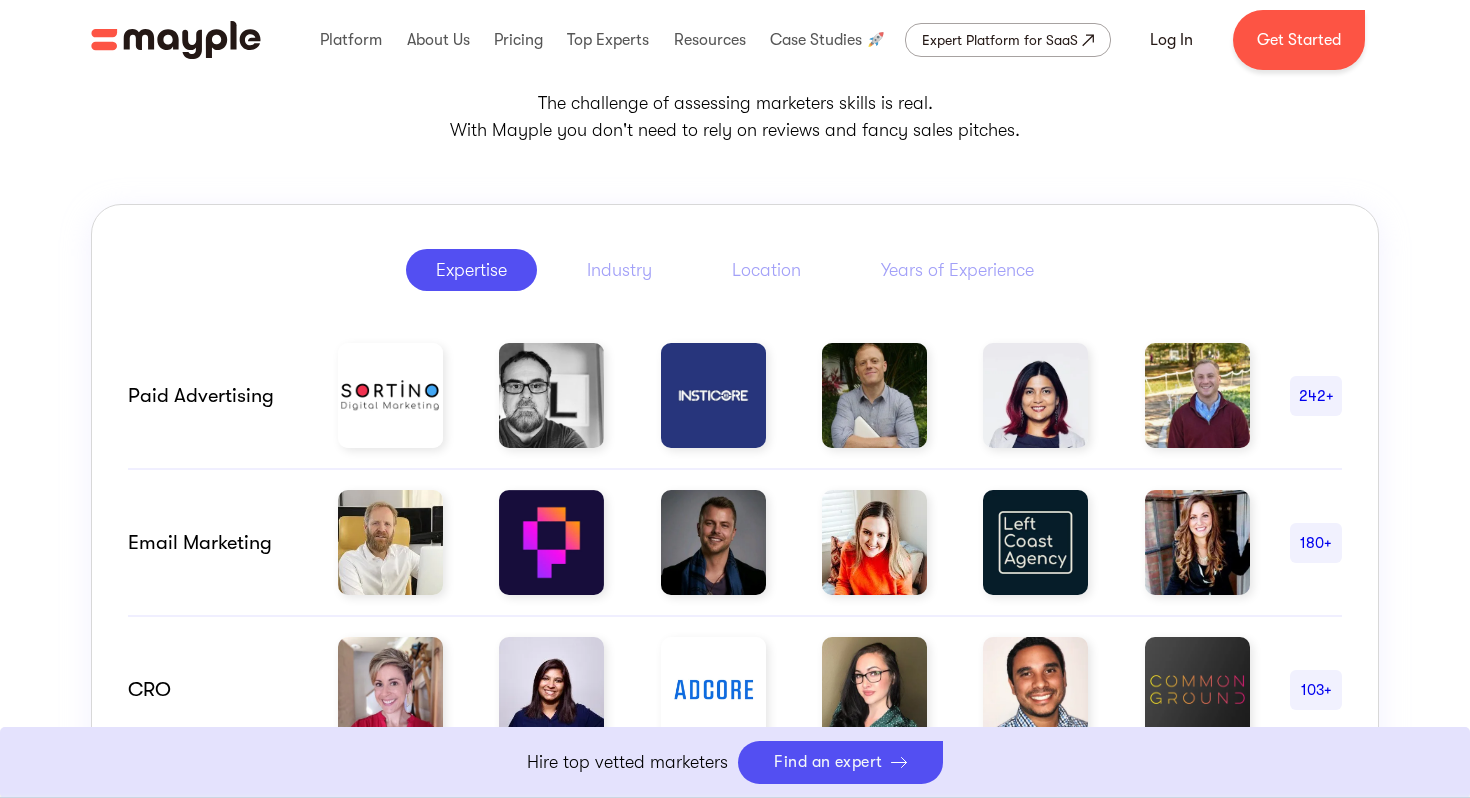 scroll, scrollTop: 971, scrollLeft: 0, axis: vertical 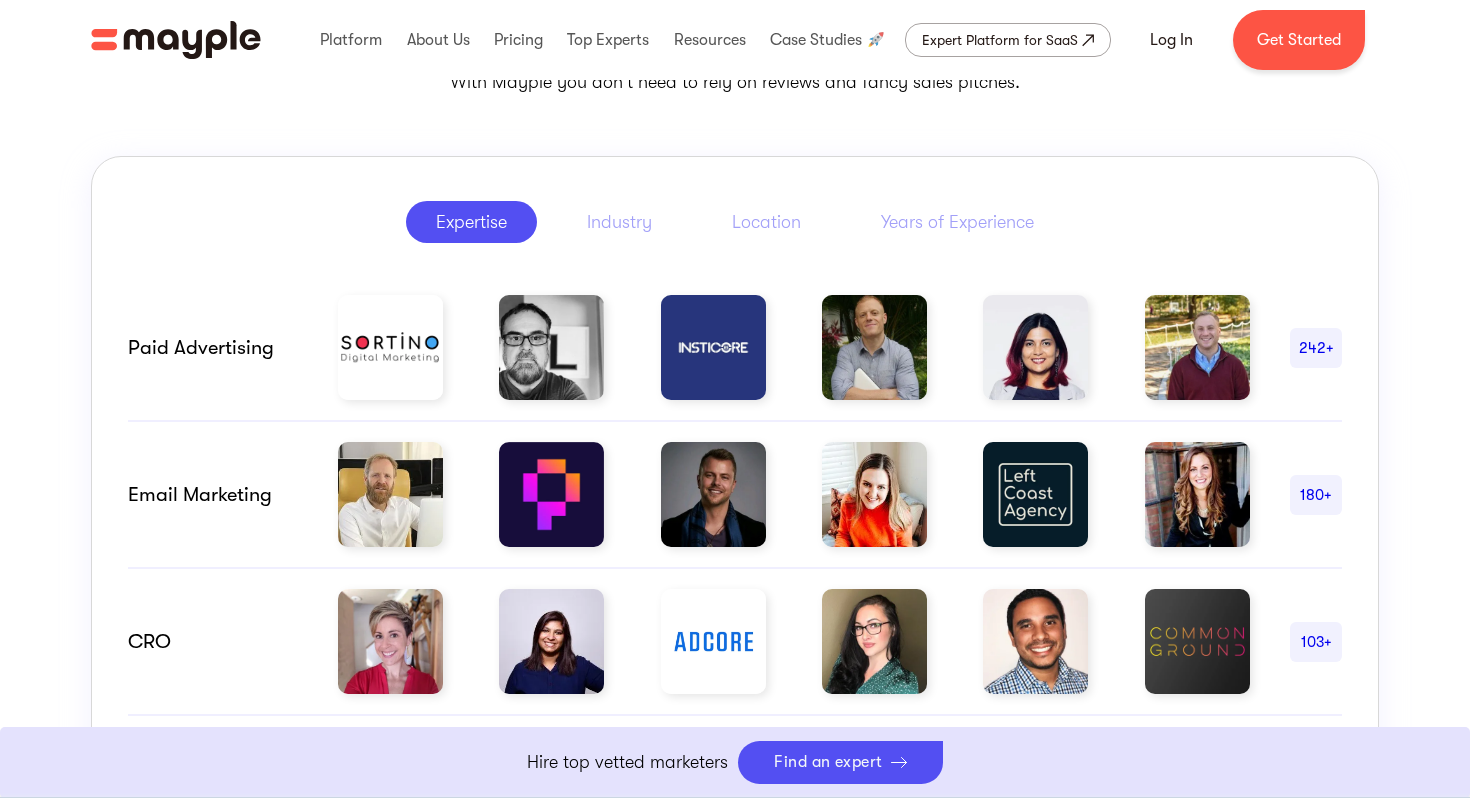 click at bounding box center [390, 347] 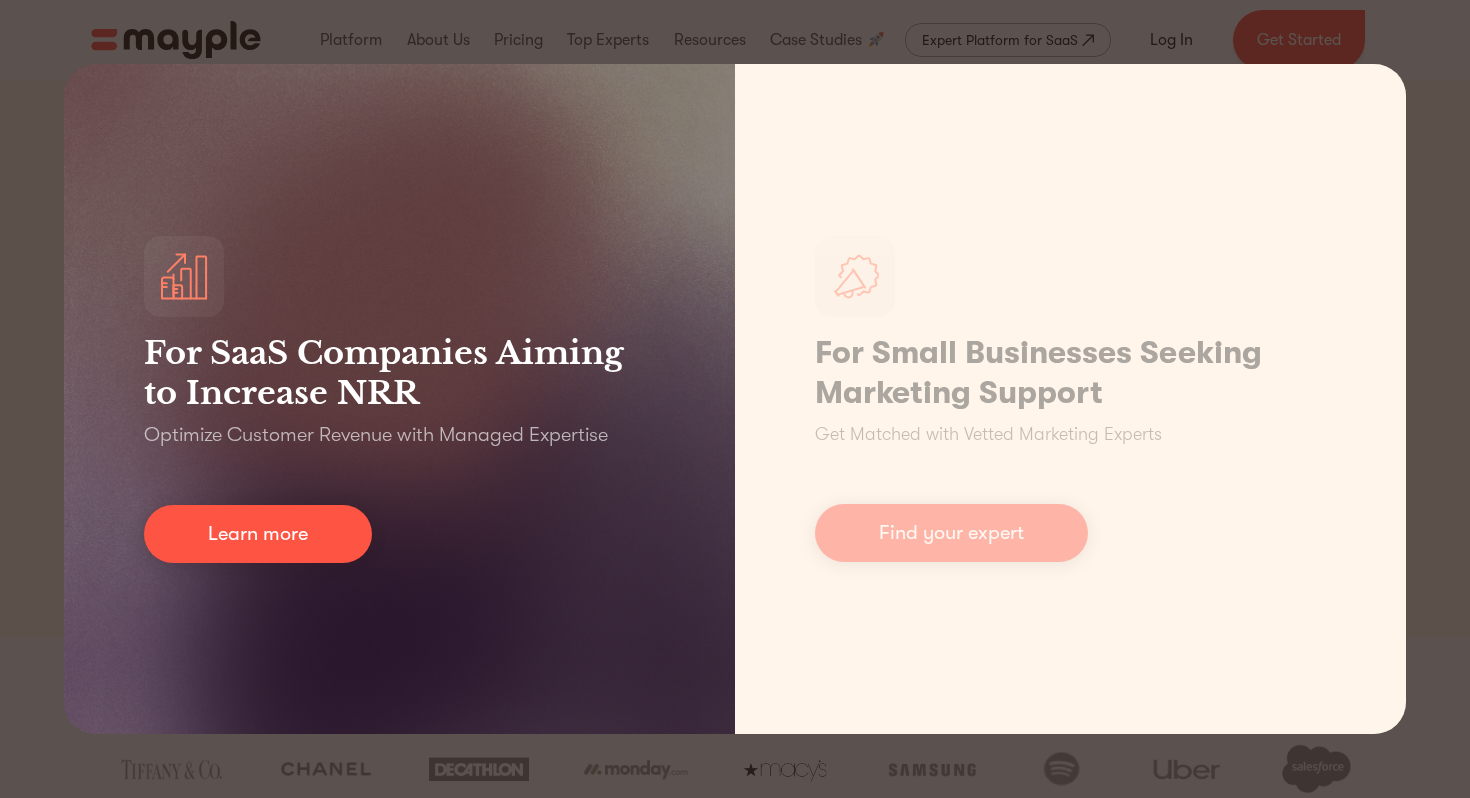 scroll, scrollTop: 0, scrollLeft: 0, axis: both 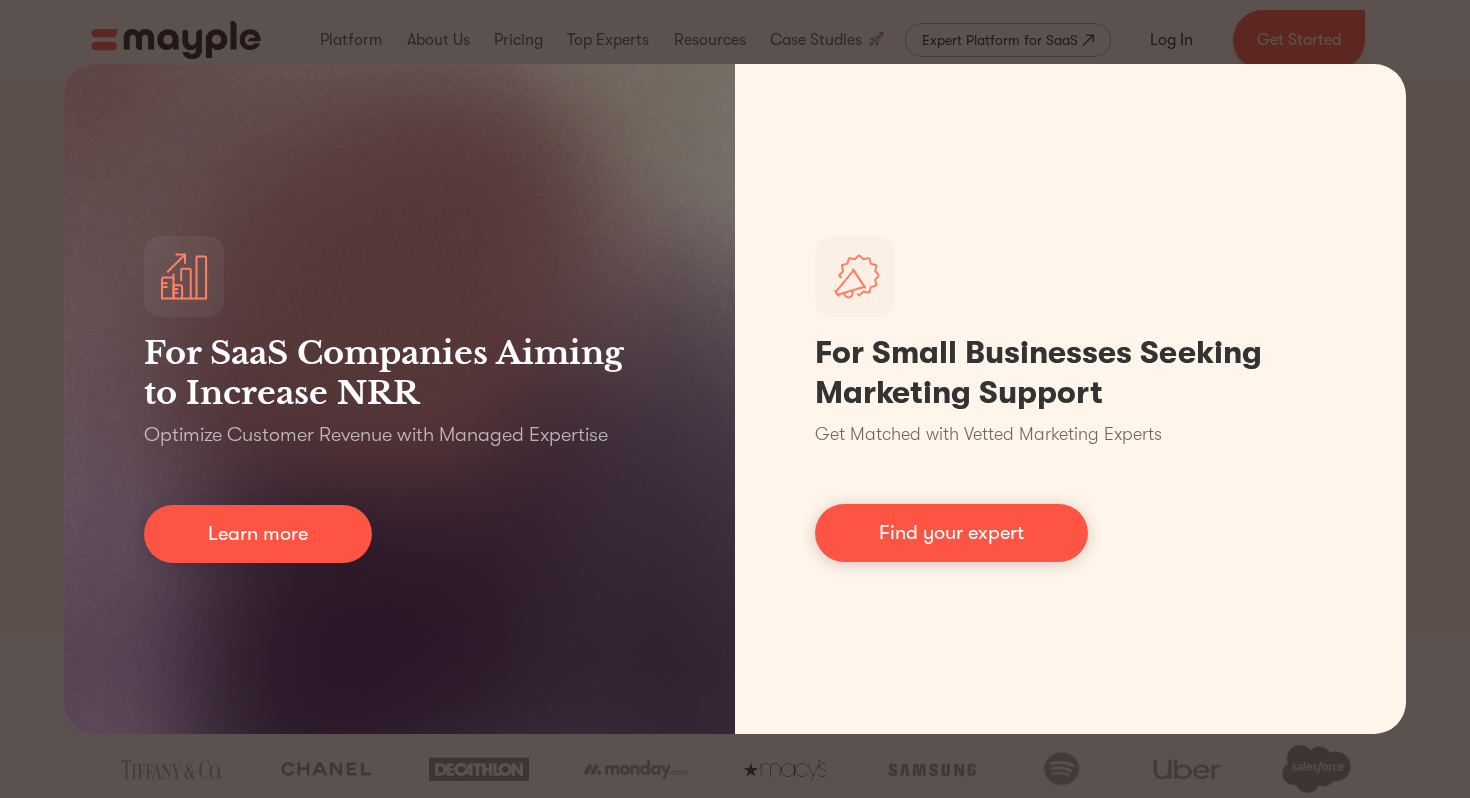 click on "For SaaS Companies Aiming to Increase NRR Optimize Customer Revenue with Managed Expertise Learn more For Small Businesses Seeking Marketing Support Get Matched with Vetted Marketing Experts Find your expert" at bounding box center [735, 399] 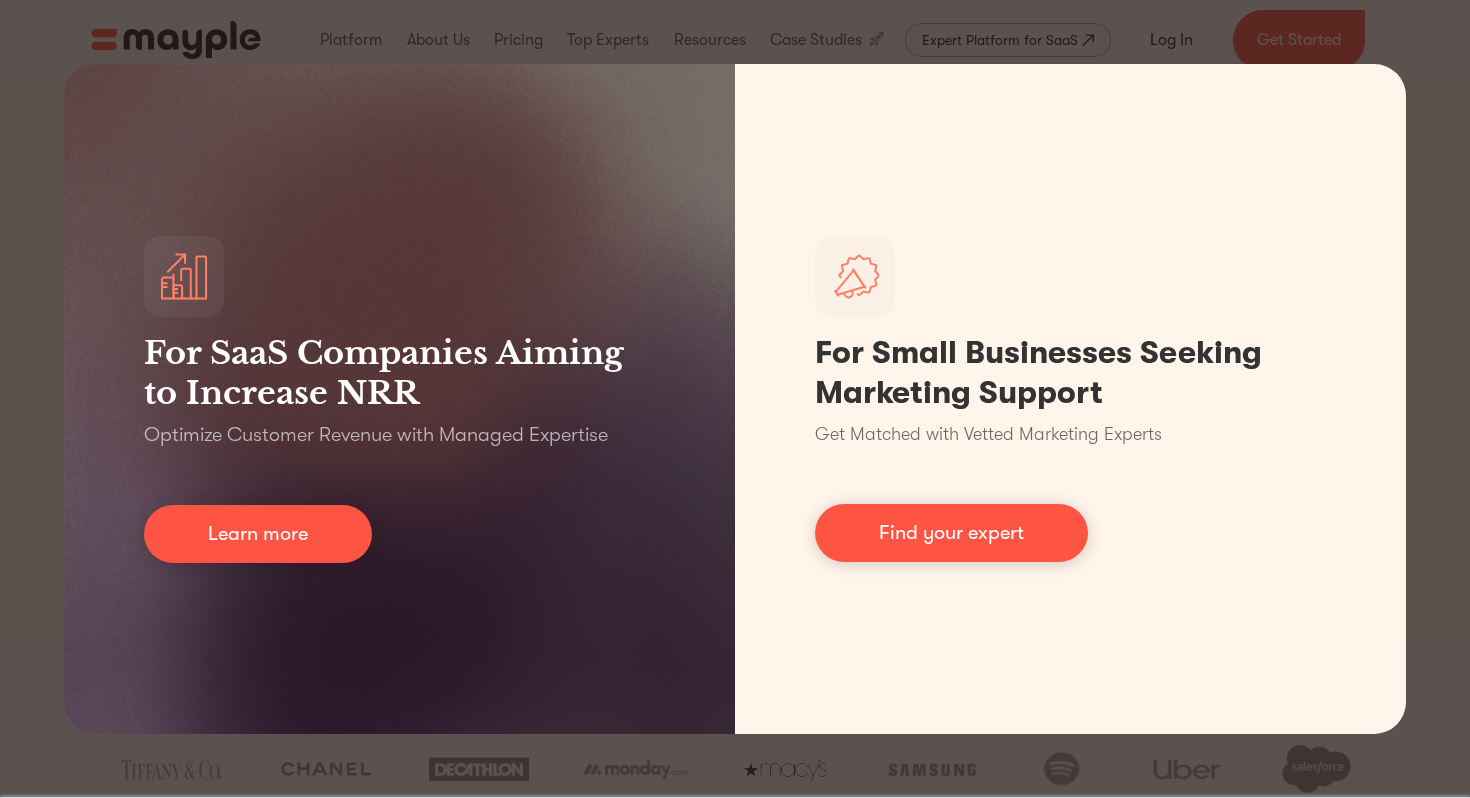 click on "For SaaS Companies Aiming to Increase NRR Optimize Customer Revenue with Managed Expertise Learn more For Small Businesses Seeking Marketing Support Get Matched with Vetted Marketing Experts Find your expert" at bounding box center (735, 399) 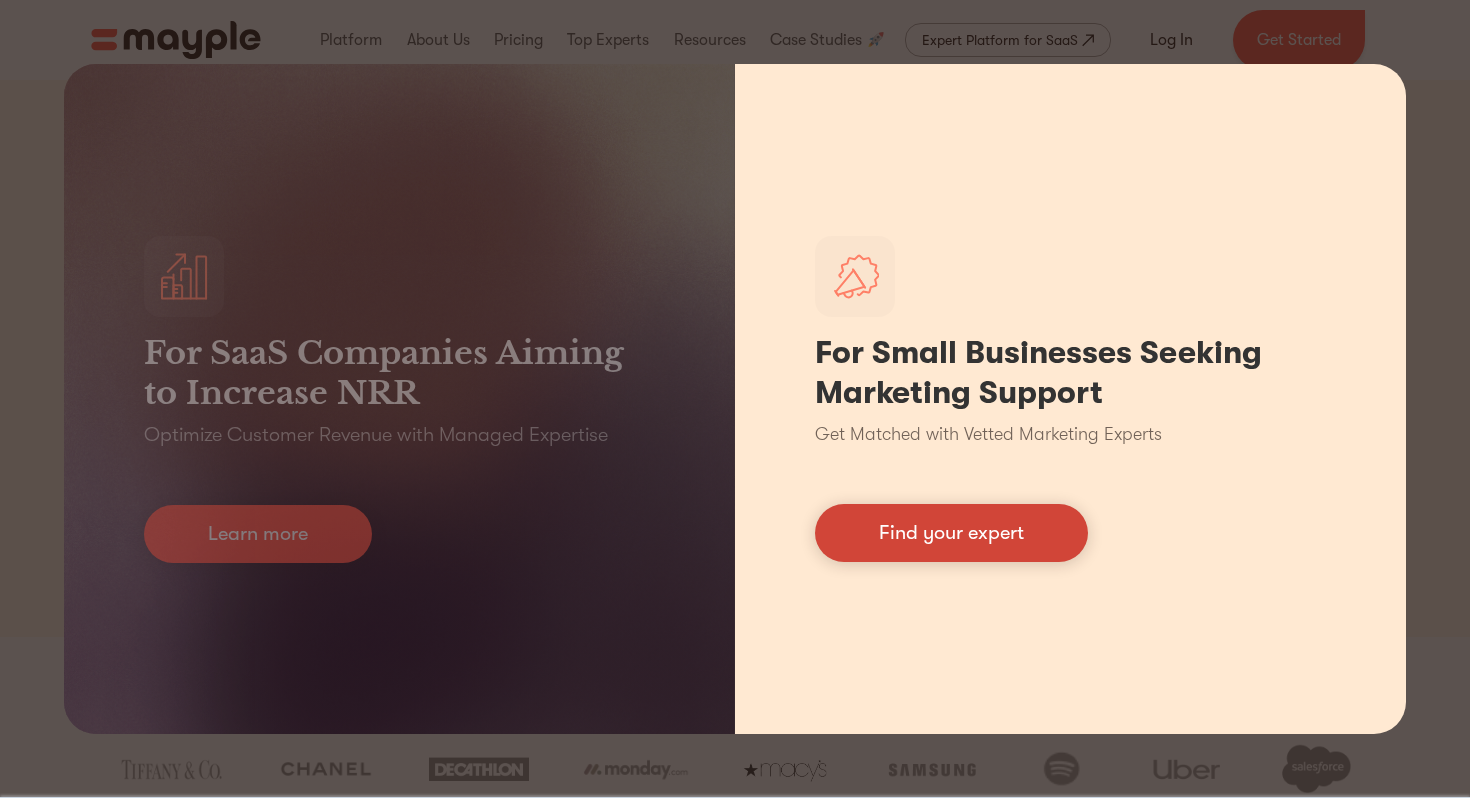 click on "Find your expert" at bounding box center [951, 533] 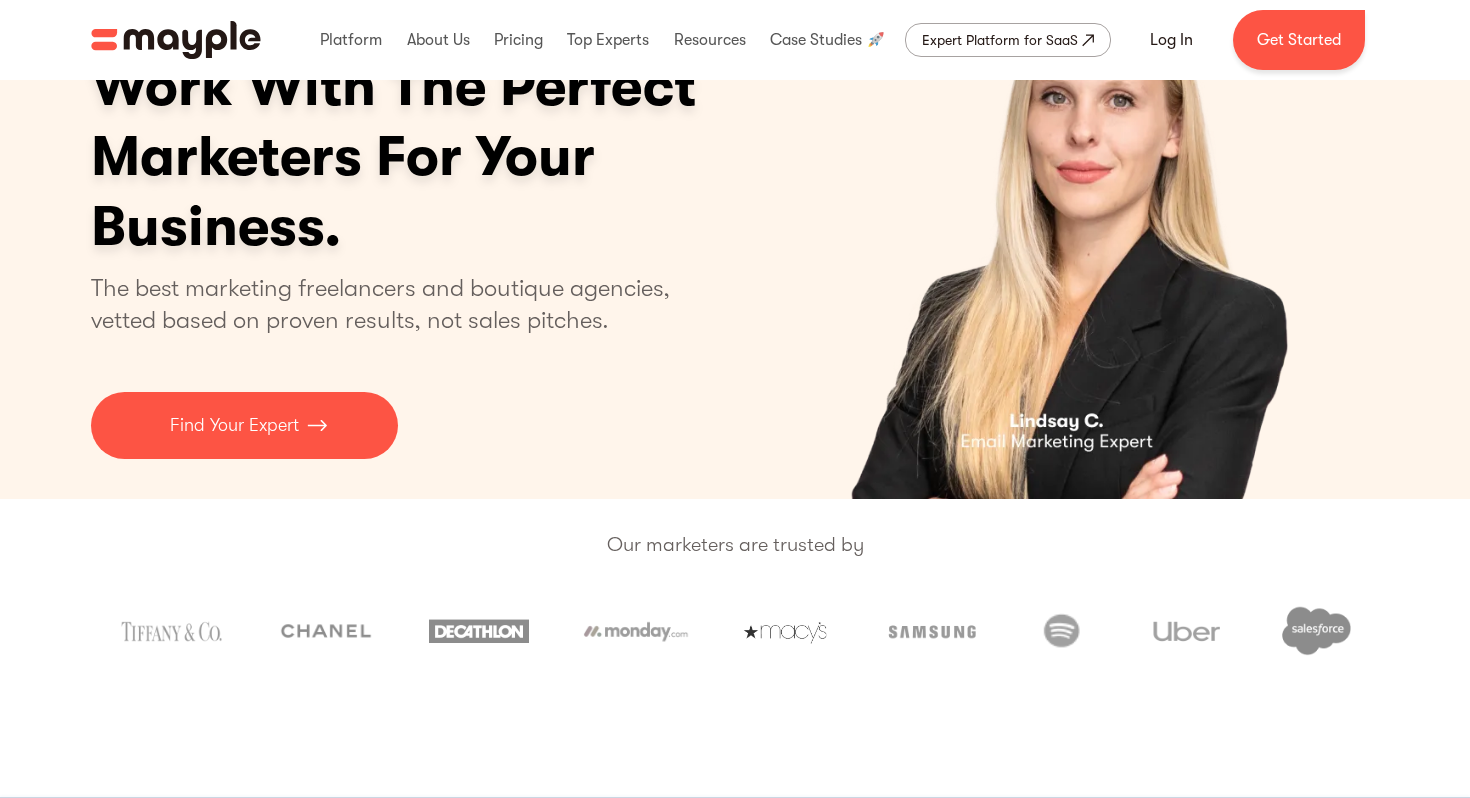 scroll, scrollTop: 157, scrollLeft: 0, axis: vertical 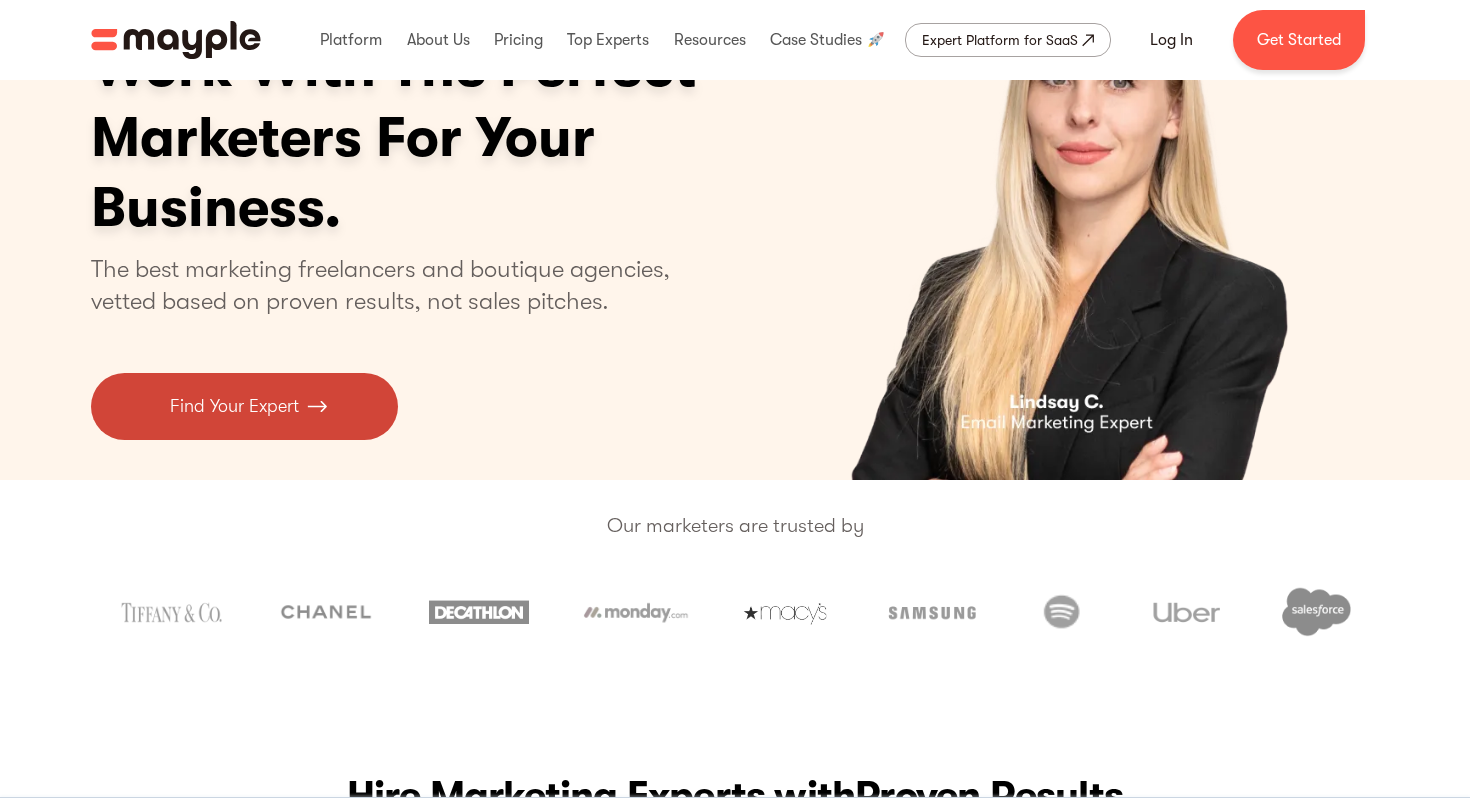 click at bounding box center (317, 406) 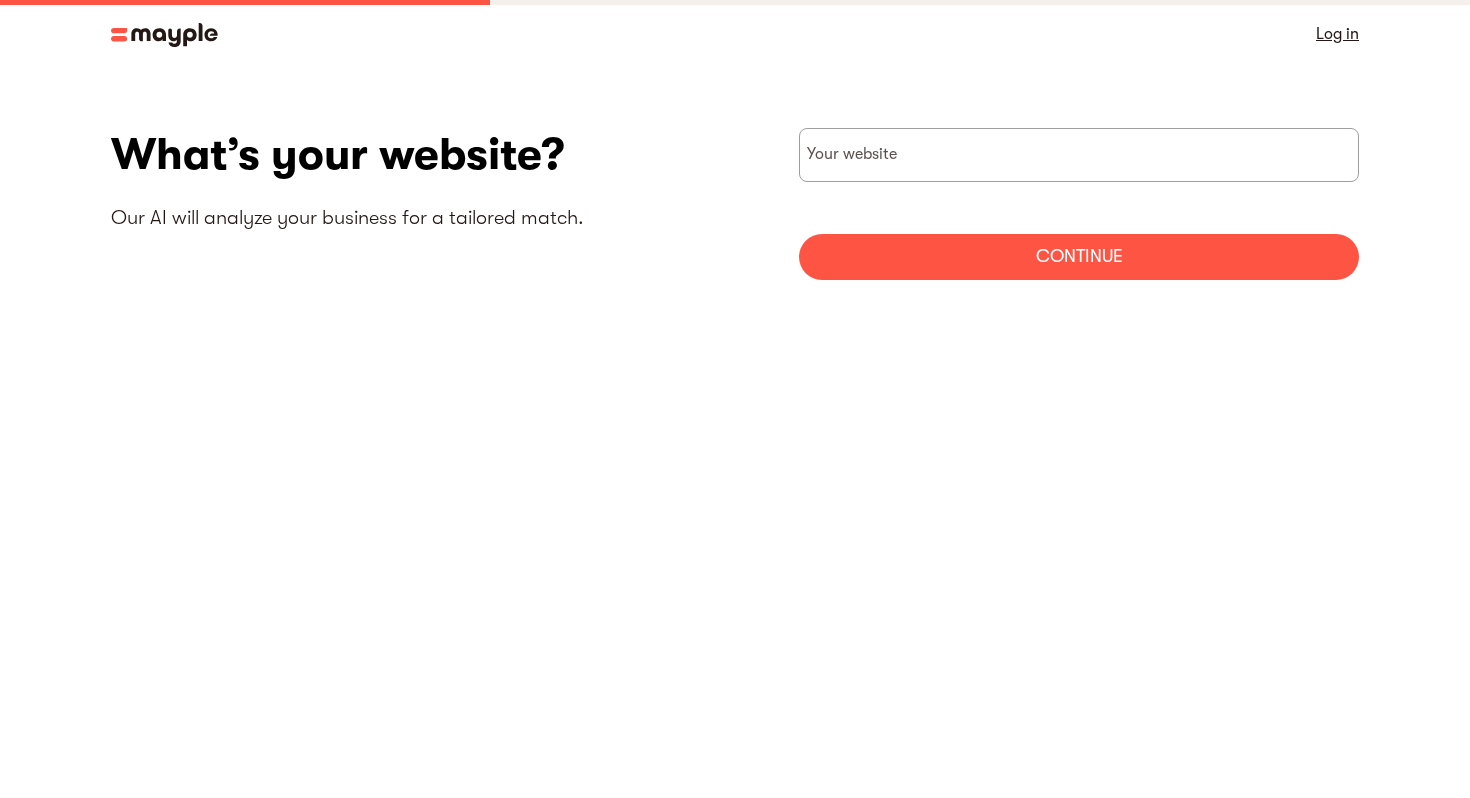 scroll, scrollTop: 0, scrollLeft: 0, axis: both 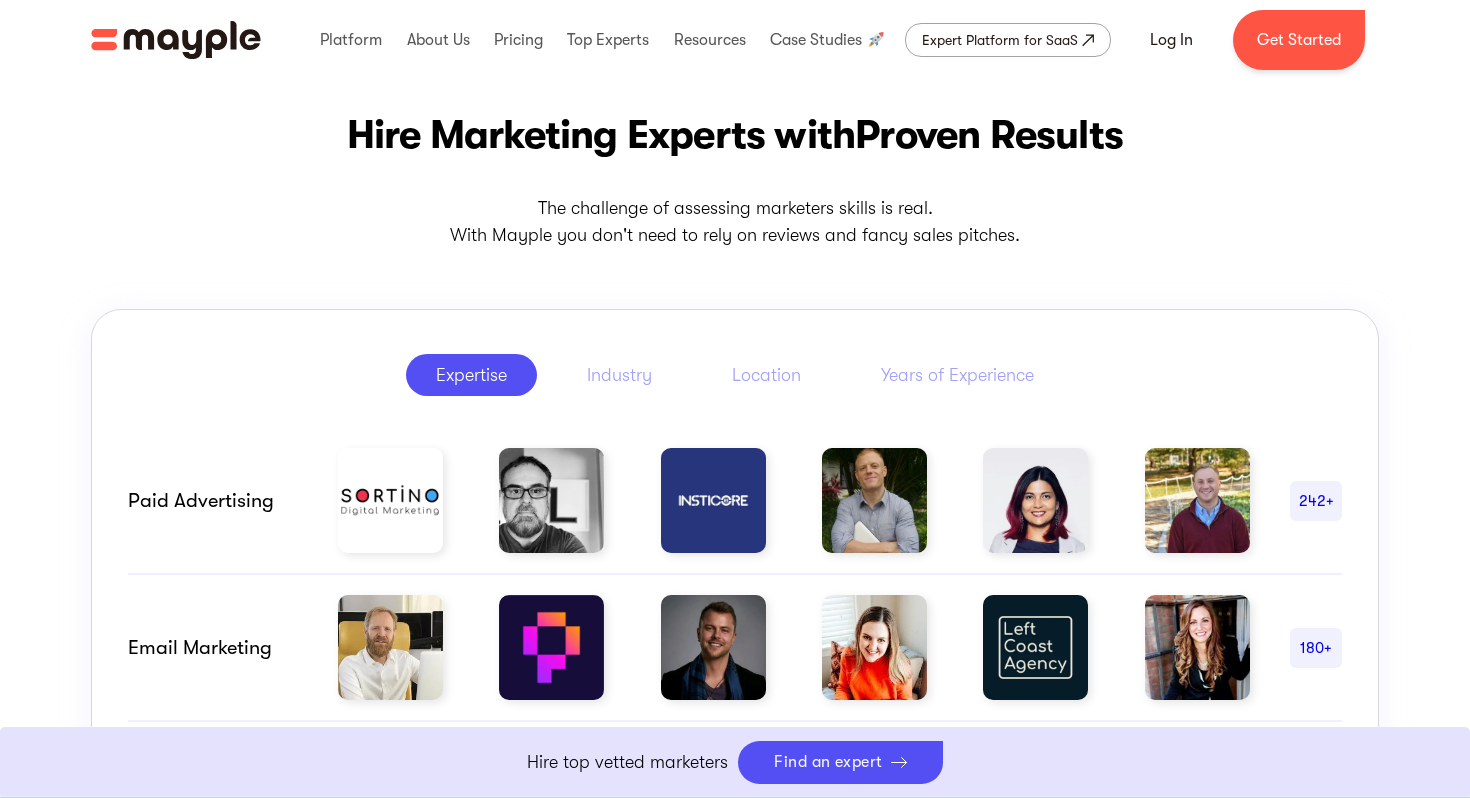 click at bounding box center (794, 500) 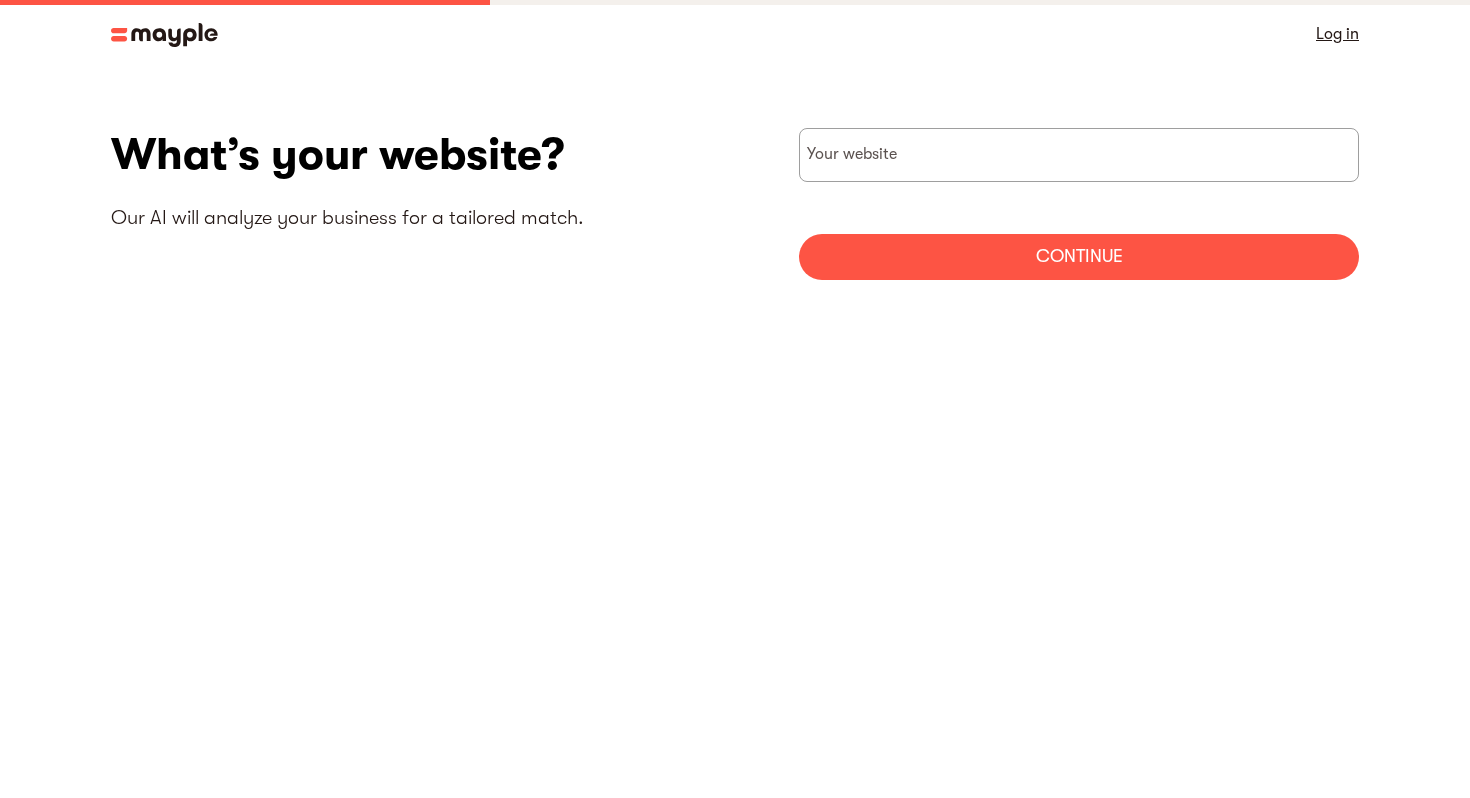 scroll, scrollTop: 0, scrollLeft: 0, axis: both 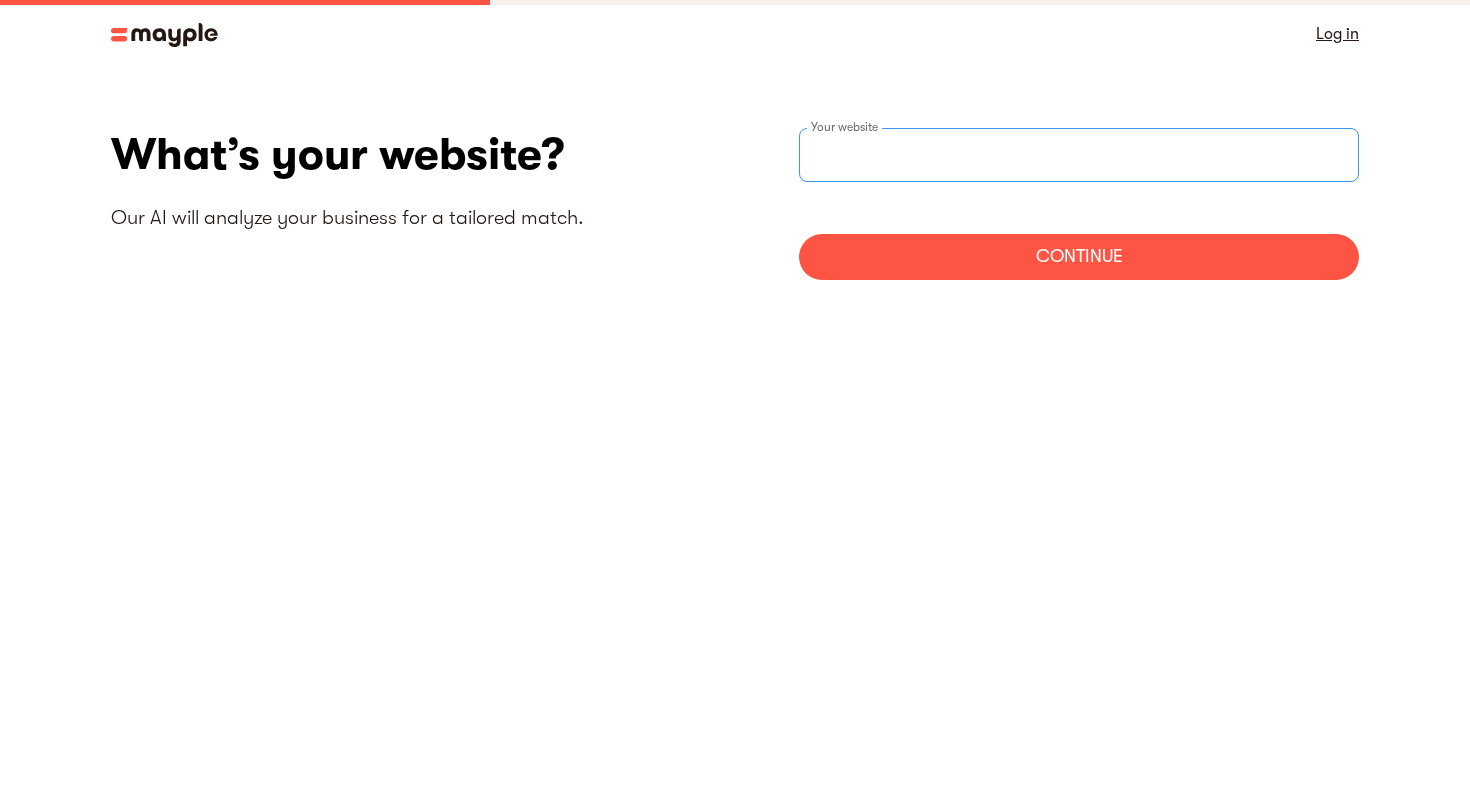 click at bounding box center [1079, 155] 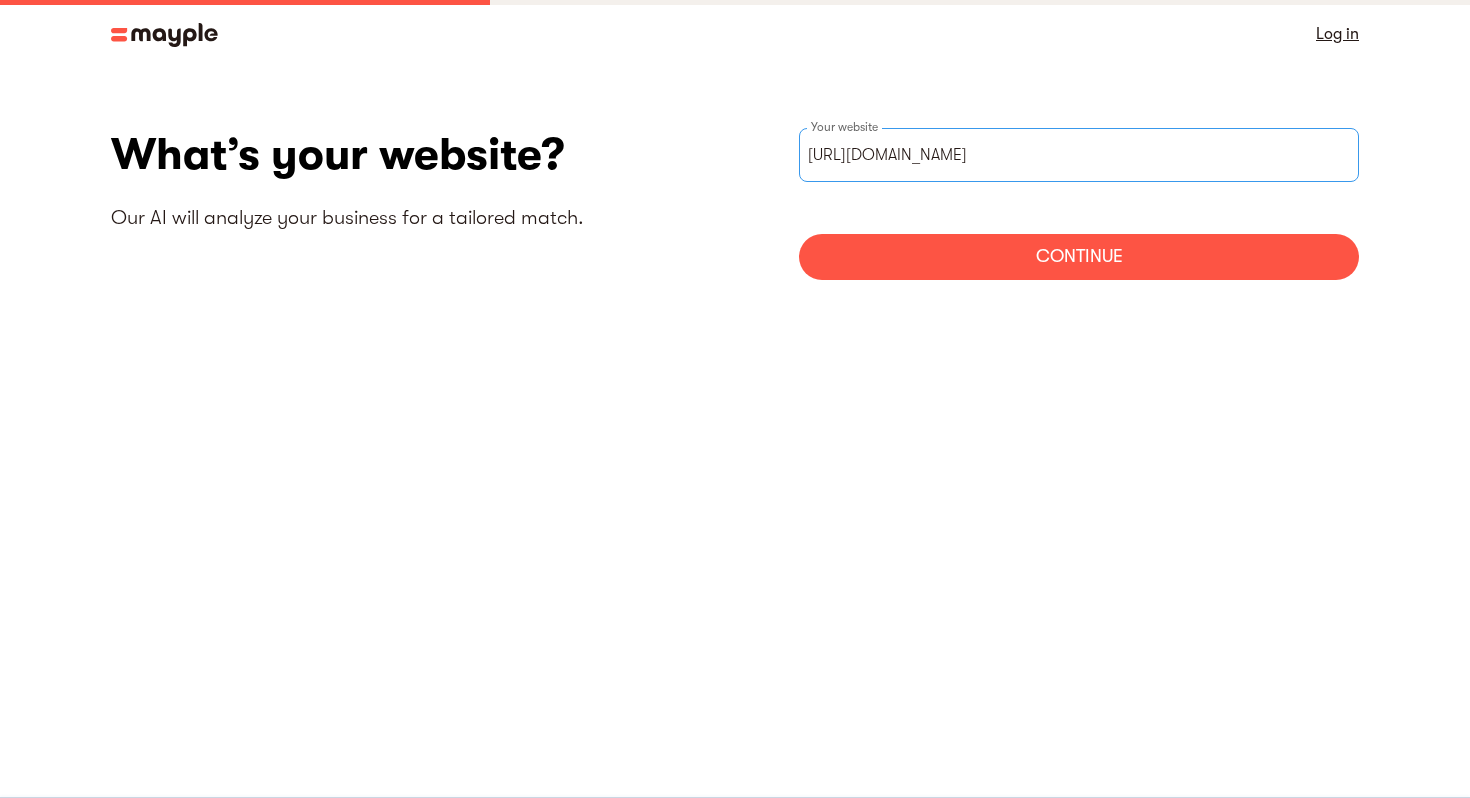 type on "[URL][DOMAIN_NAME]" 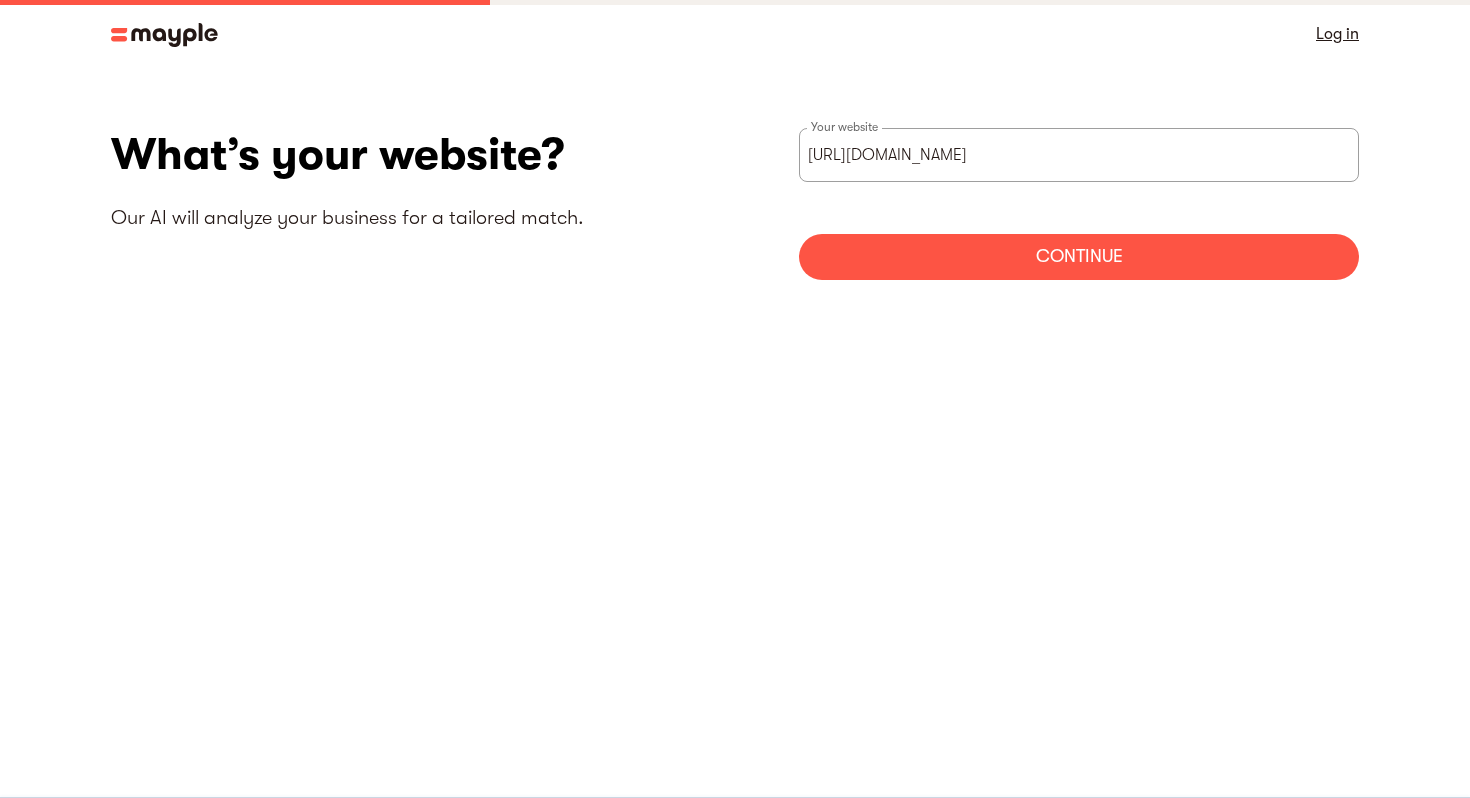 click on "Continue" at bounding box center (1079, 257) 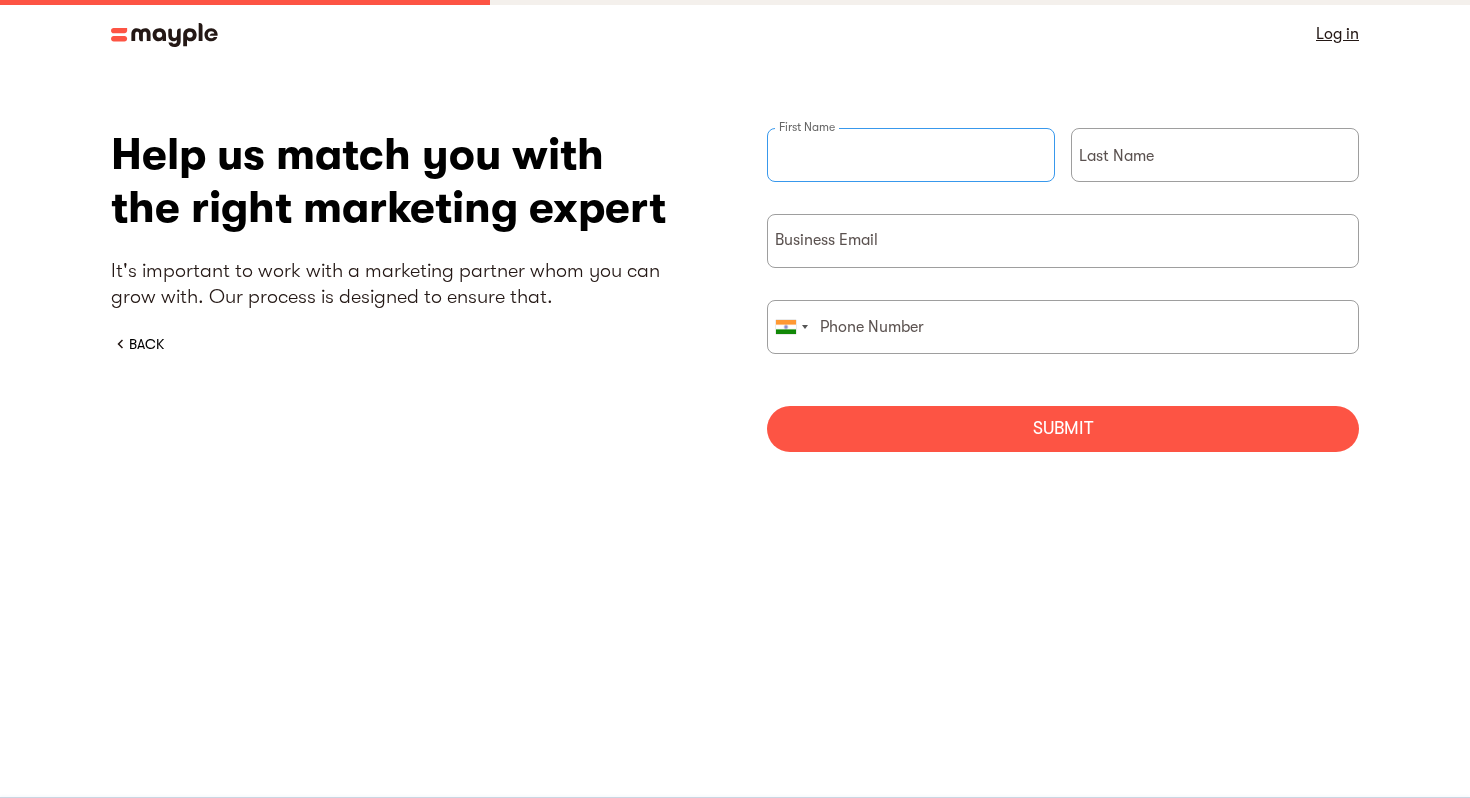 click at bounding box center [911, 155] 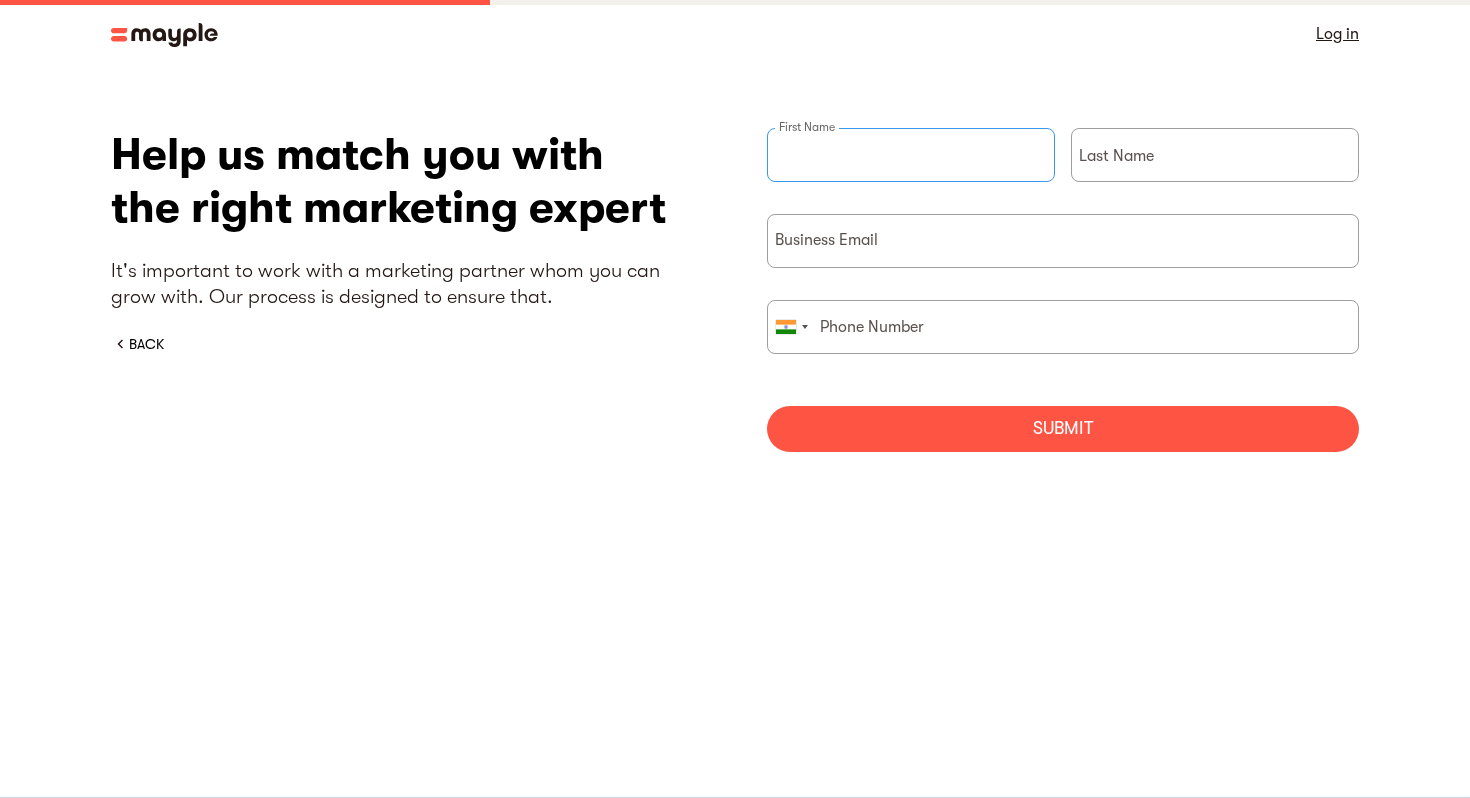 type on "[PERSON_NAME]" 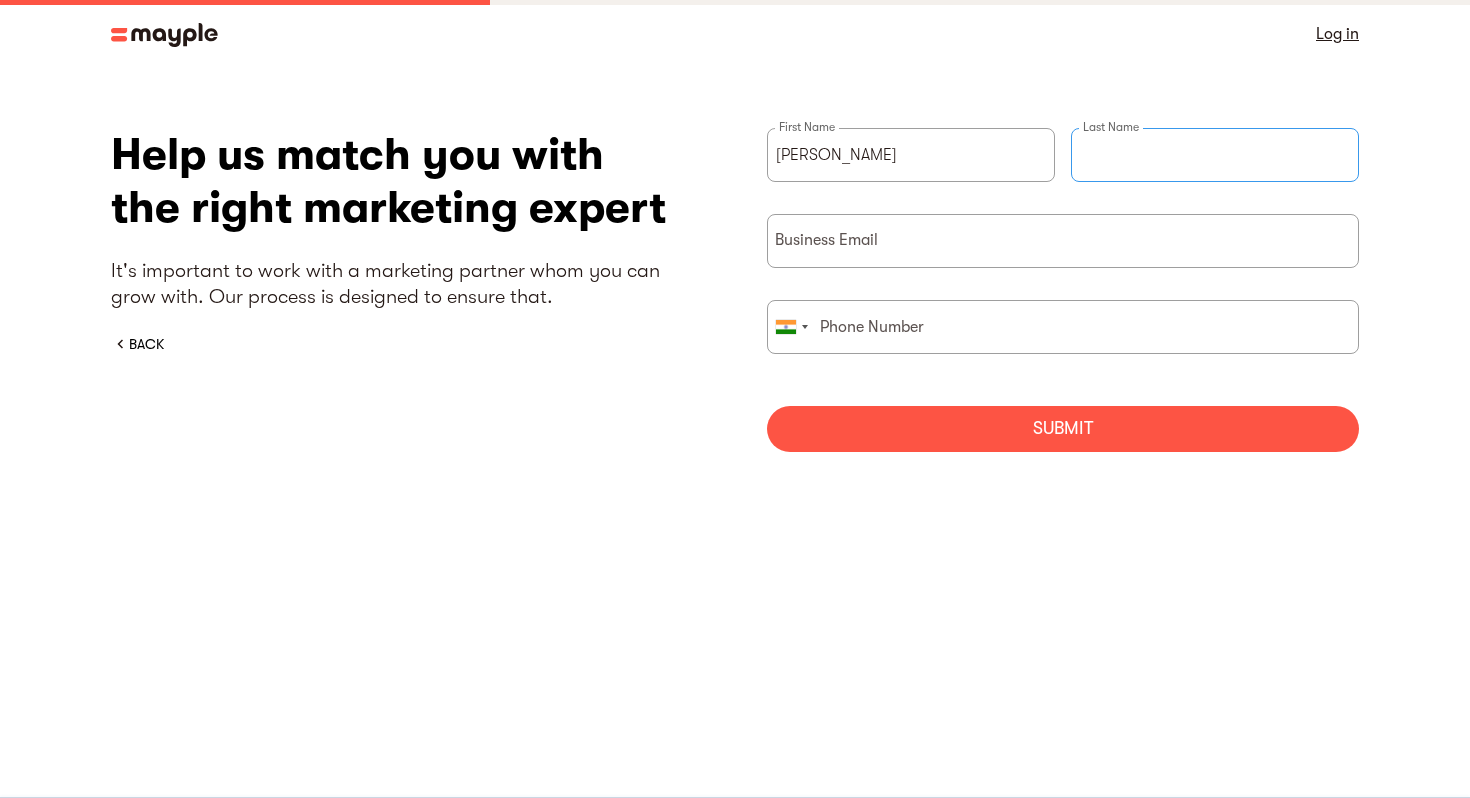 type on "Goswami" 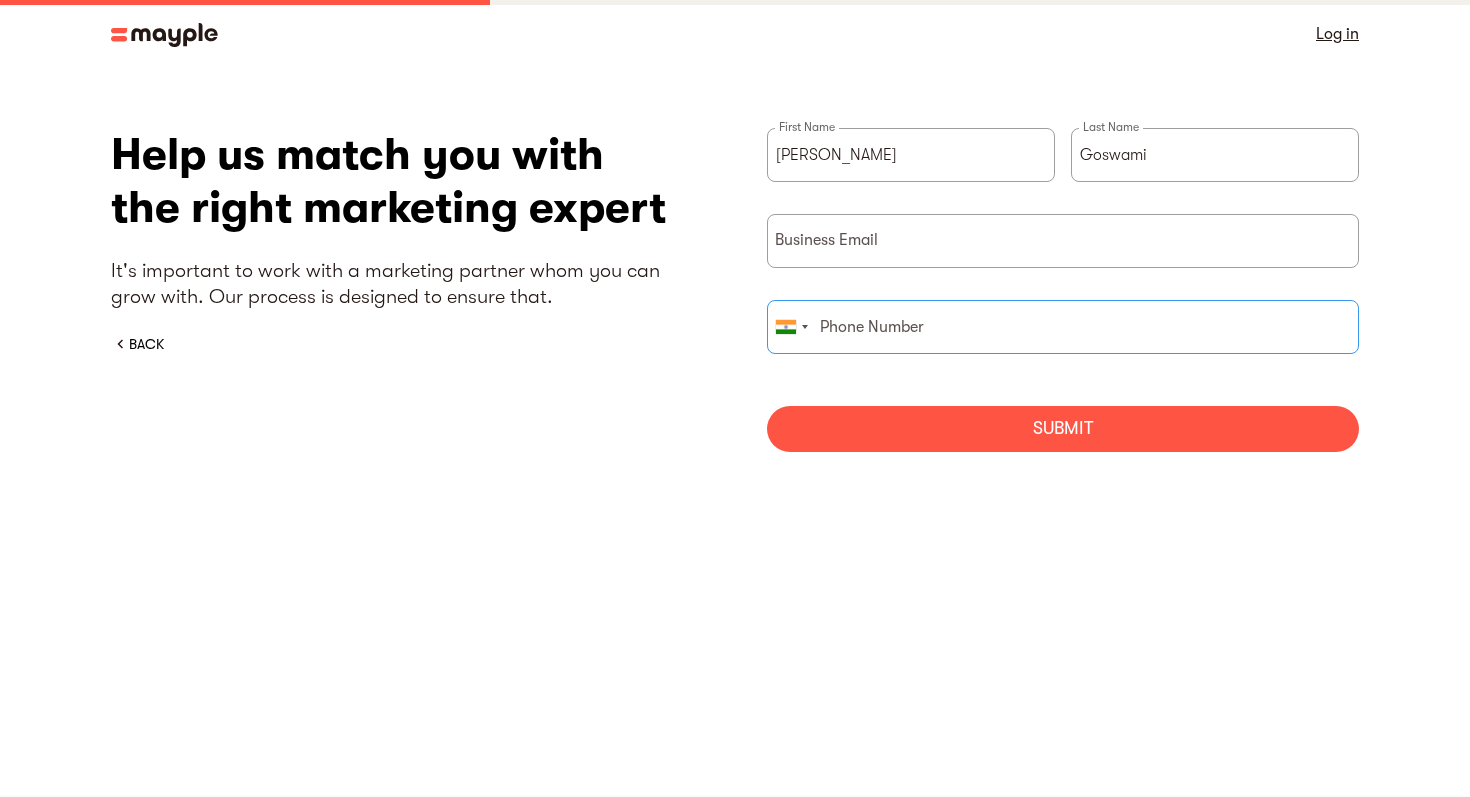 type on "09871745909" 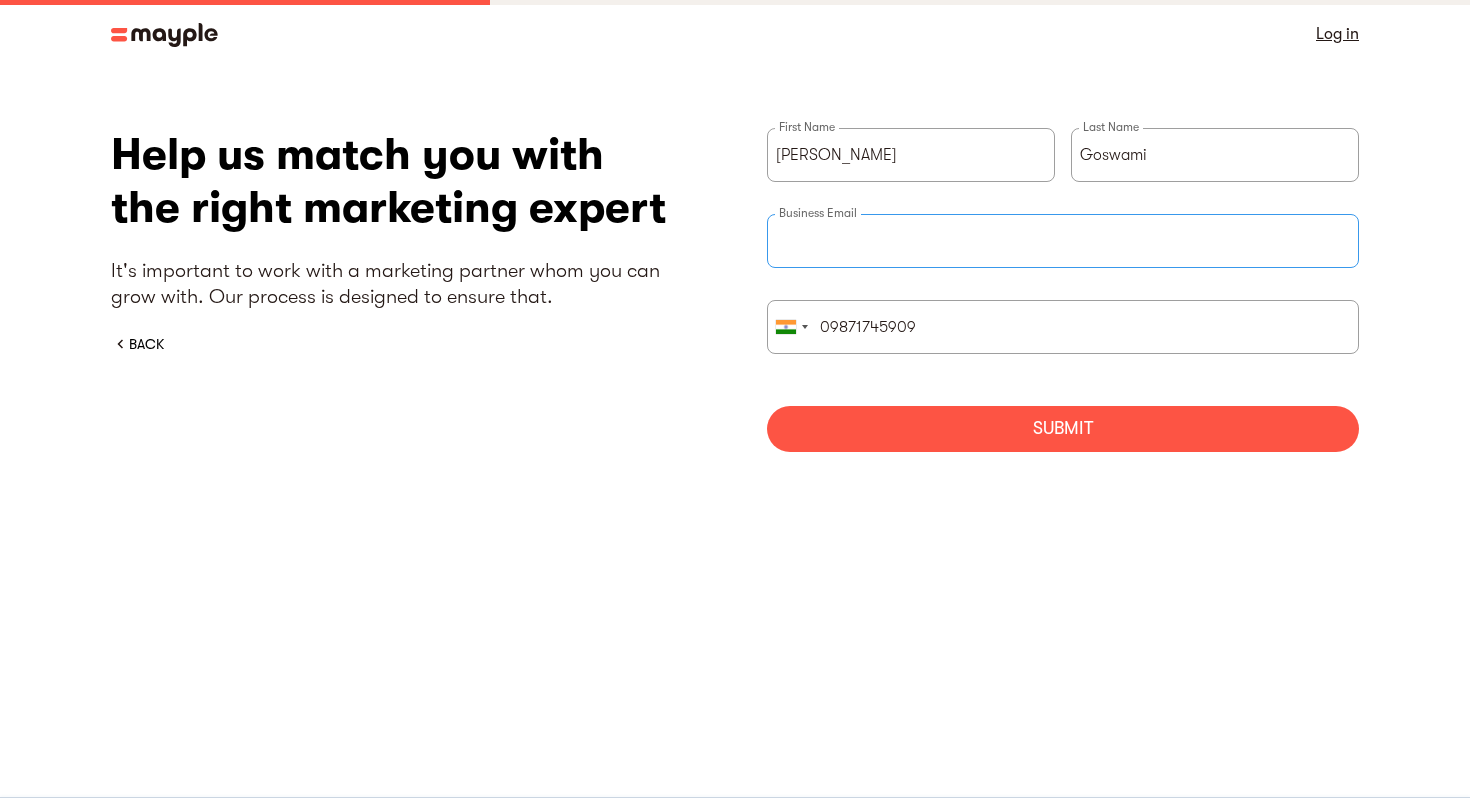 click on "Business Email" at bounding box center [1063, 241] 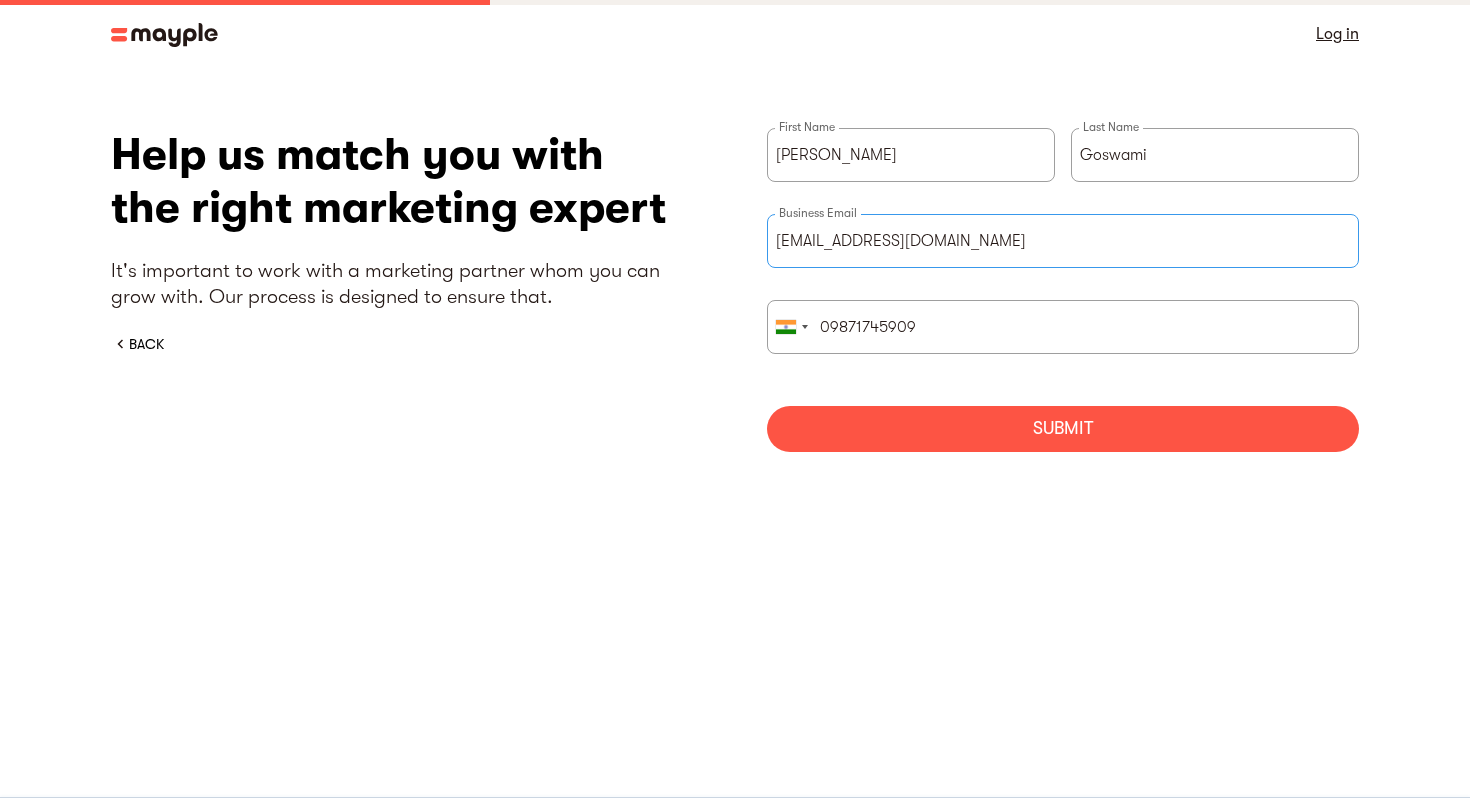 type on "admin@finledge.in" 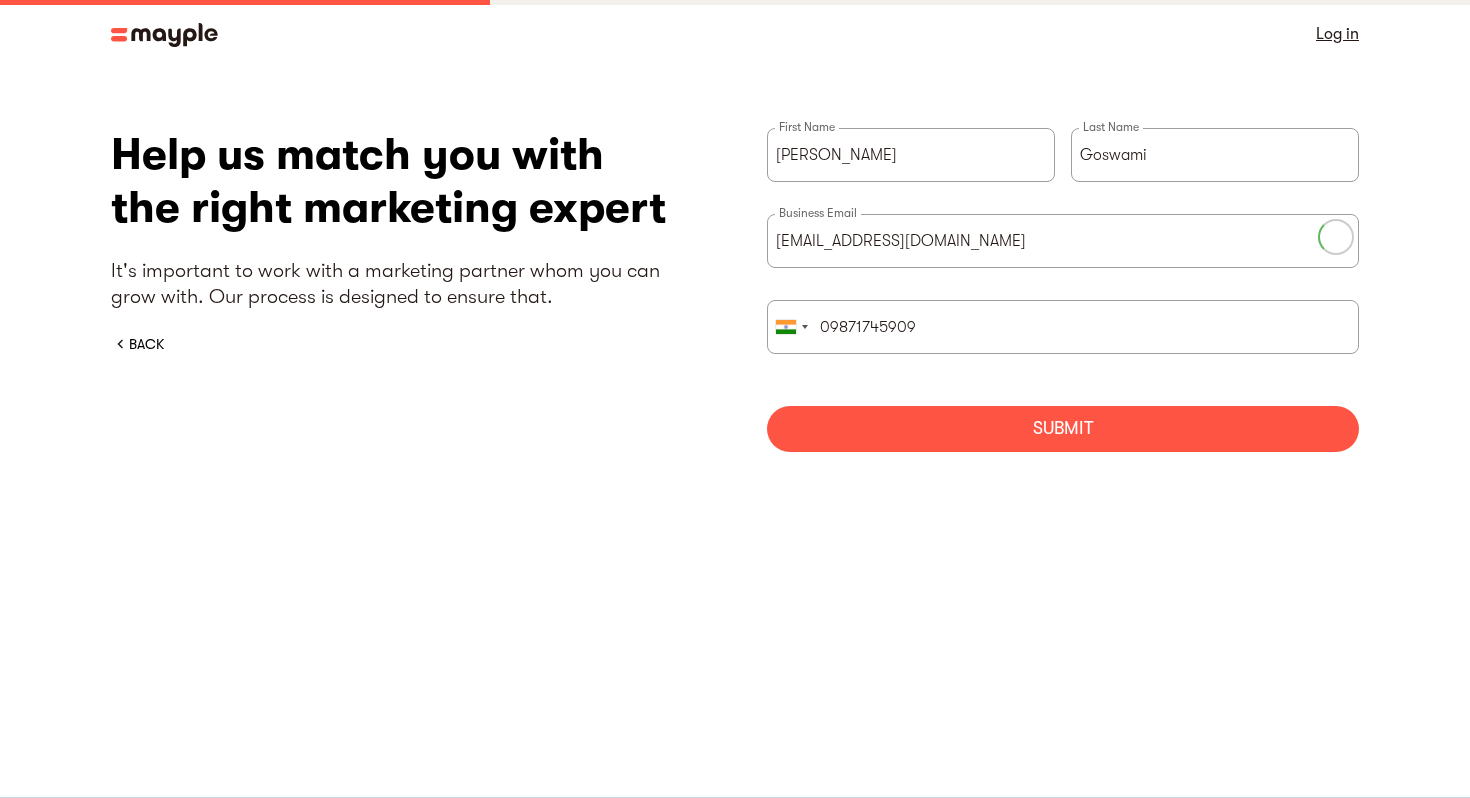 click on "Submit" at bounding box center [1063, 429] 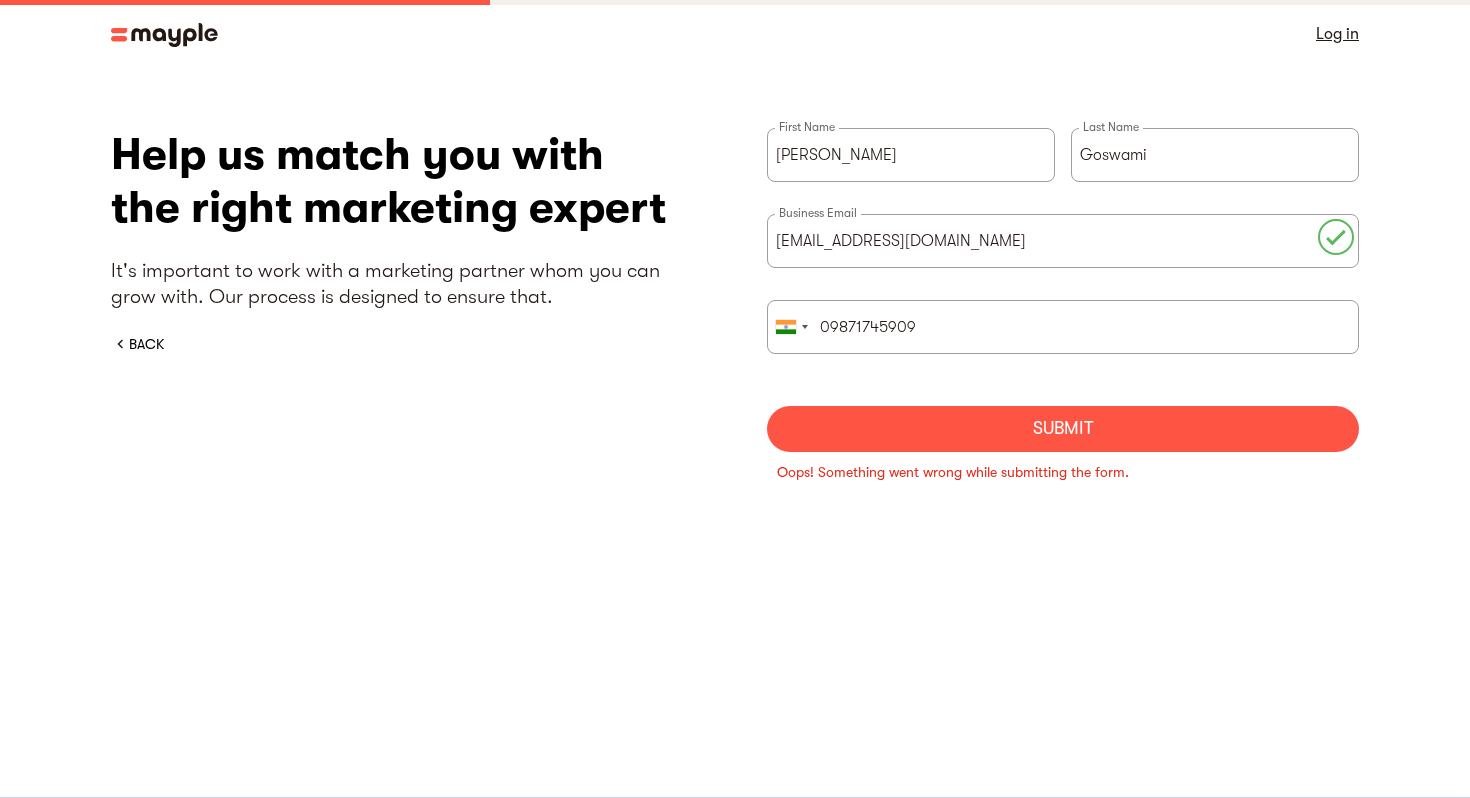 click on "Submit" at bounding box center (1063, 429) 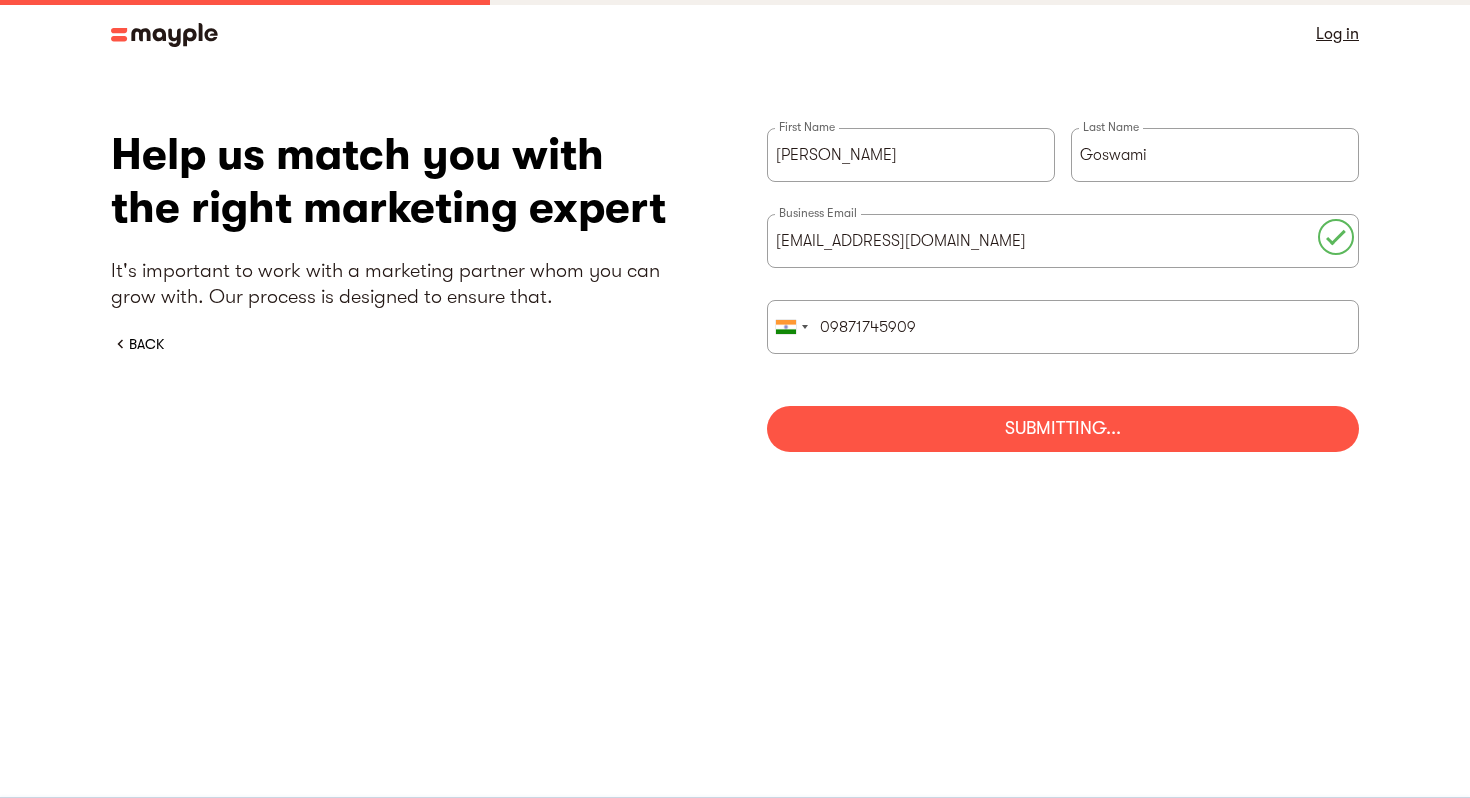 click on "Saksham First Name Goswami Last Name admin@finledge.in Business Email United States +1 United Kingdom +44 Afghanistan (‫افغانستان‬‎) +93 Albania (Shqipëri) +355 Algeria (‫الجزائر‬‎) +213 American Samoa +1 Andorra +376 Angola +244 Anguilla +1 Antigua and Barbuda +1 Argentina +54 Armenia (Հայաստան) +374 Aruba +297 Ascension Island +247 Australia +61 Austria (Österreich) +43 Azerbaijan (Azərbaycan) +994 Bahamas +1 Bahrain (‫البحرين‬‎) +973 Bangladesh (বাংলাদেশ) +880 Barbados +1 Belarus (Беларусь) +375 Belgium (België) +32 Belize +501 Benin (Bénin) +229 Bermuda +1 Bhutan (འབྲུག) +975 Bolivia +591 Bosnia and Herzegovina (Босна и Херцеговина) +387 Botswana +267 Brazil (Brasil) +55 British Indian Ocean Territory +246 British Virgin Islands +1 Brunei +673 Bulgaria (България) +359 Burkina Faso +226 Burundi (Uburundi) +257 Cambodia (កម្ពុជា) +855 Cameroon (Cameroun) +237 Canada +1 +238 +599 +1" at bounding box center (1063, 290) 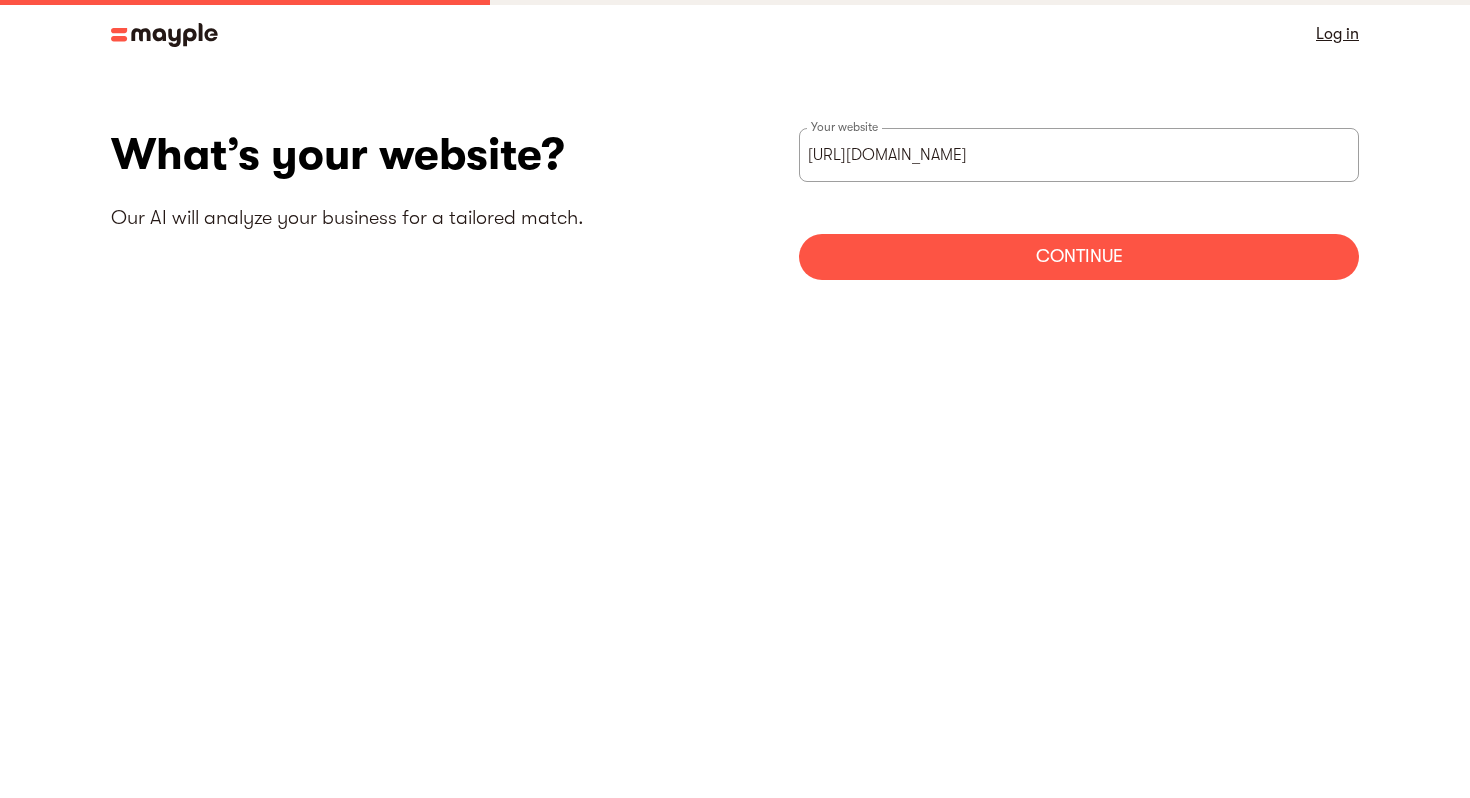 scroll, scrollTop: 0, scrollLeft: 0, axis: both 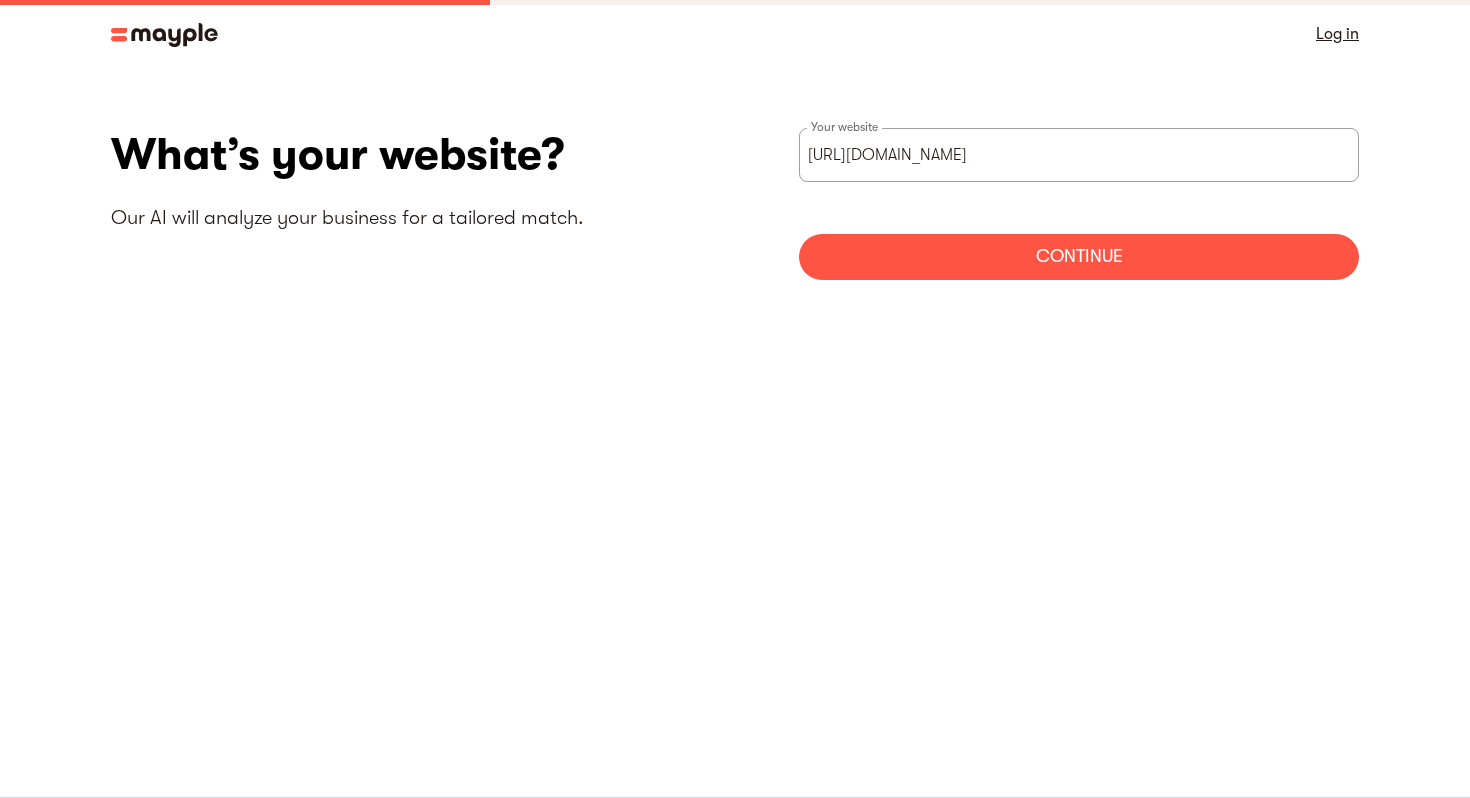 click on "Continue" at bounding box center [1079, 257] 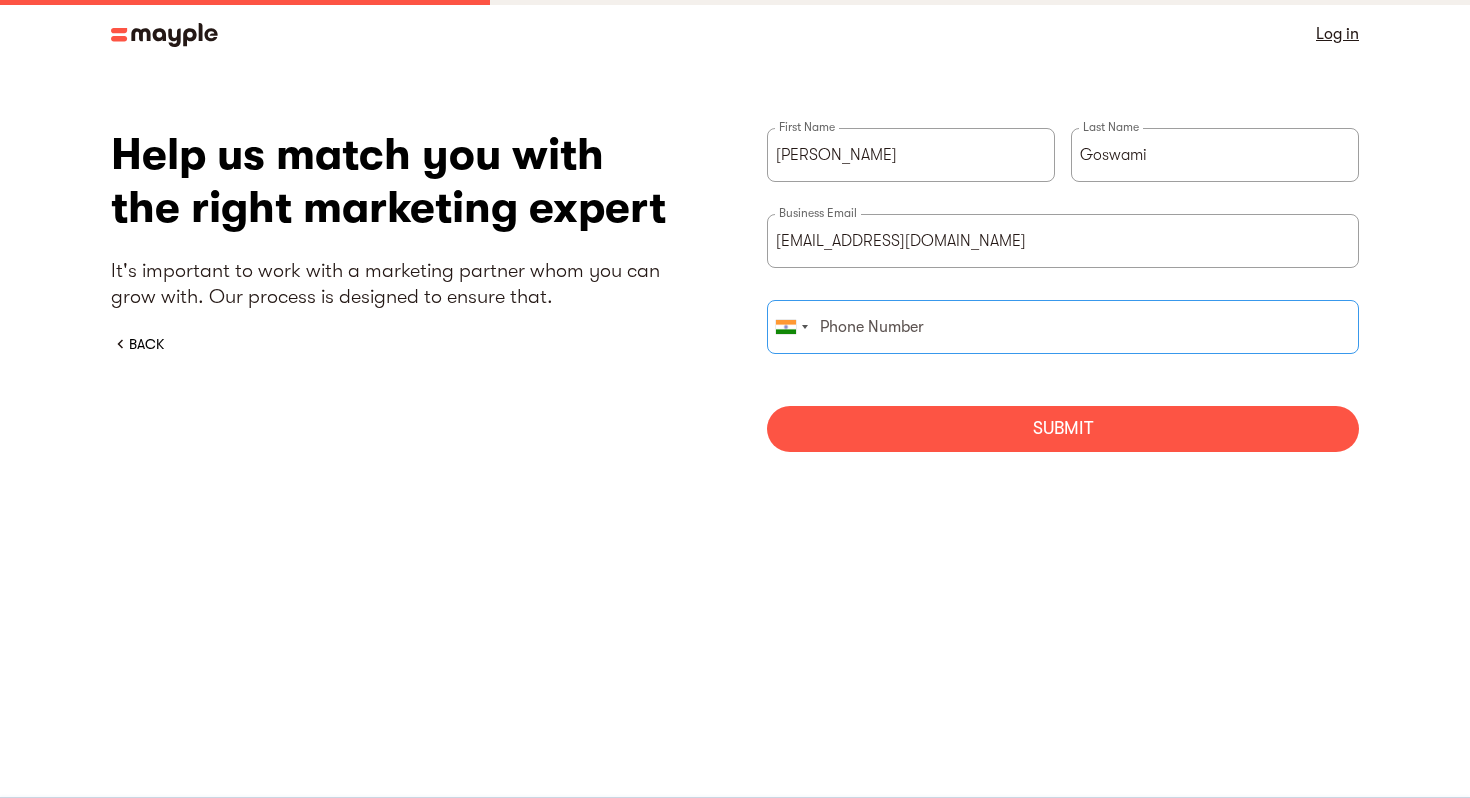 click at bounding box center [1063, 327] 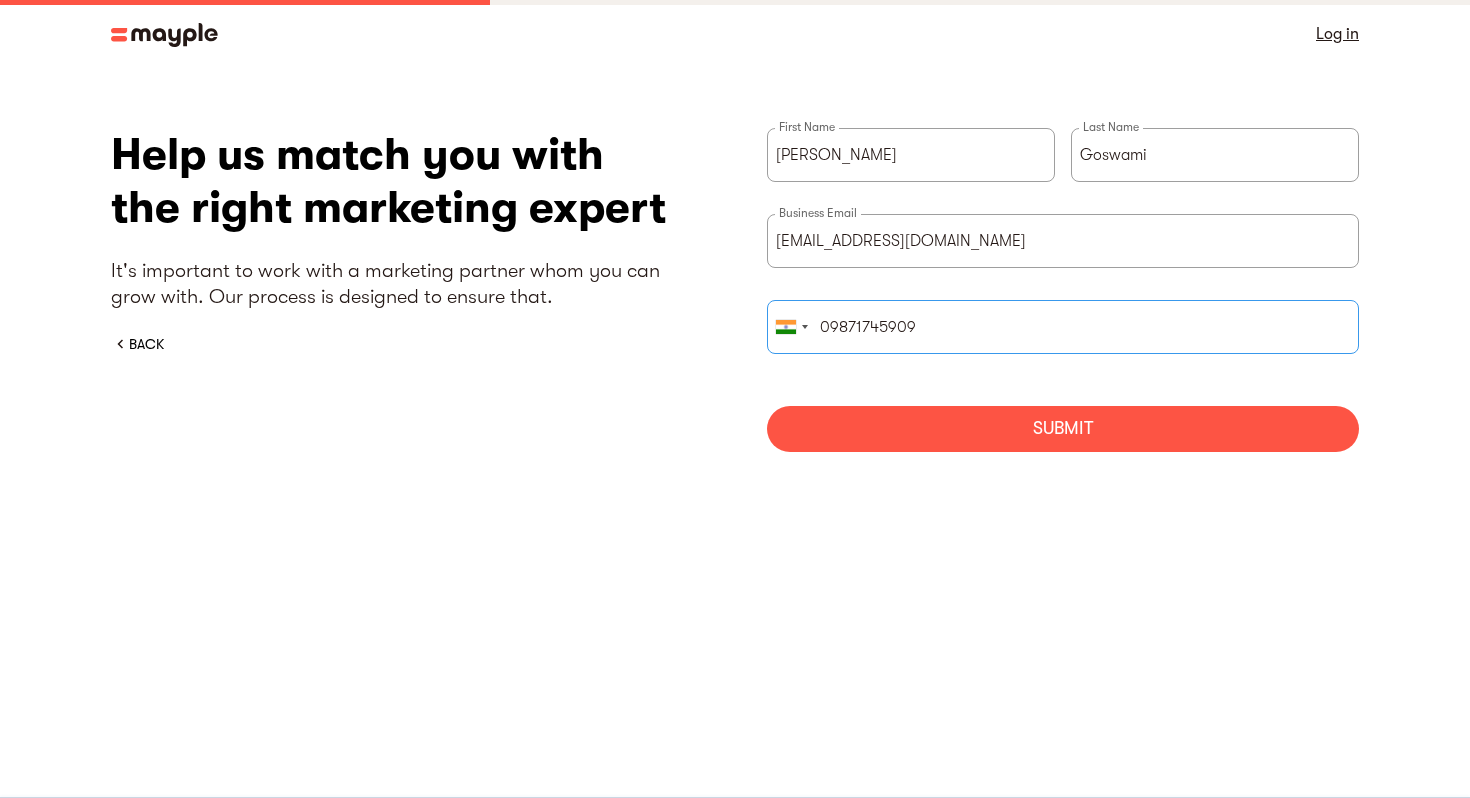 click on "09871745909" at bounding box center [1063, 327] 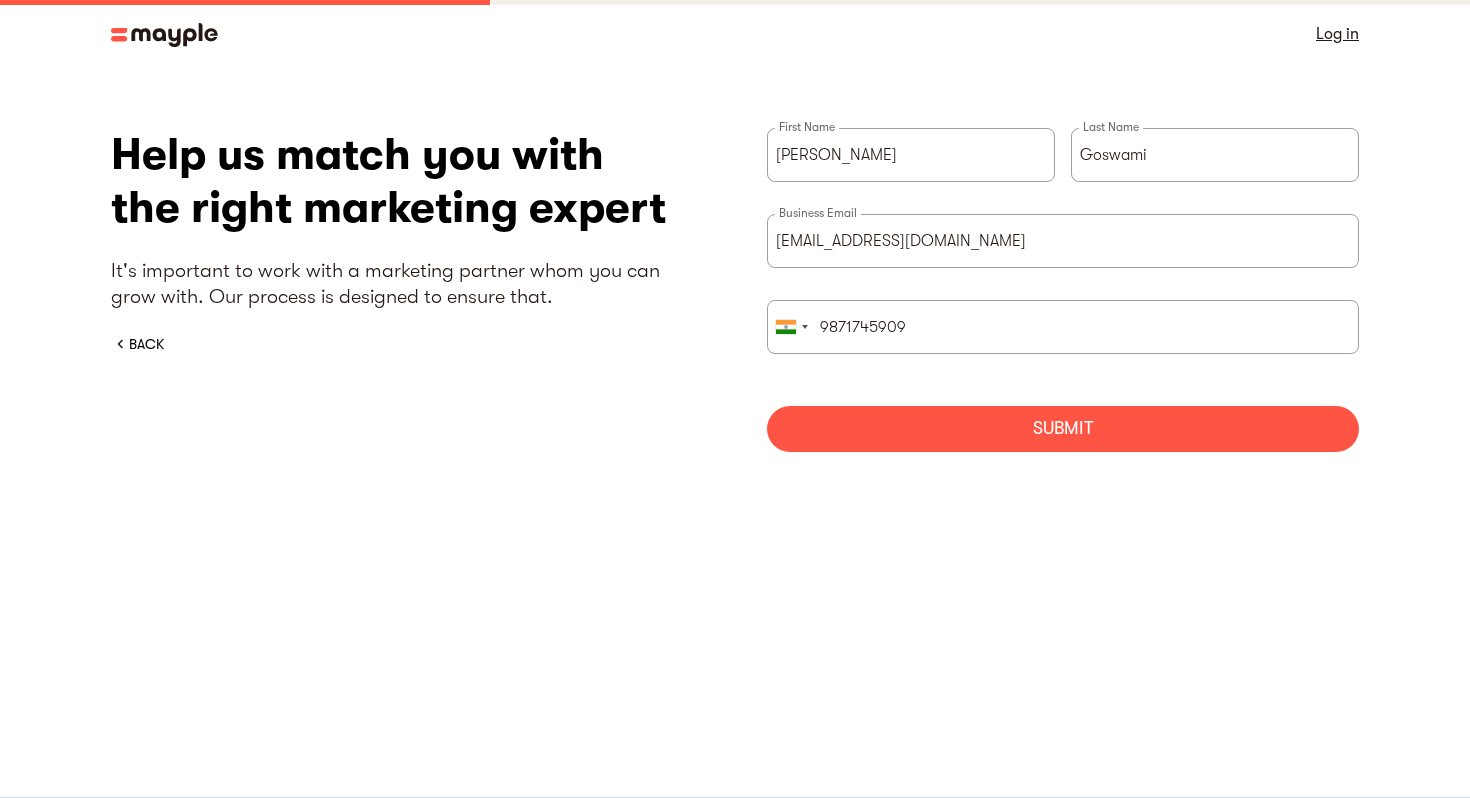 click on "Submit" at bounding box center (1063, 429) 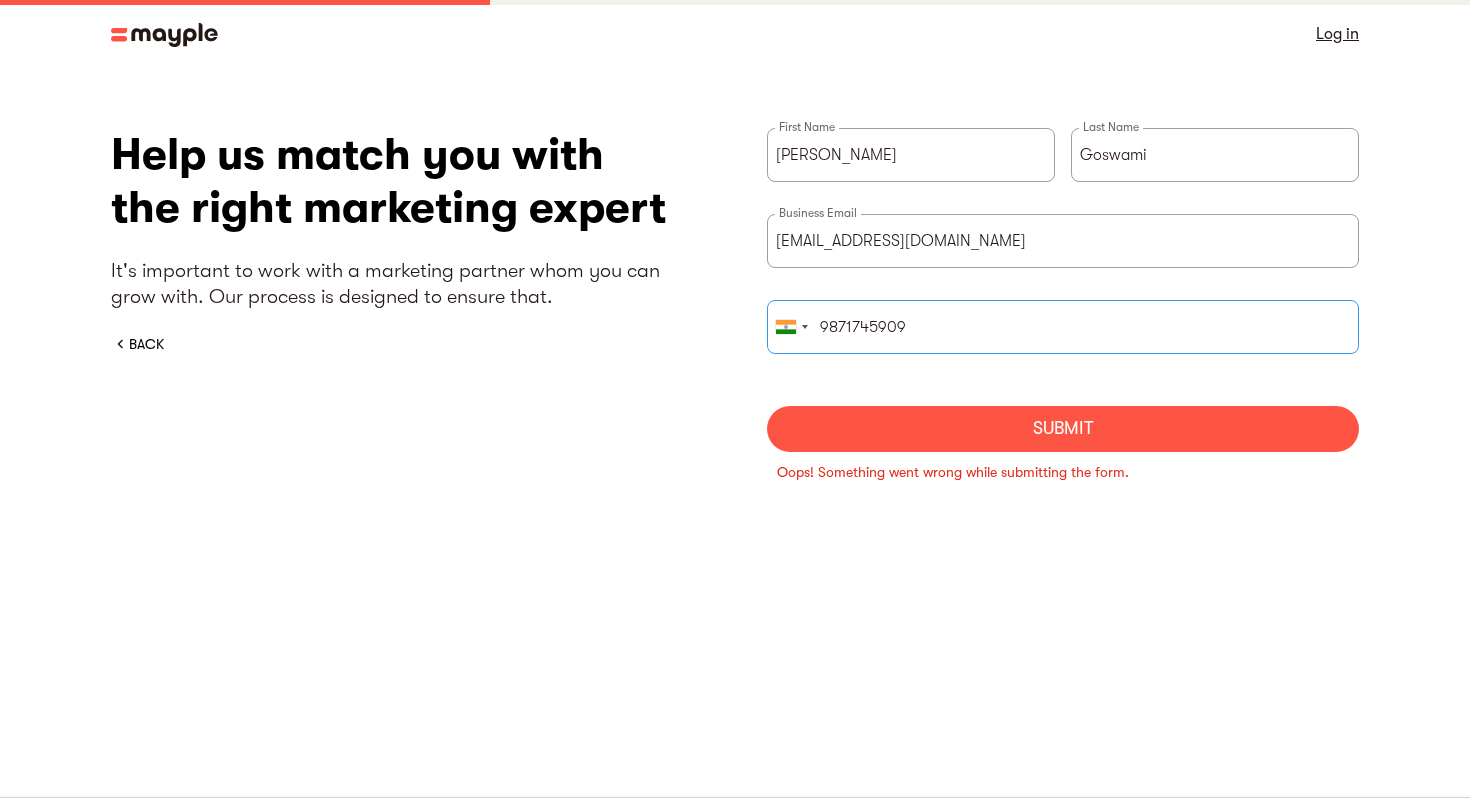click on "9871745909" at bounding box center (1063, 327) 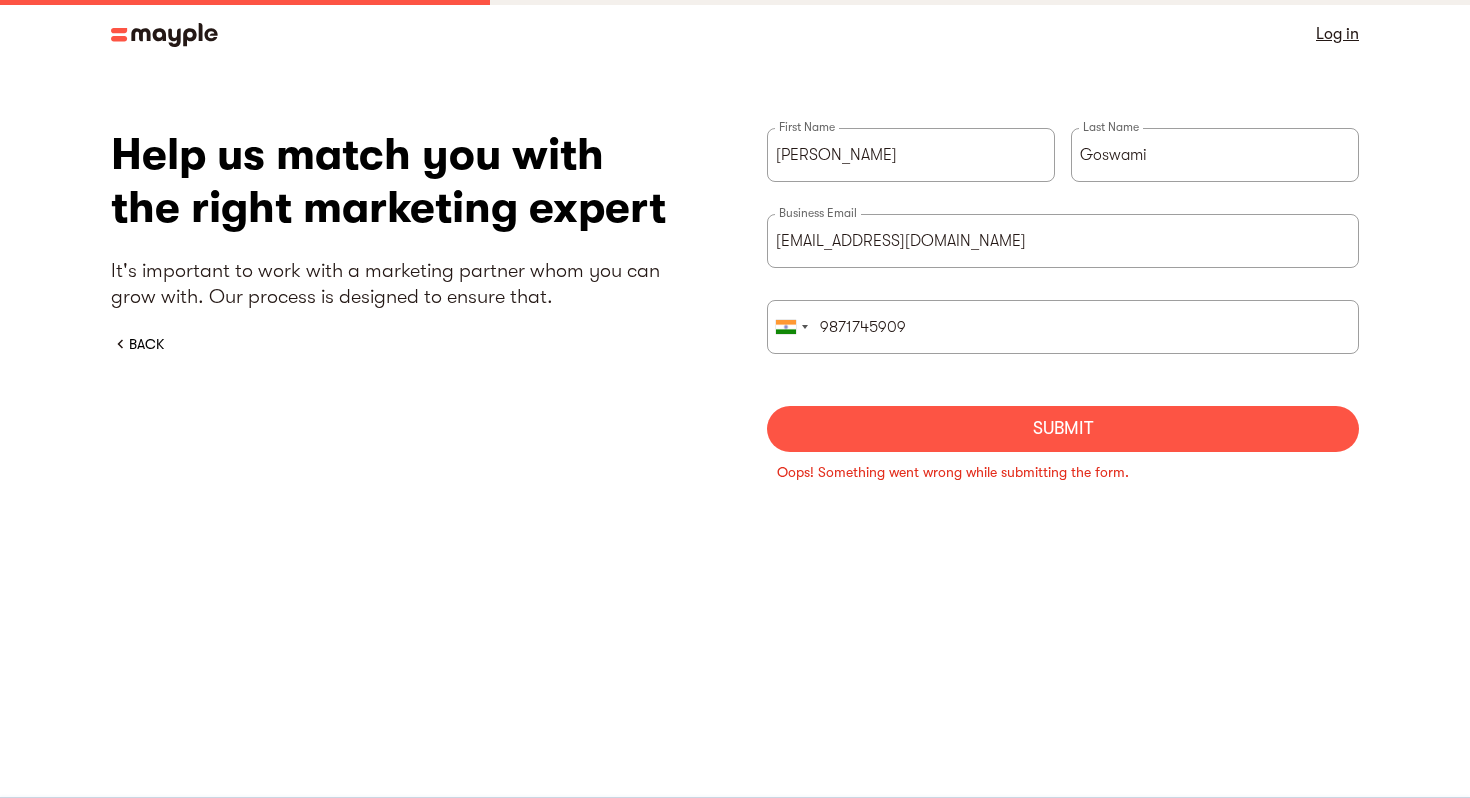 click on "Submit" at bounding box center [1063, 429] 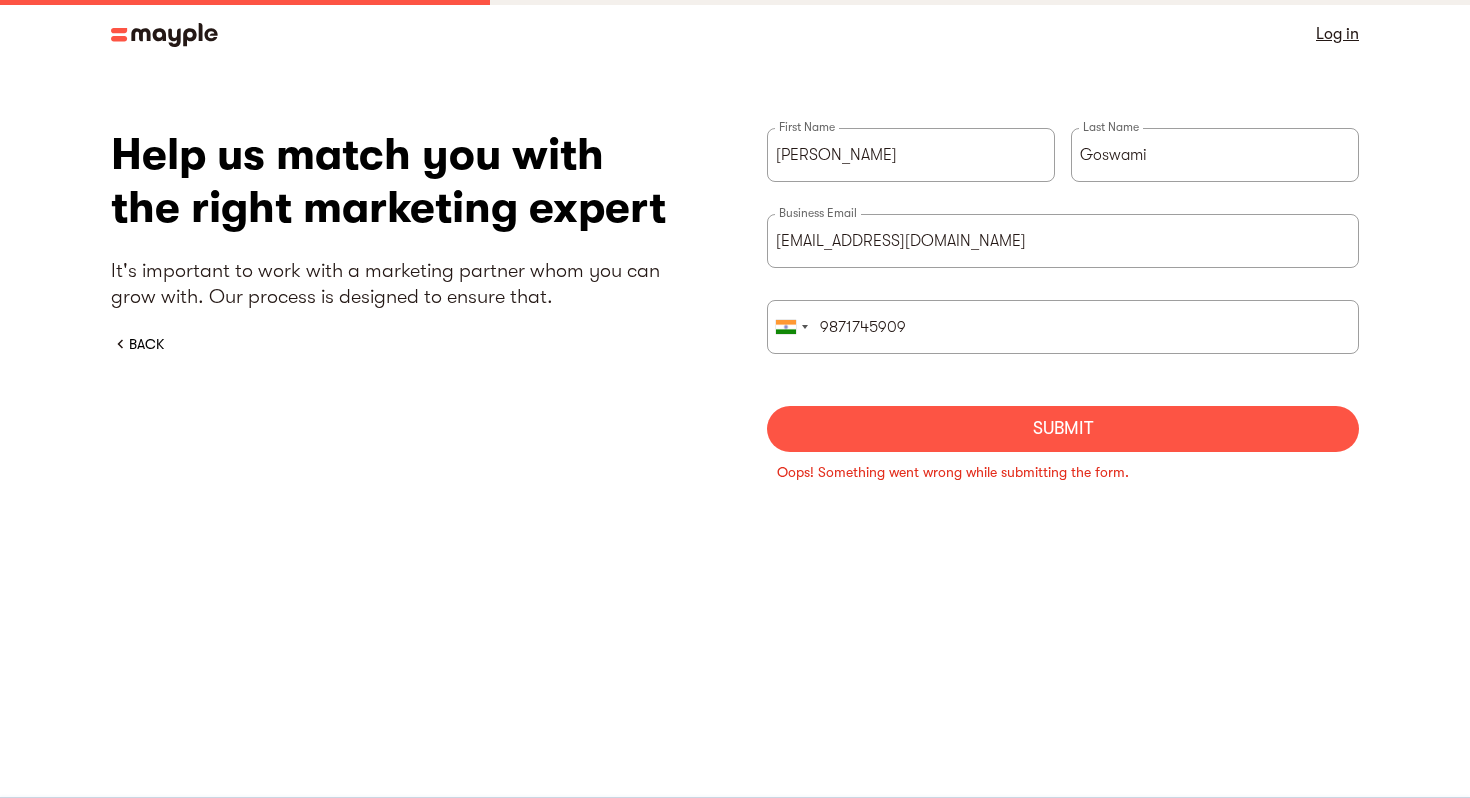 type on "098717 45909" 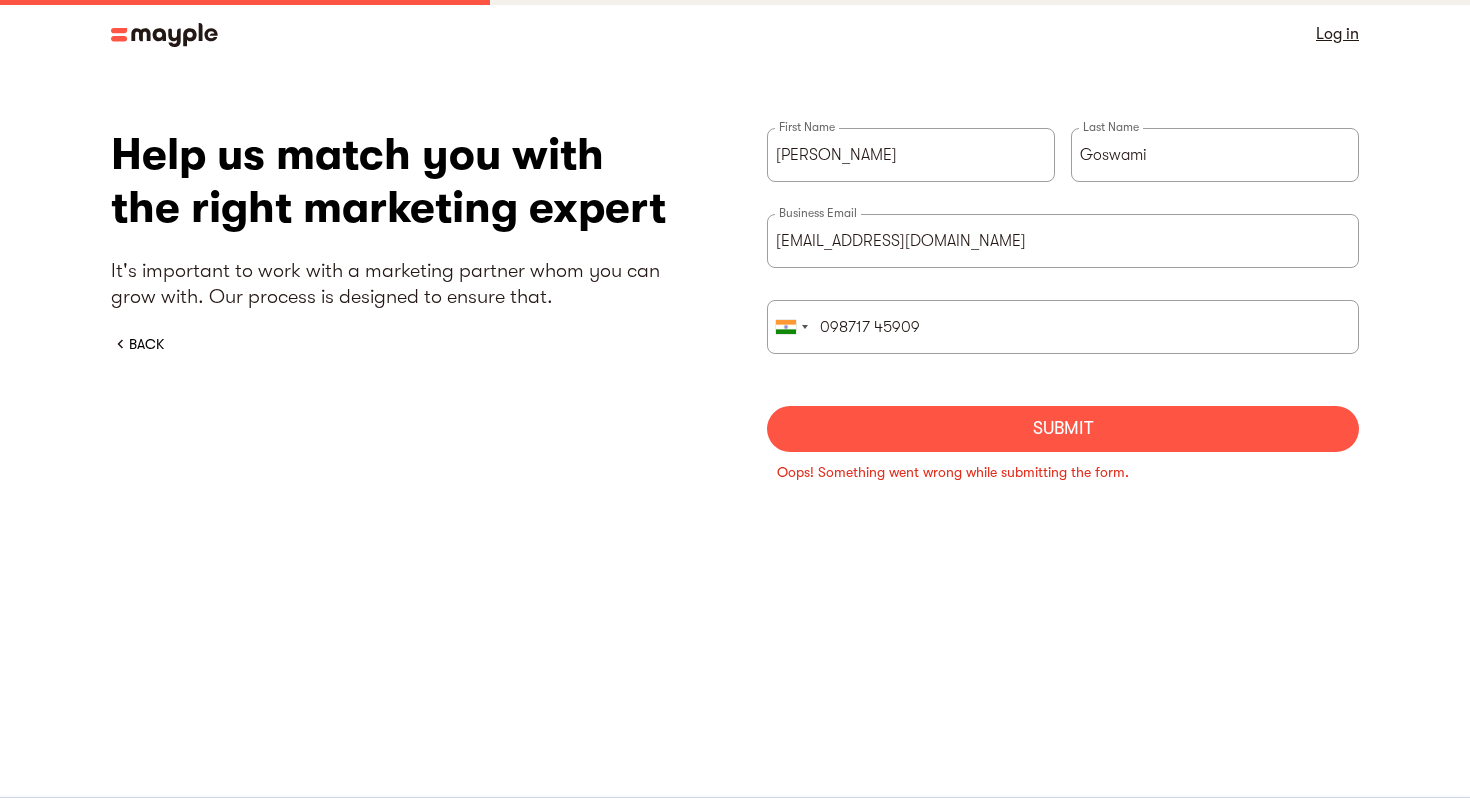 click on "Submit" at bounding box center [1063, 429] 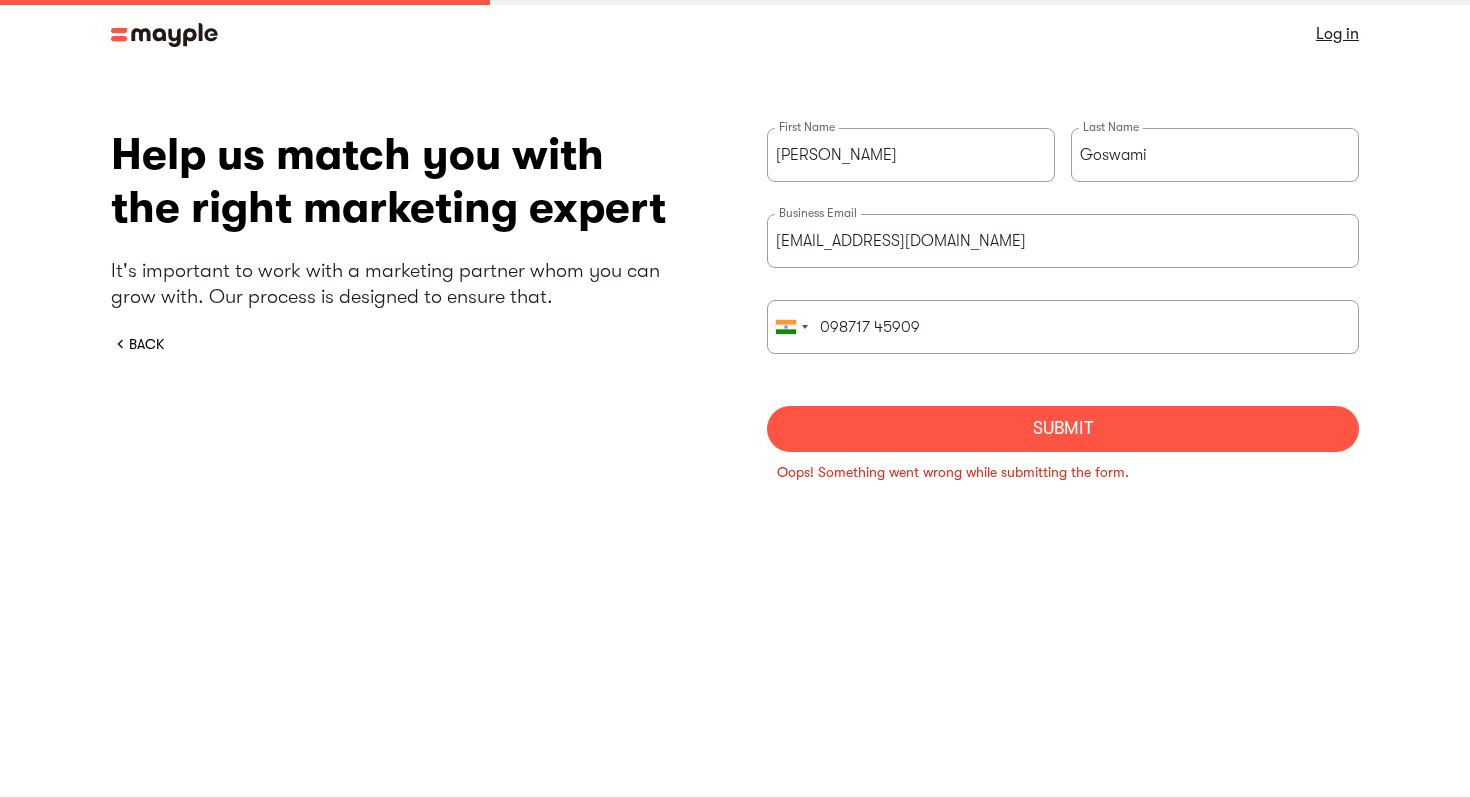 click on "Submit" at bounding box center [1063, 429] 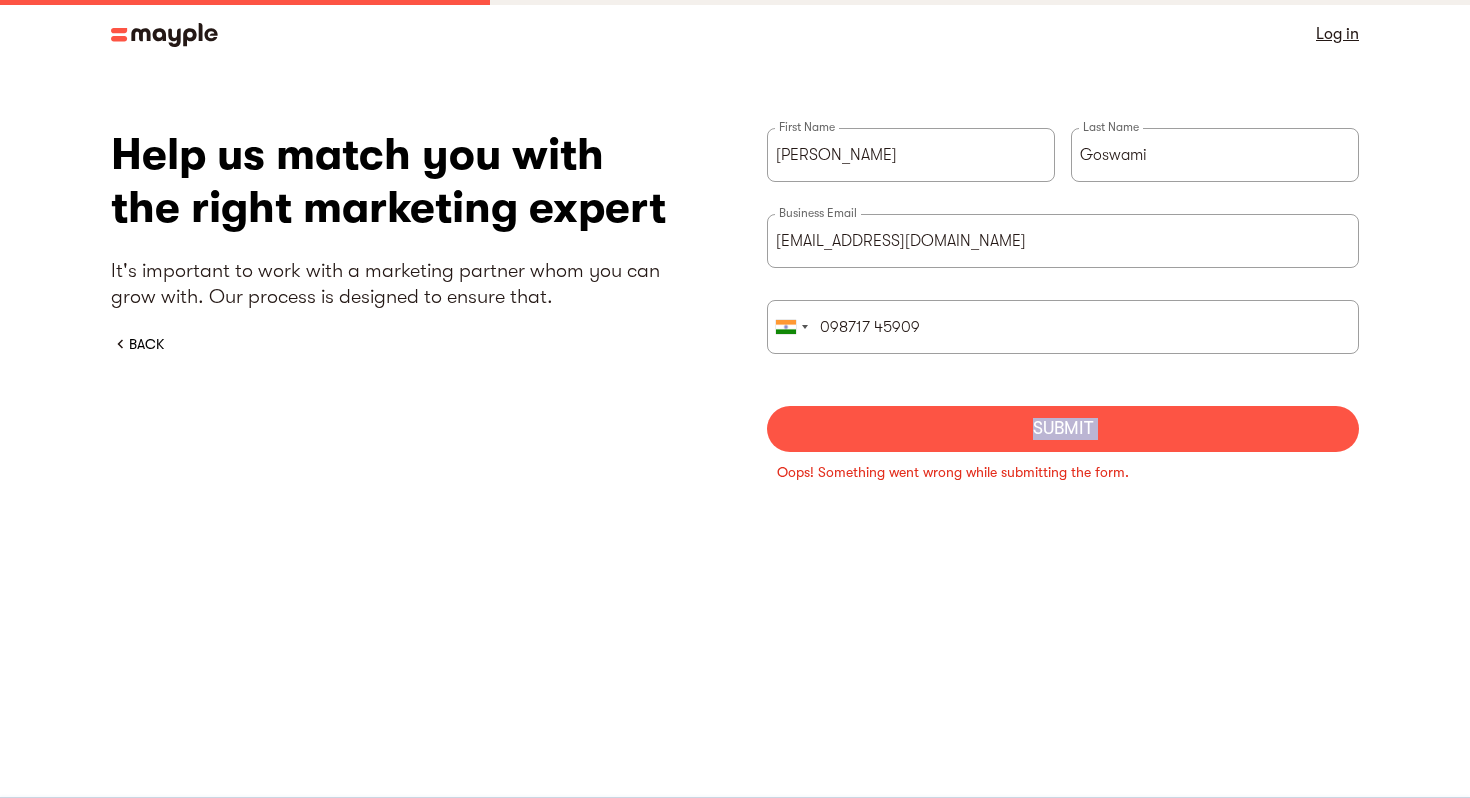 click on "Submit" at bounding box center [1063, 429] 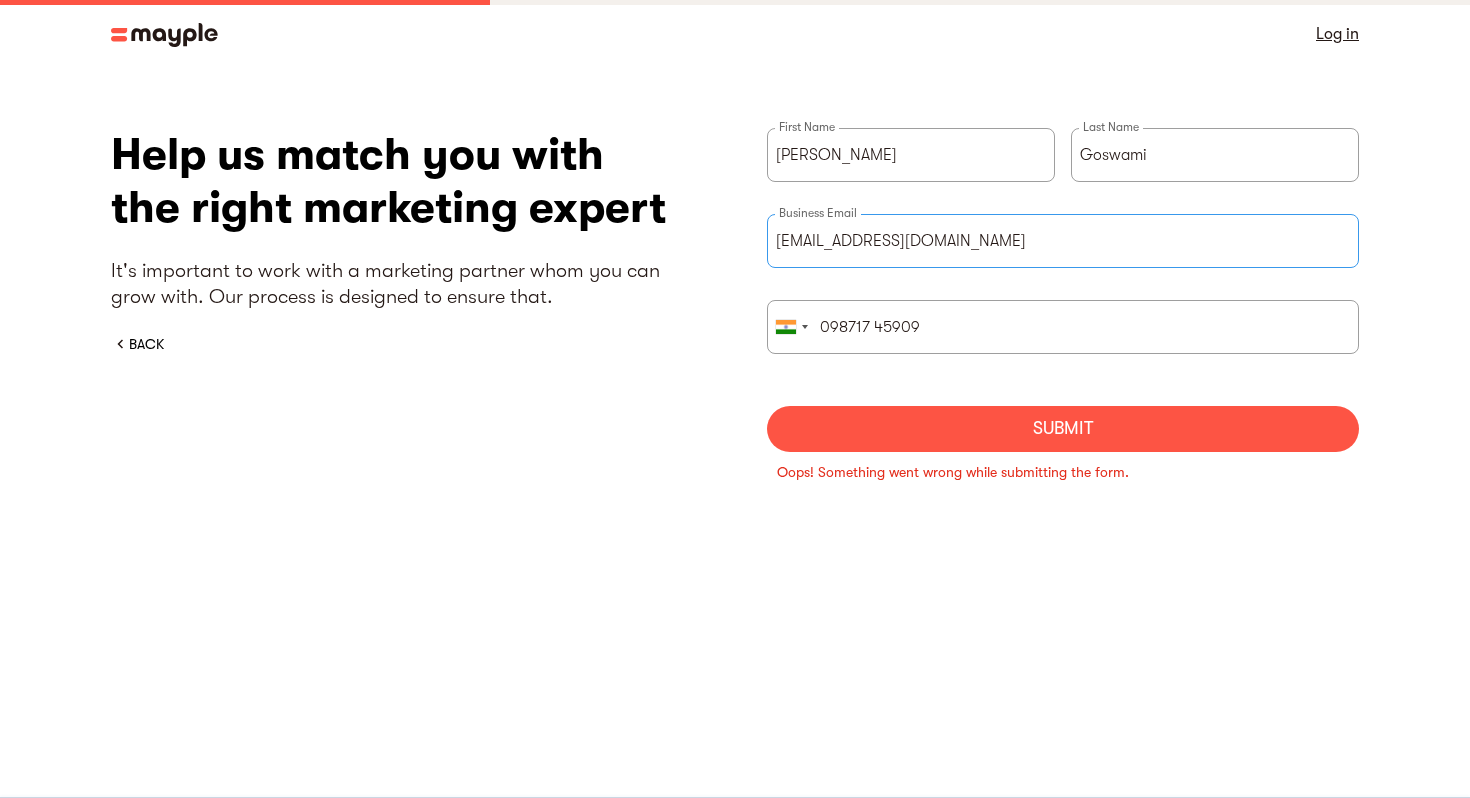 click on "admin@finledge.in" at bounding box center [1063, 241] 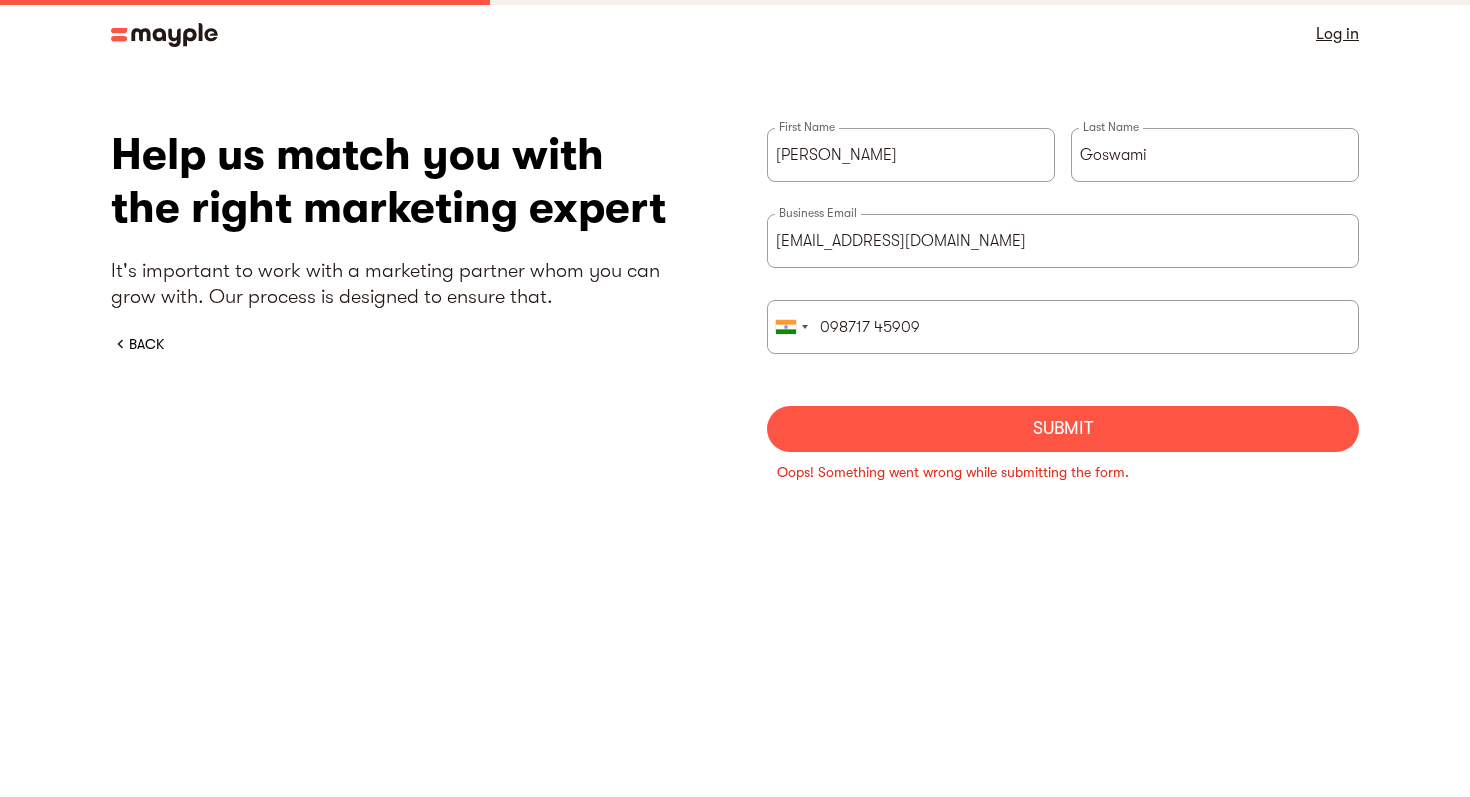 click on "Submit" at bounding box center [1063, 429] 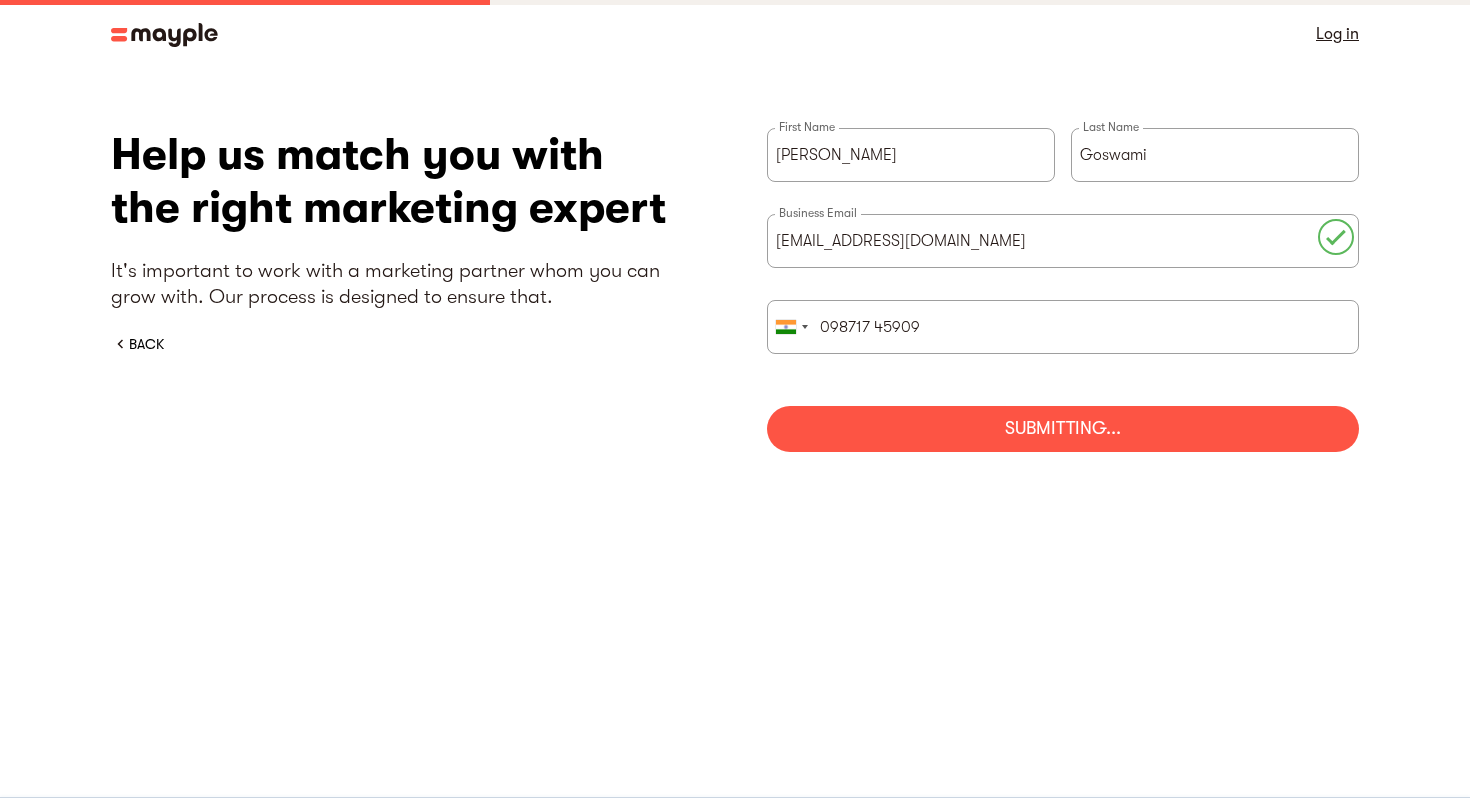 click on "Saksham First Name Goswami Last Name admin@finledge.in Business Email United States +1 United Kingdom +44 Afghanistan (‫افغانستان‬‎) +93 Albania (Shqipëri) +355 Algeria (‫الجزائر‬‎) +213 American Samoa +1 Andorra +376 Angola +244 Anguilla +1 Antigua and Barbuda +1 Argentina +54 Armenia (Հայաստան) +374 Aruba +297 Ascension Island +247 Australia +61 Austria (Österreich) +43 Azerbaijan (Azərbaycan) +994 Bahamas +1 Bahrain (‫البحرين‬‎) +973 Bangladesh (বাংলাদেশ) +880 Barbados +1 Belarus (Беларусь) +375 Belgium (België) +32 Belize +501 Benin (Bénin) +229 Bermuda +1 Bhutan (འབྲུག) +975 Bolivia +591 Bosnia and Herzegovina (Босна и Херцеговина) +387 Botswana +267 Brazil (Brasil) +55 British Indian Ocean Territory +246 British Virgin Islands +1 Brunei +673 Bulgaria (България) +359 Burkina Faso +226 Burundi (Uburundi) +257 Cambodia (កម្ពុជា) +855 Cameroon (Cameroun) +237 Canada +1 +238 +599 +1" at bounding box center [1063, 290] 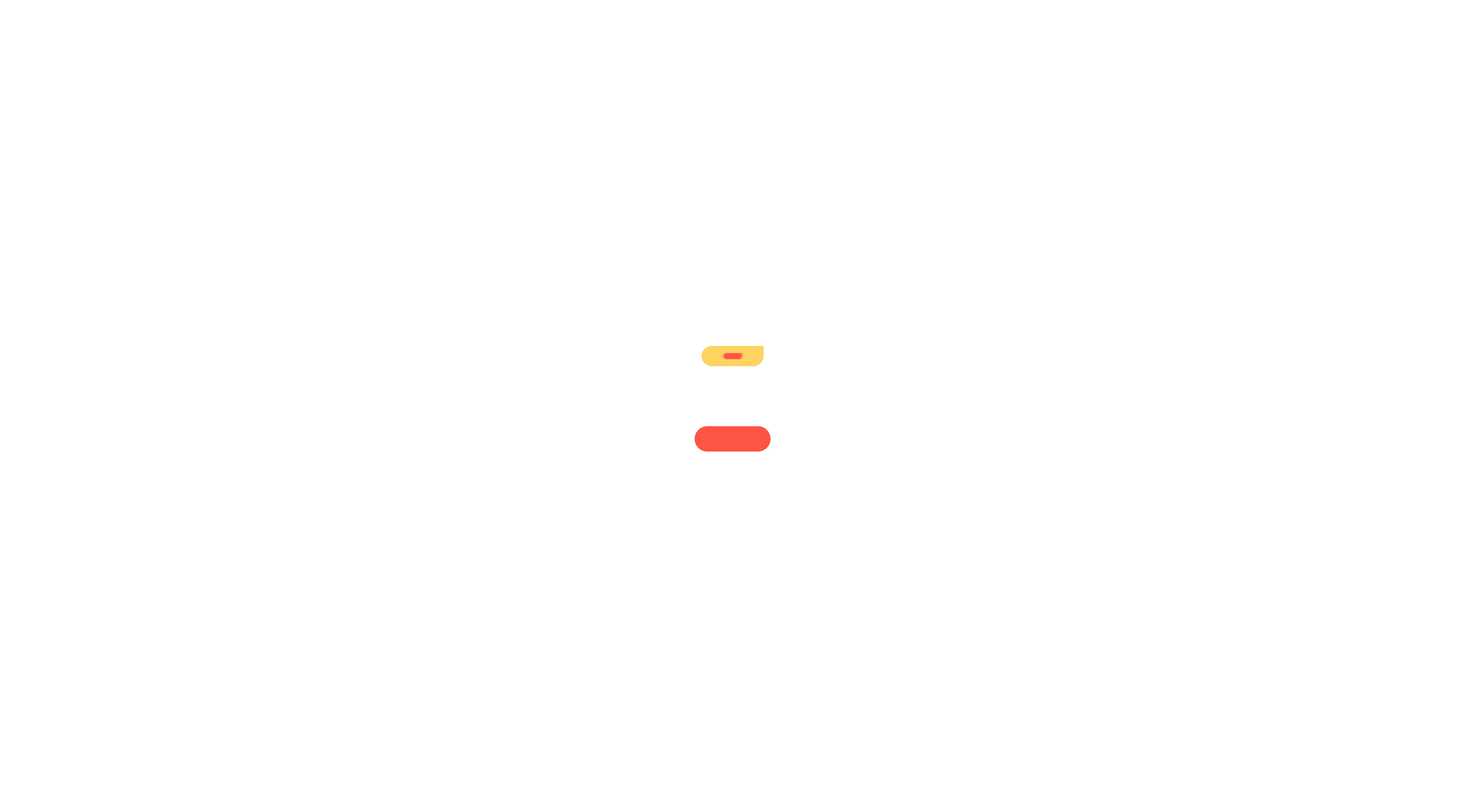 scroll, scrollTop: 0, scrollLeft: 0, axis: both 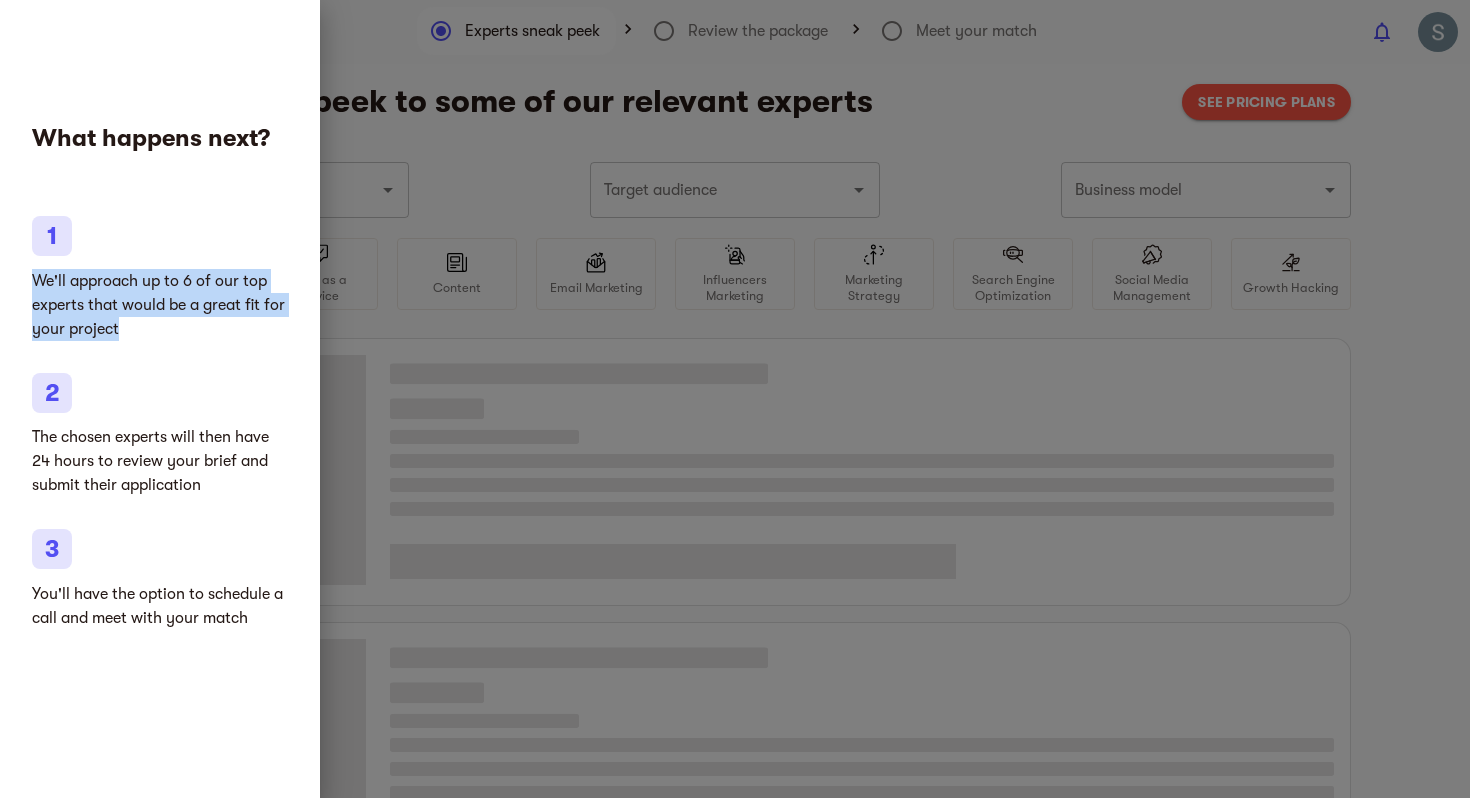 drag, startPoint x: 22, startPoint y: 282, endPoint x: 143, endPoint y: 323, distance: 127.75758 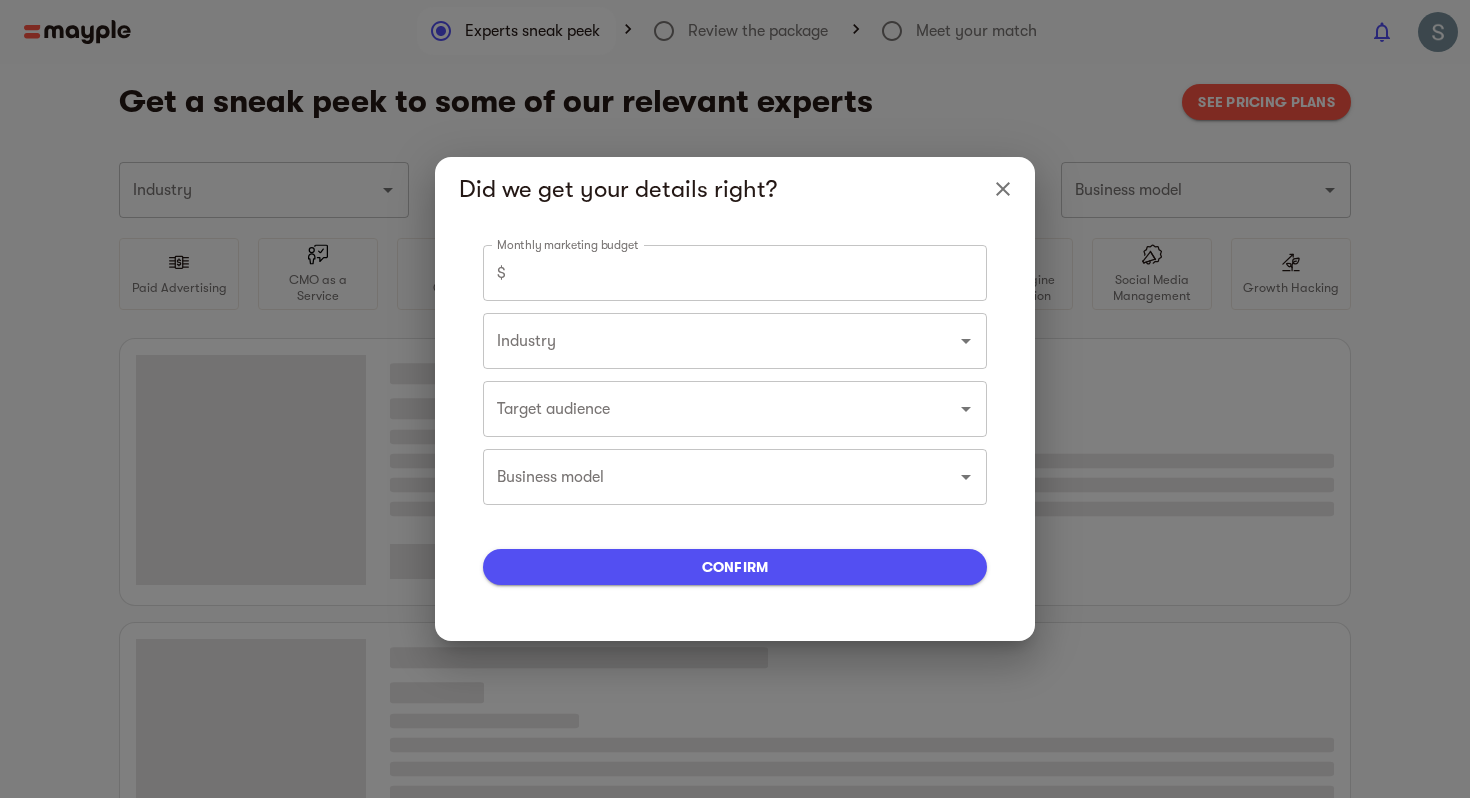 click on "Did we get your details right? Monthly marketing budget $ Monthly marketing budget Industry Industry Target audience Target audience Business model Business model confirm" at bounding box center [735, 399] 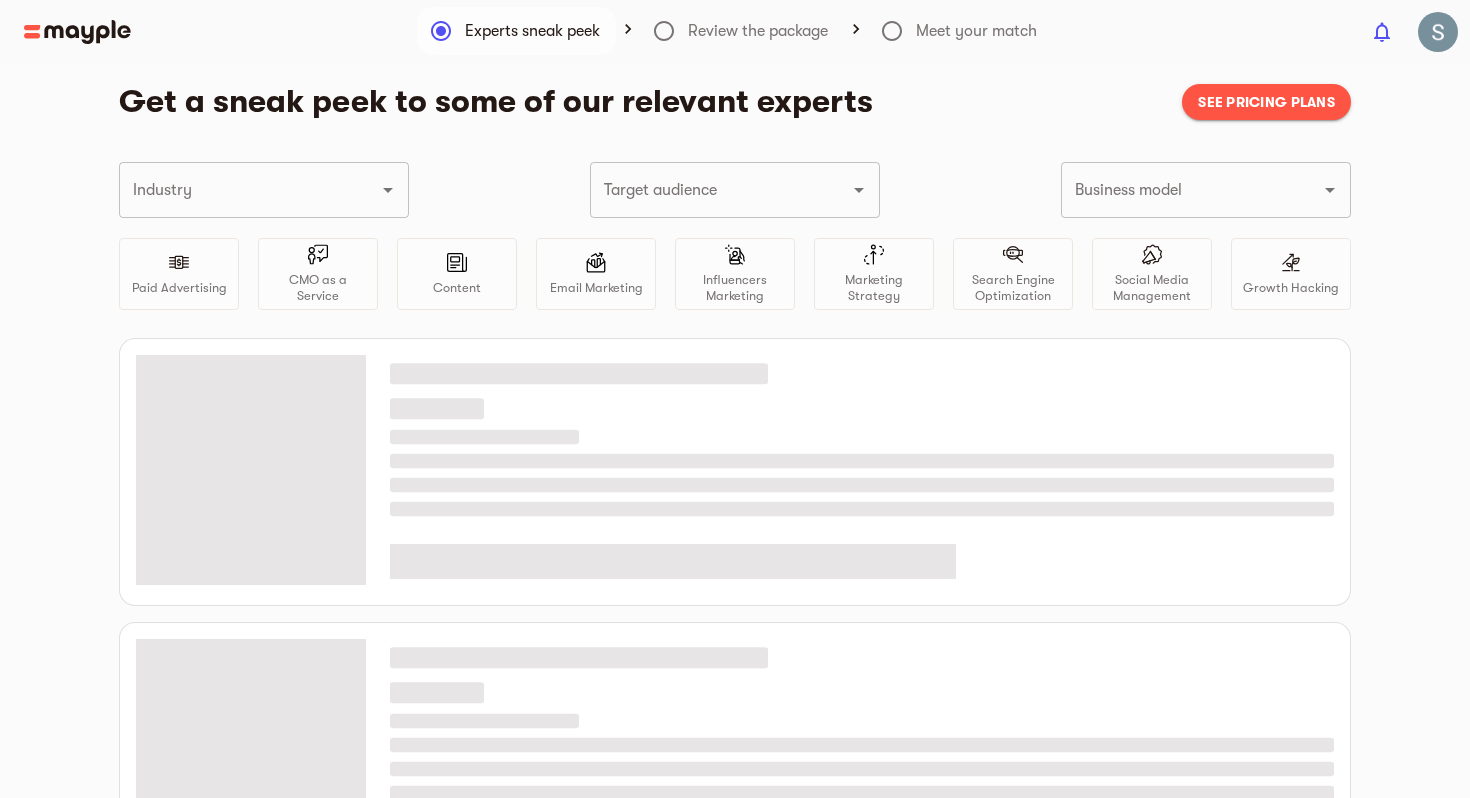type on "Online courses" 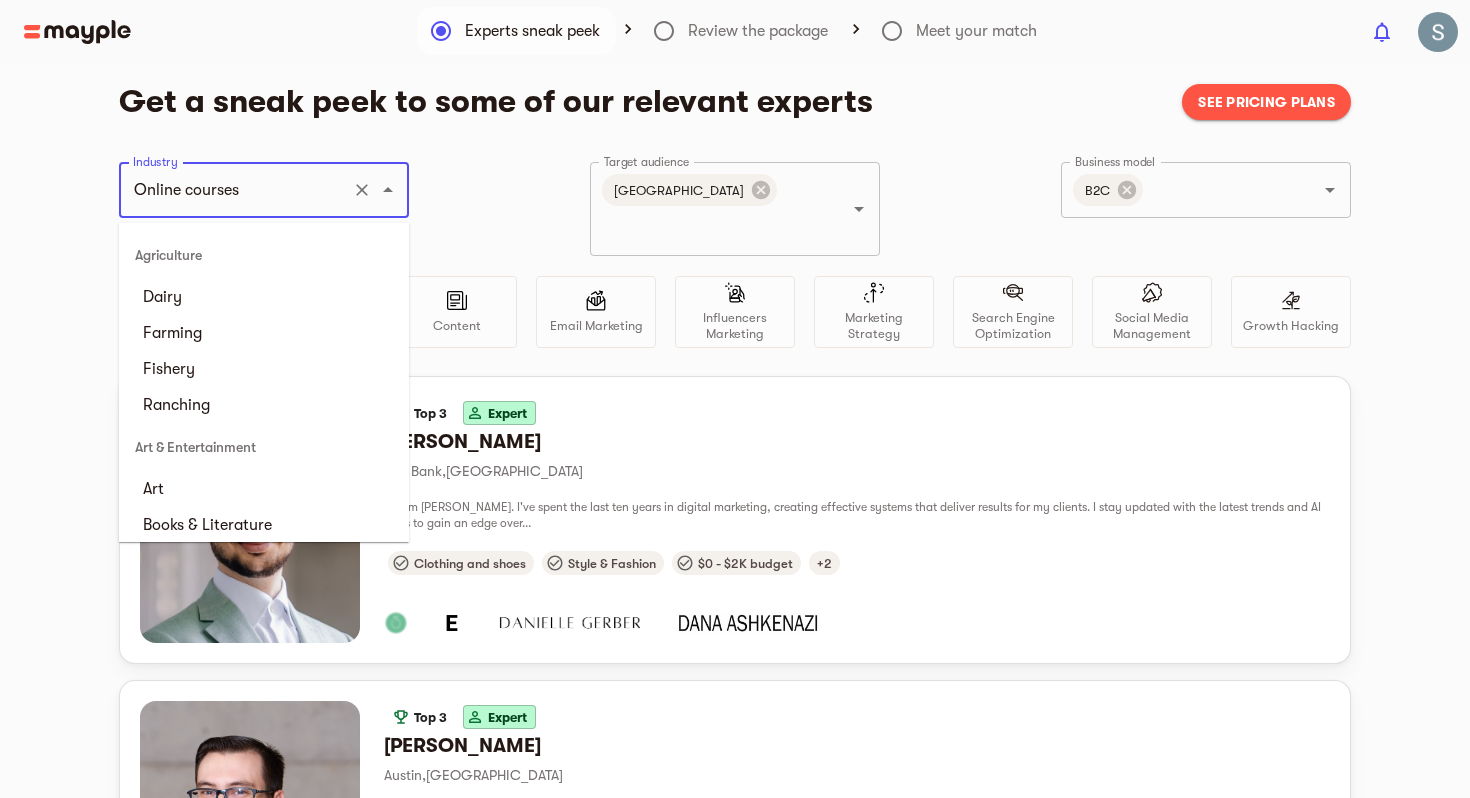 click on "Online courses" at bounding box center [236, 190] 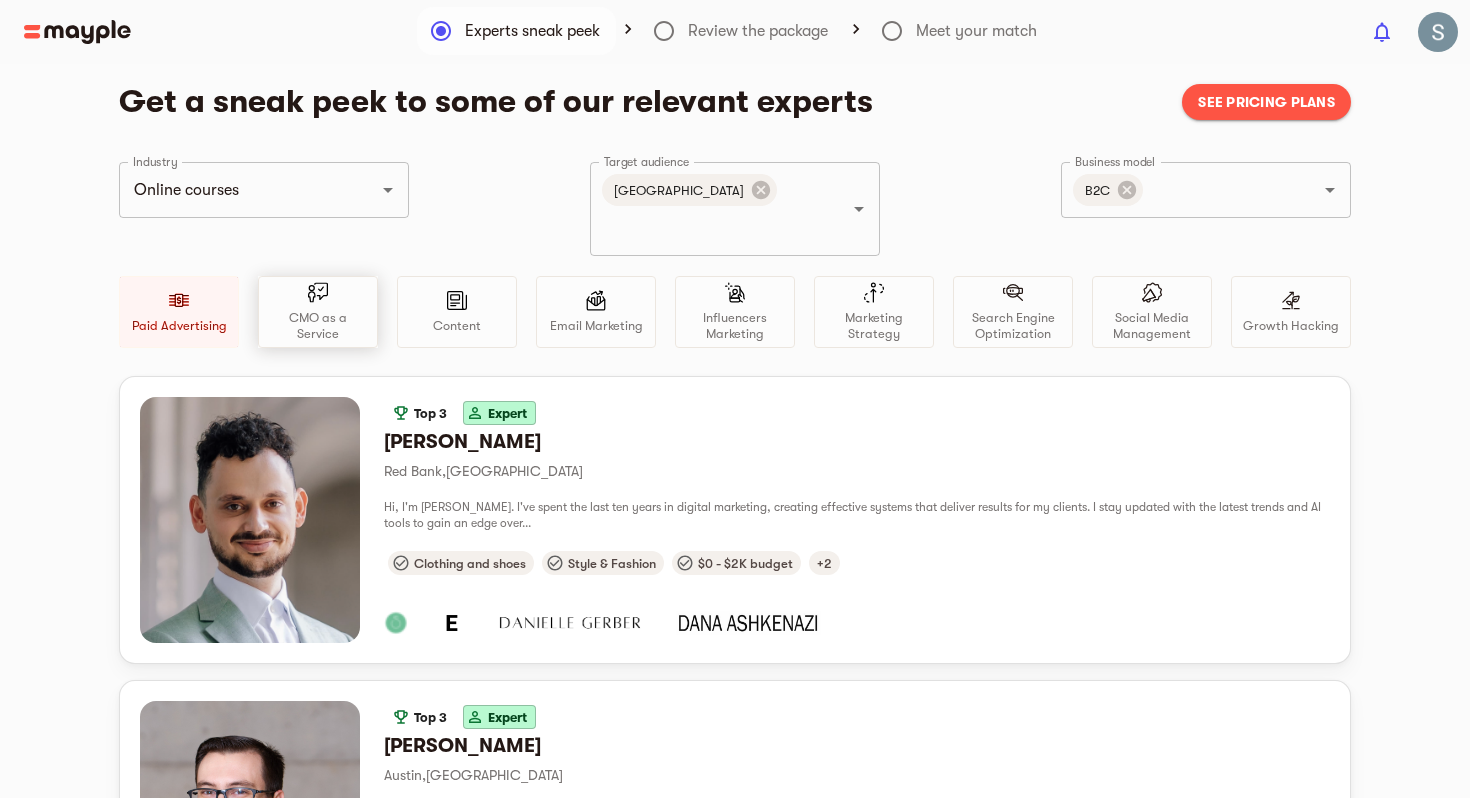 click on "CMO as a Service" at bounding box center (318, 312) 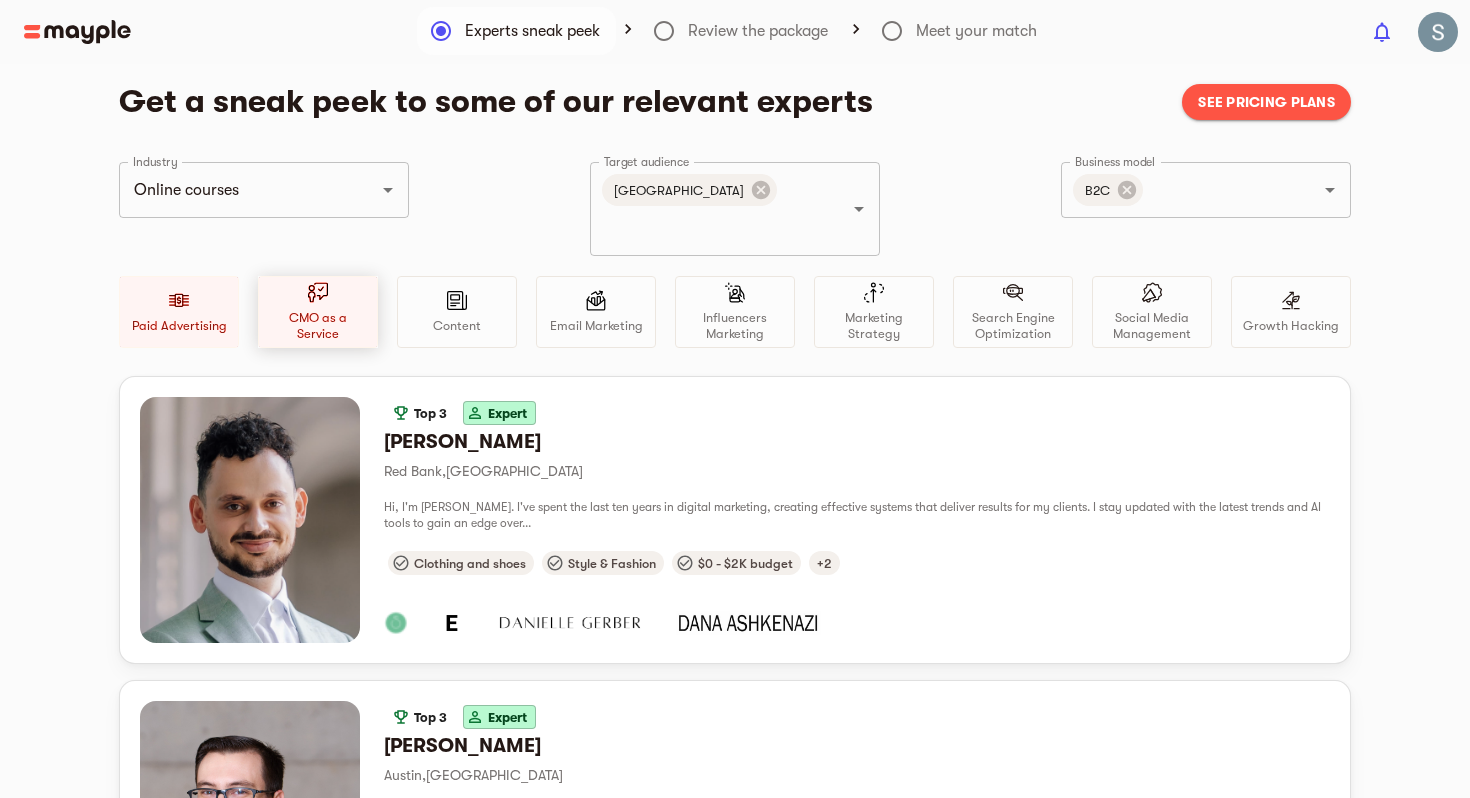 click on "CMO as a Service" at bounding box center [318, 312] 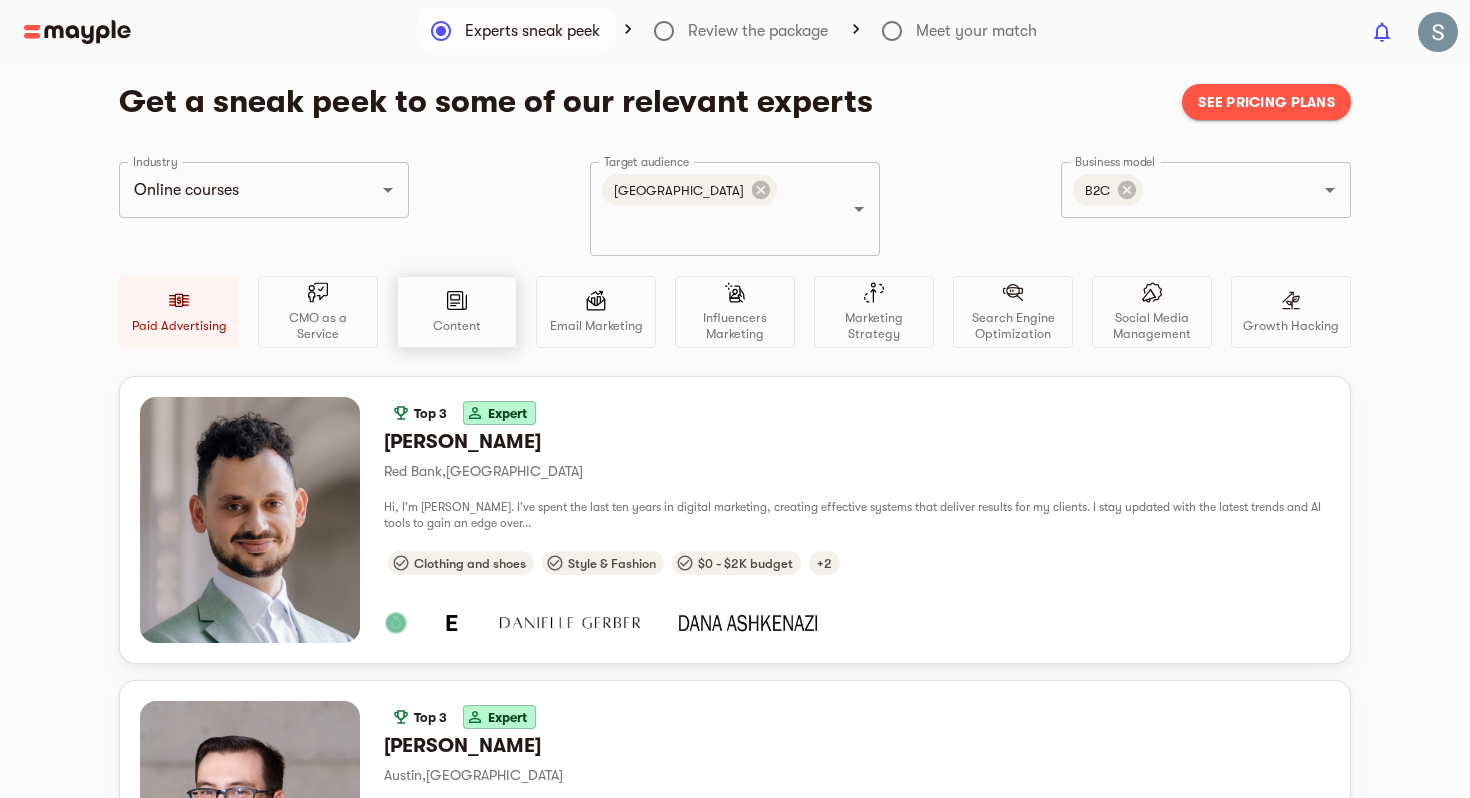 click at bounding box center [457, 304] 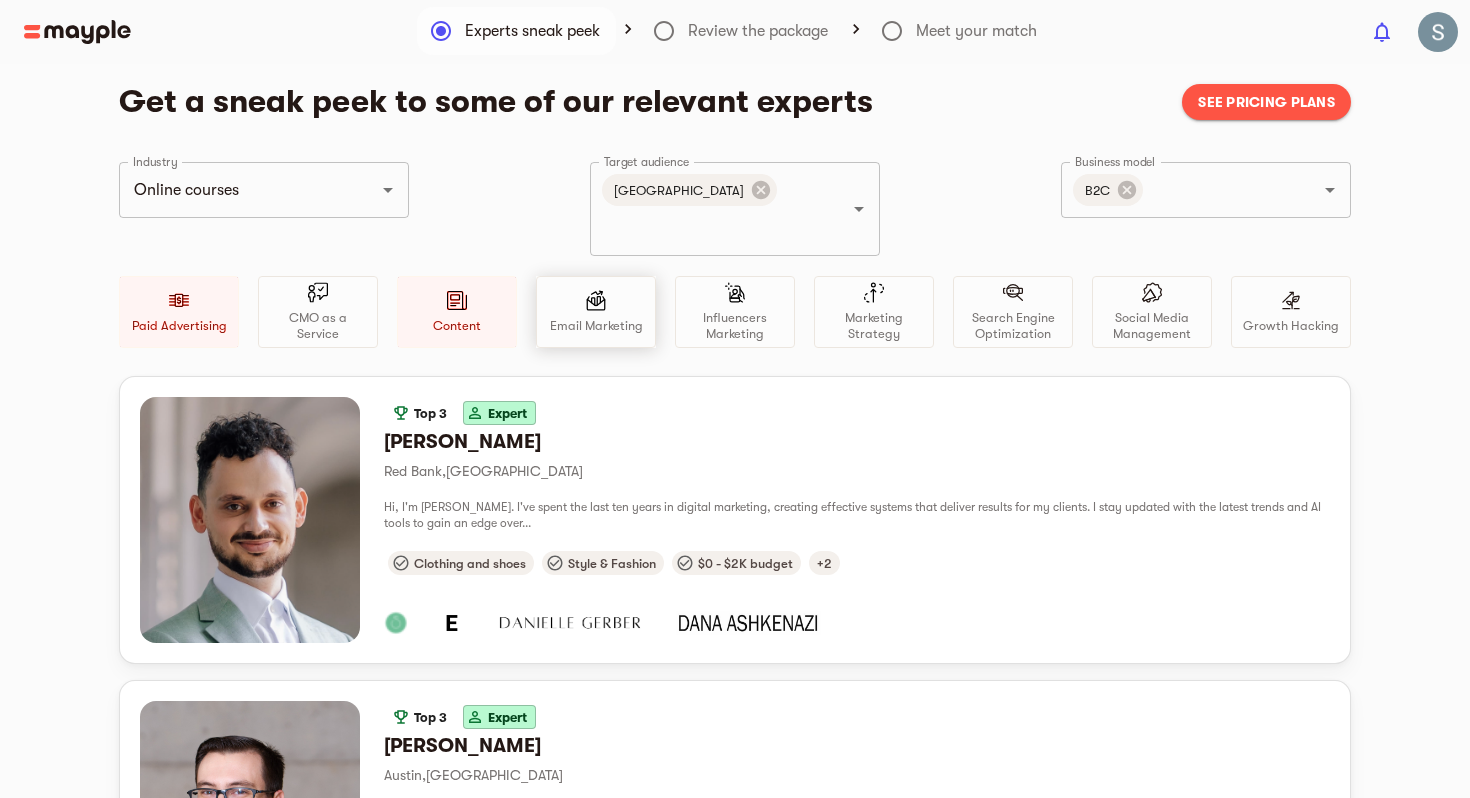 click on "Email Marketing" at bounding box center (596, 326) 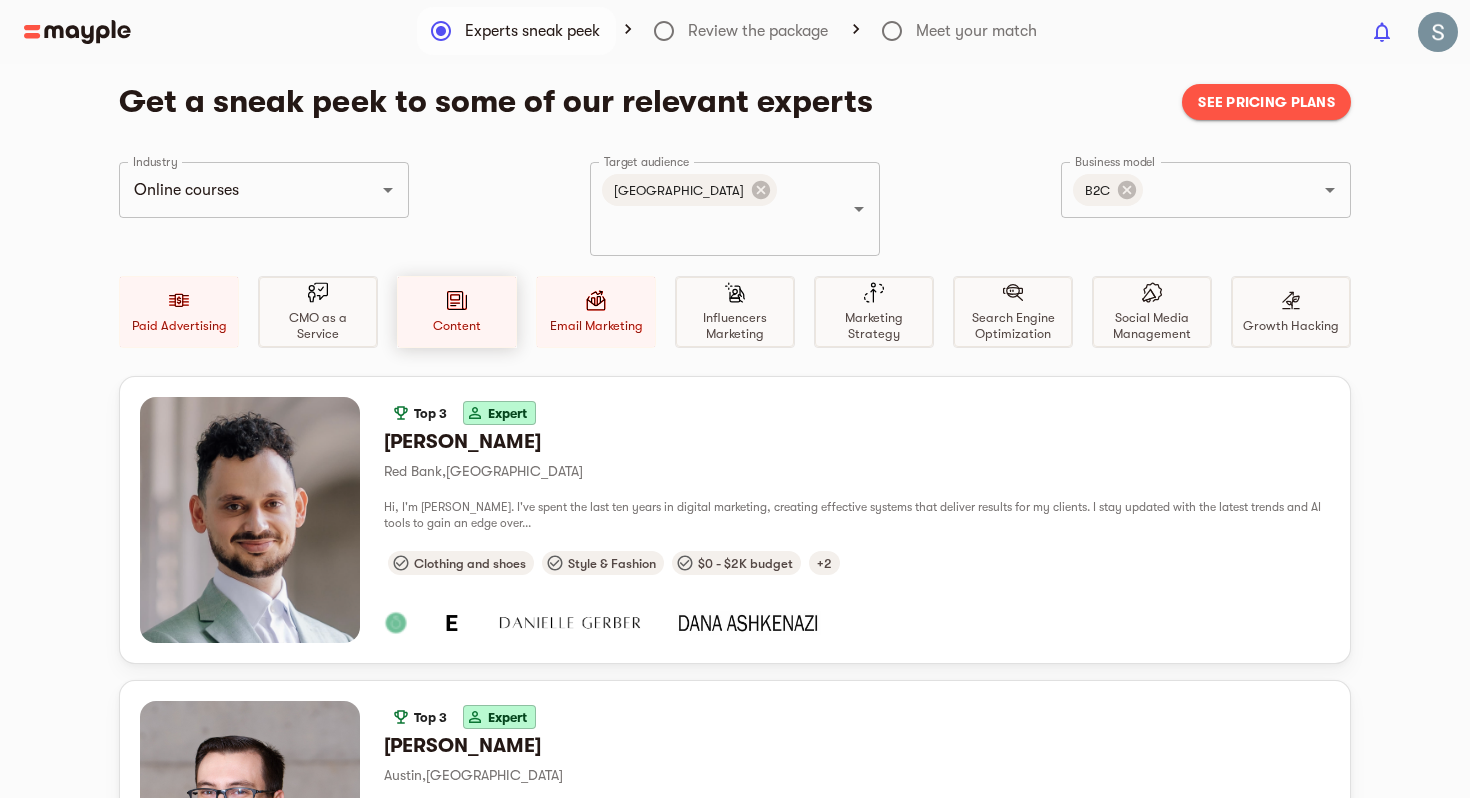 click on "Content" at bounding box center (457, 312) 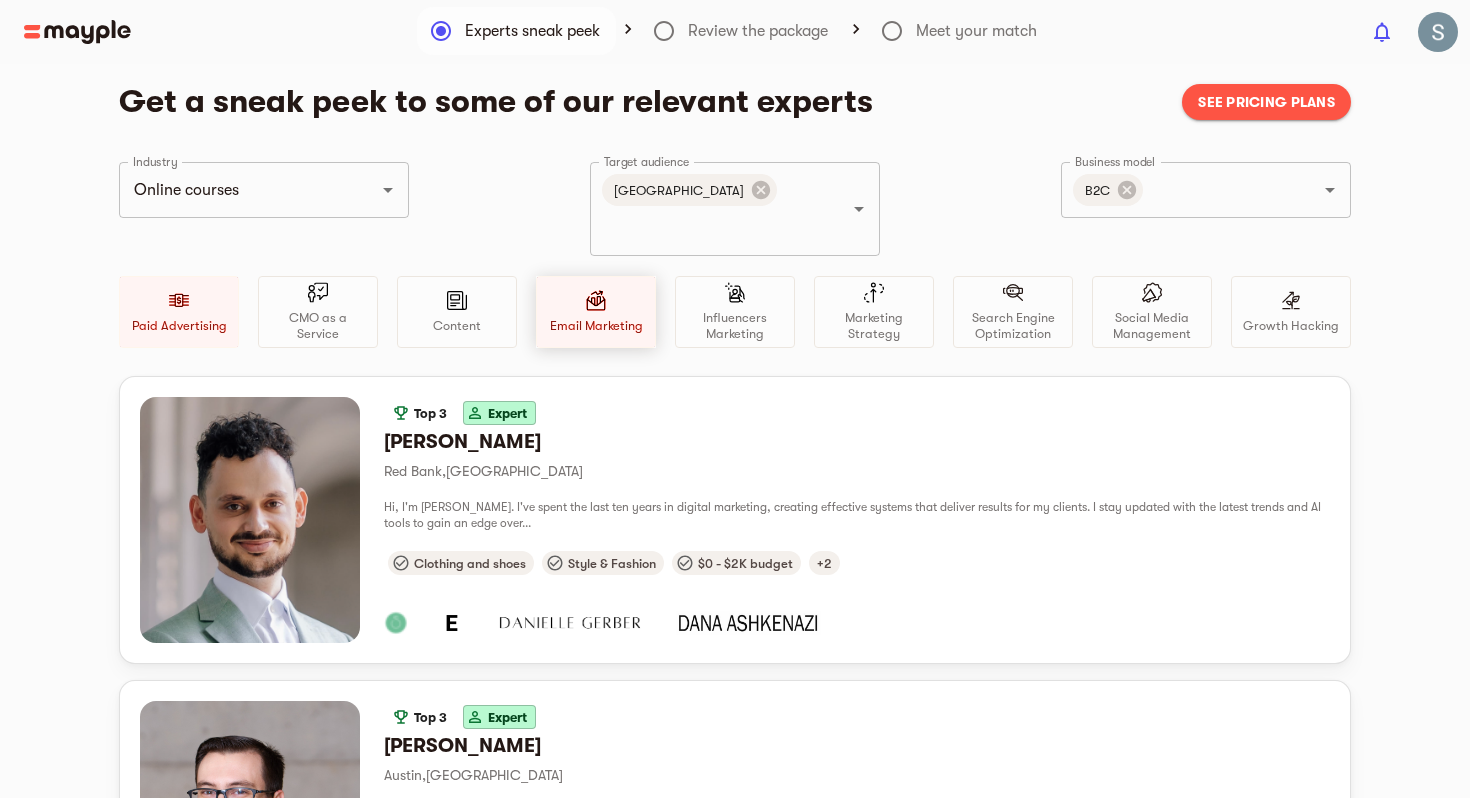 click on "Email Marketing" at bounding box center (596, 312) 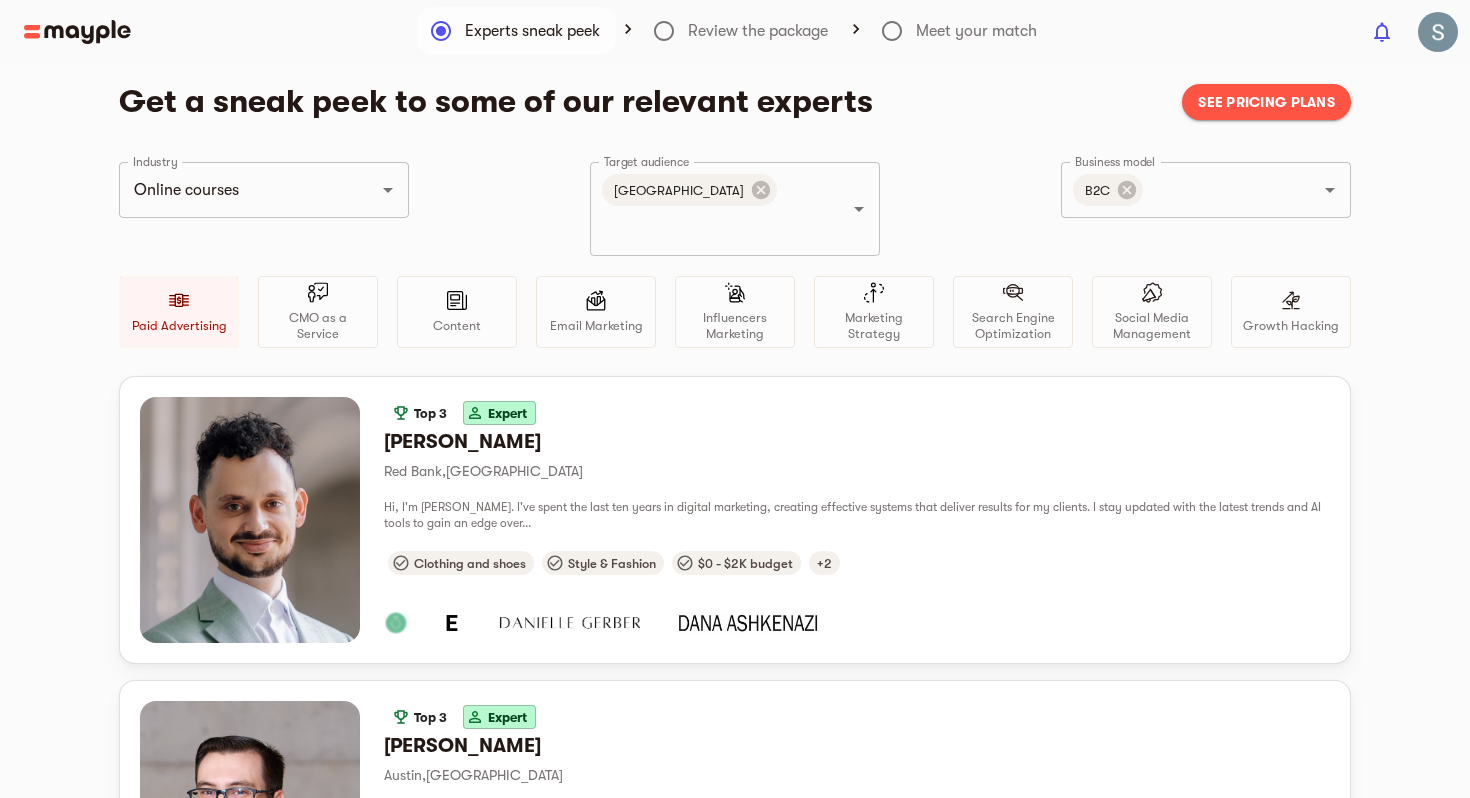 click on "Paid Advertising CMO as a Service Content Email Marketing Influencers Marketing Marketing Strategy Search Engine Optimization Social Media Management Growth Hacking" at bounding box center (735, 312) 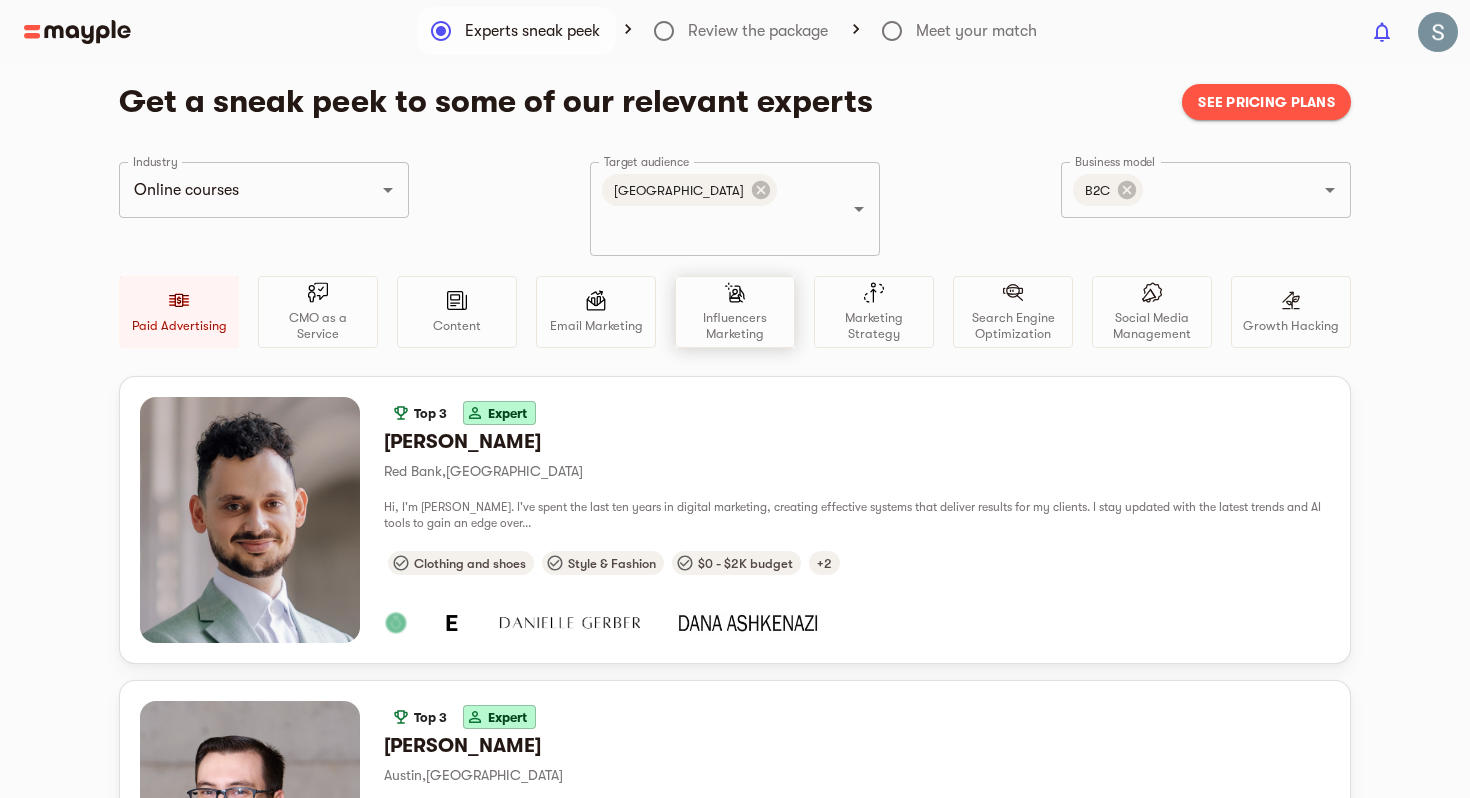 click on "Influencers Marketing" at bounding box center [735, 326] 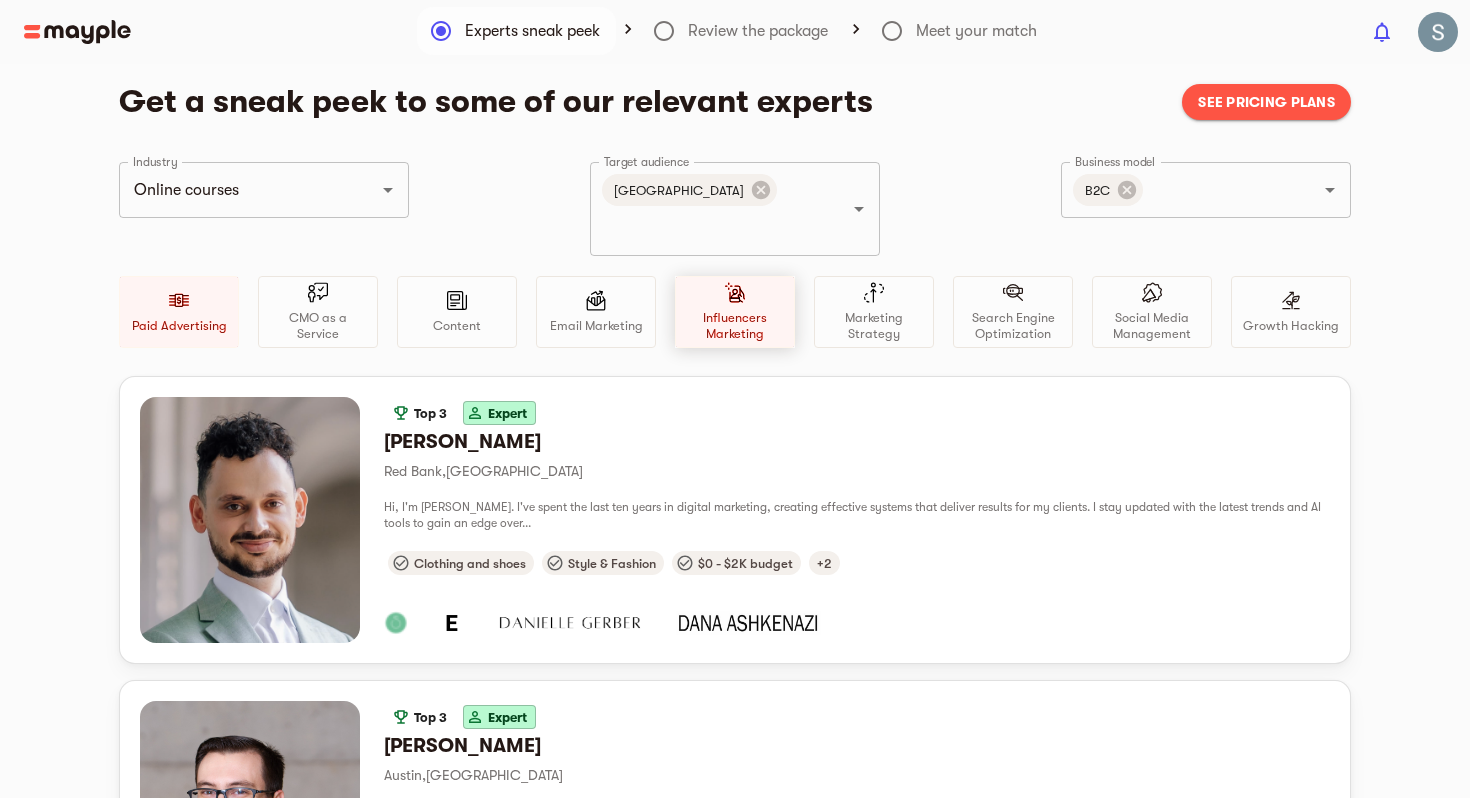 click on "Influencers Marketing" at bounding box center [735, 312] 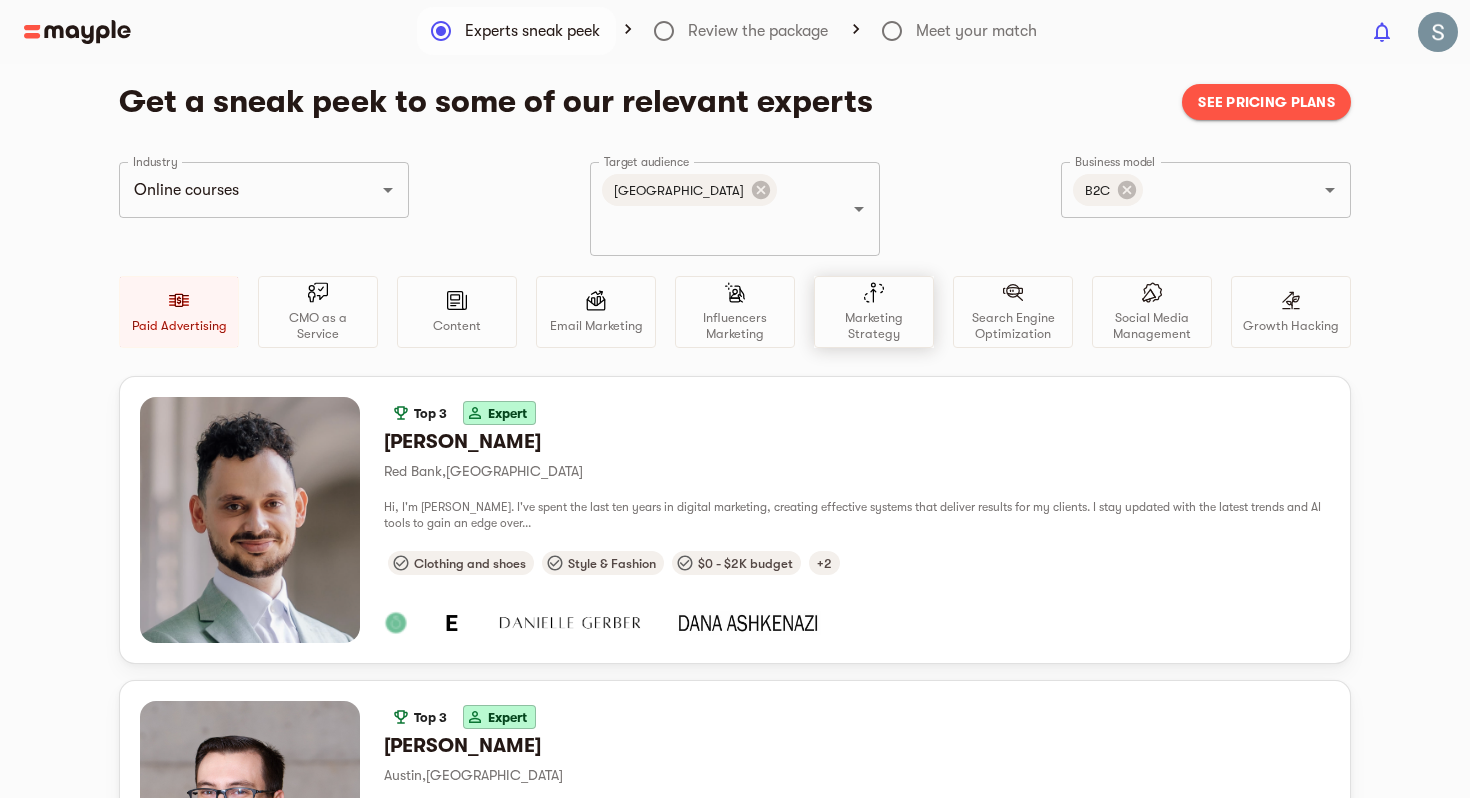 click on "Marketing Strategy" at bounding box center (874, 312) 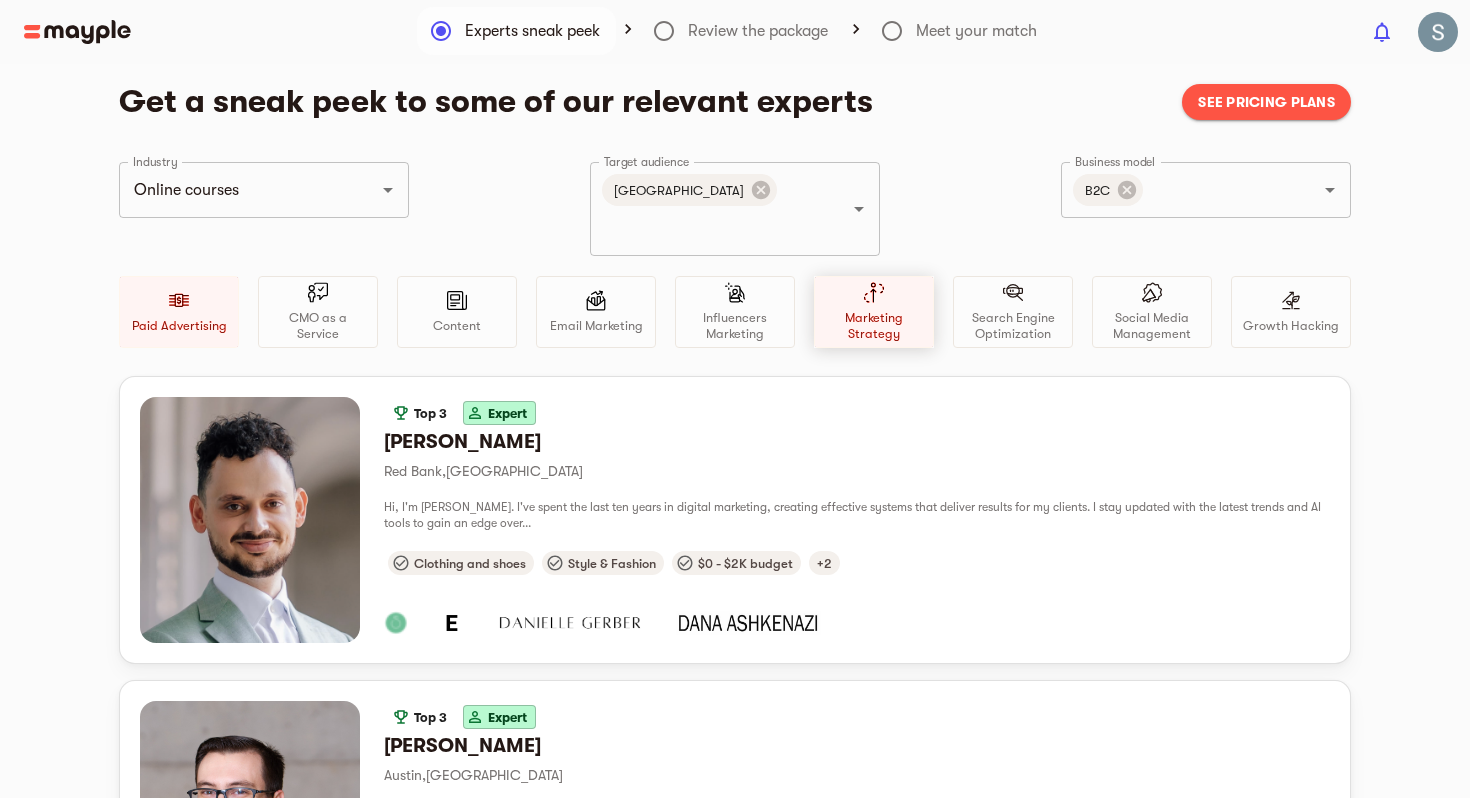 click on "Marketing Strategy" at bounding box center [874, 312] 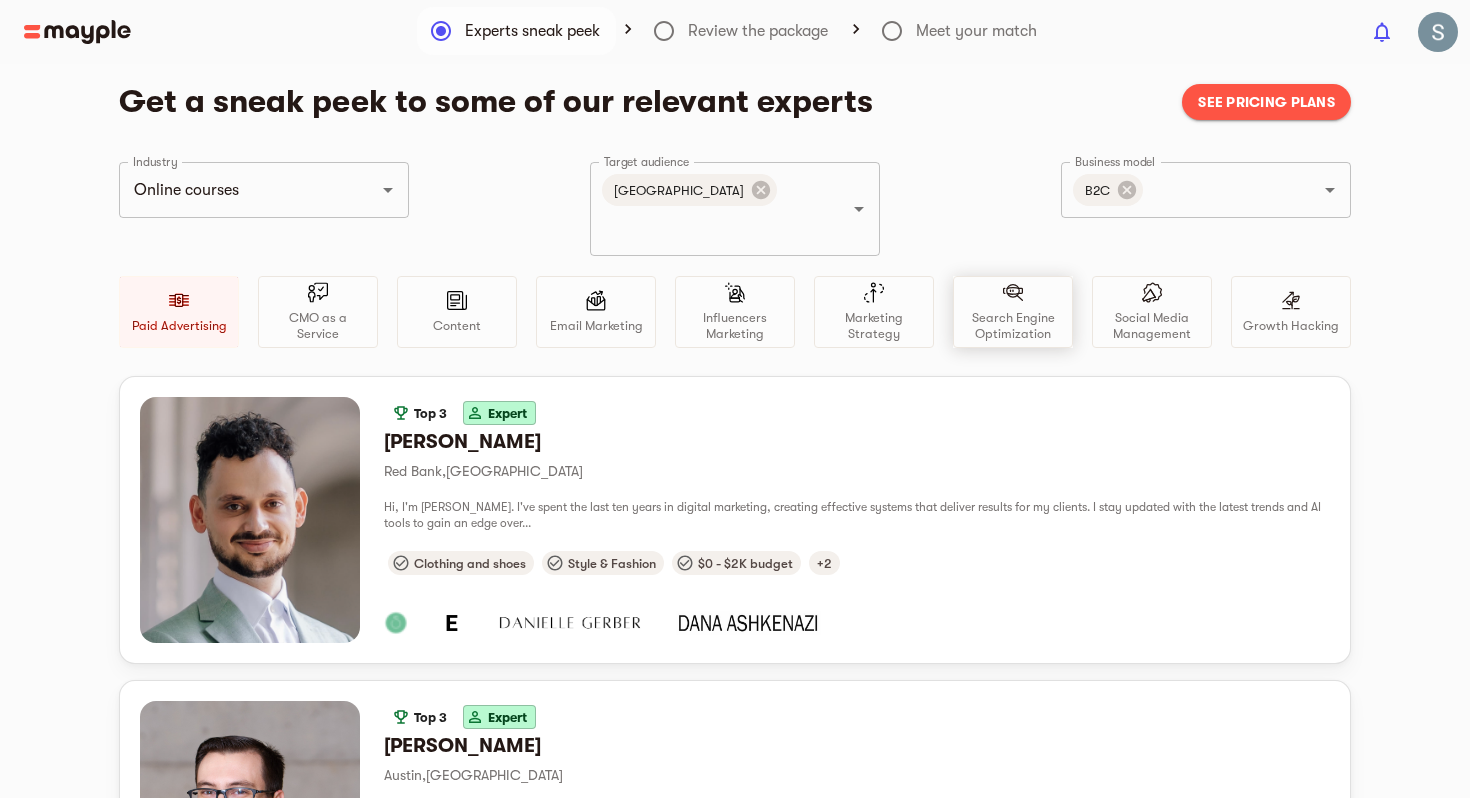 click on "Search Engine Optimization" at bounding box center (1013, 326) 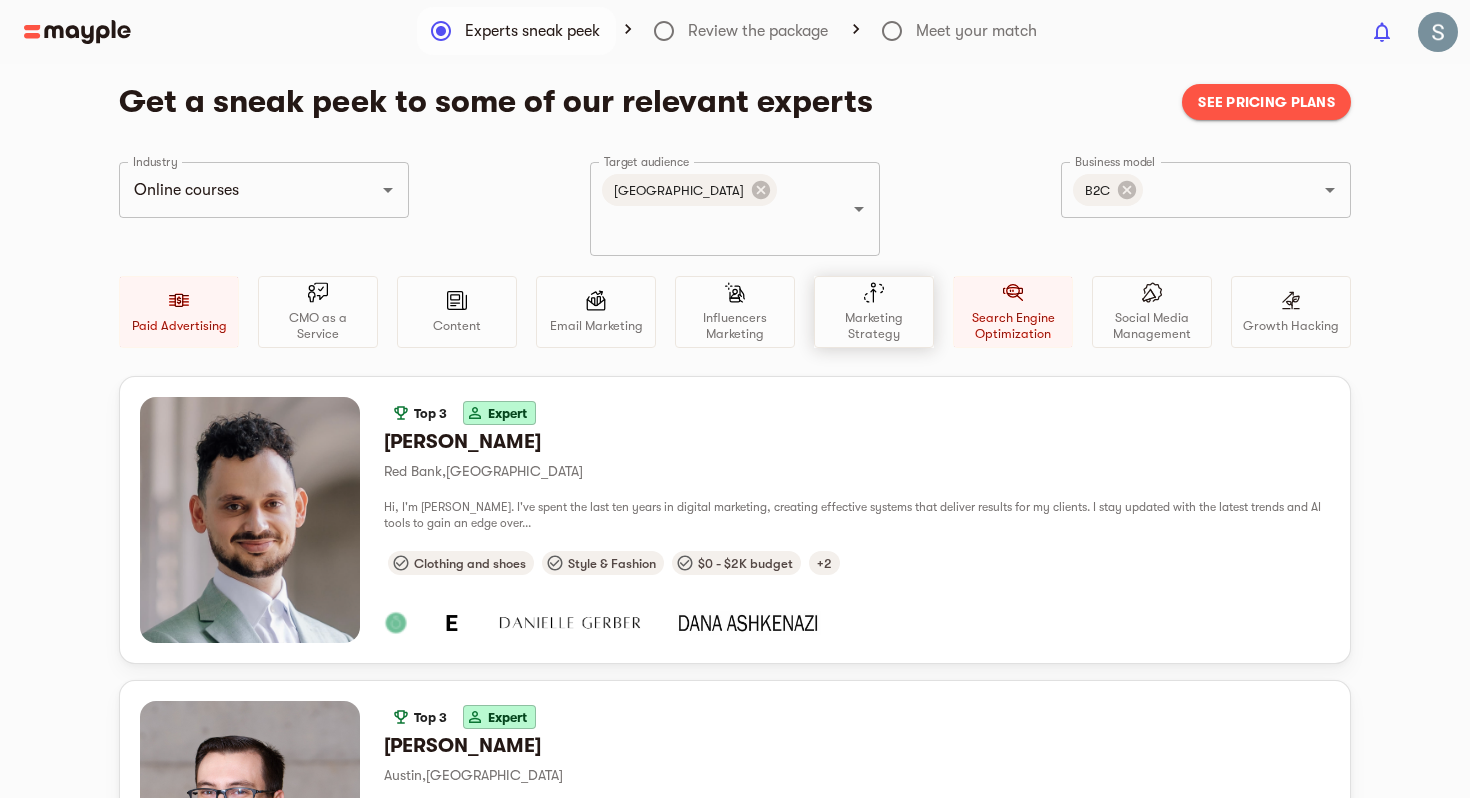 click on "Marketing Strategy" at bounding box center [874, 326] 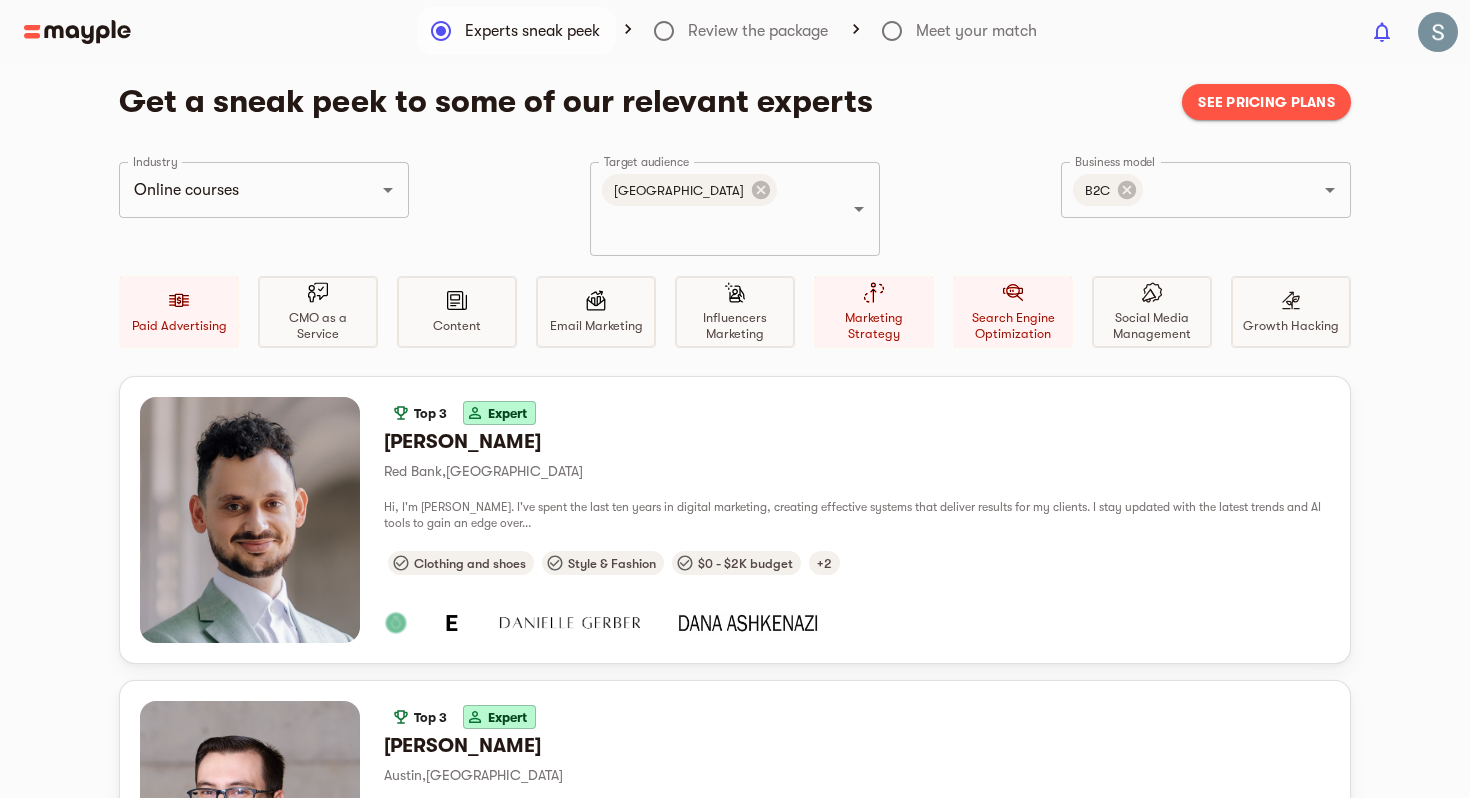click at bounding box center [735, 292] 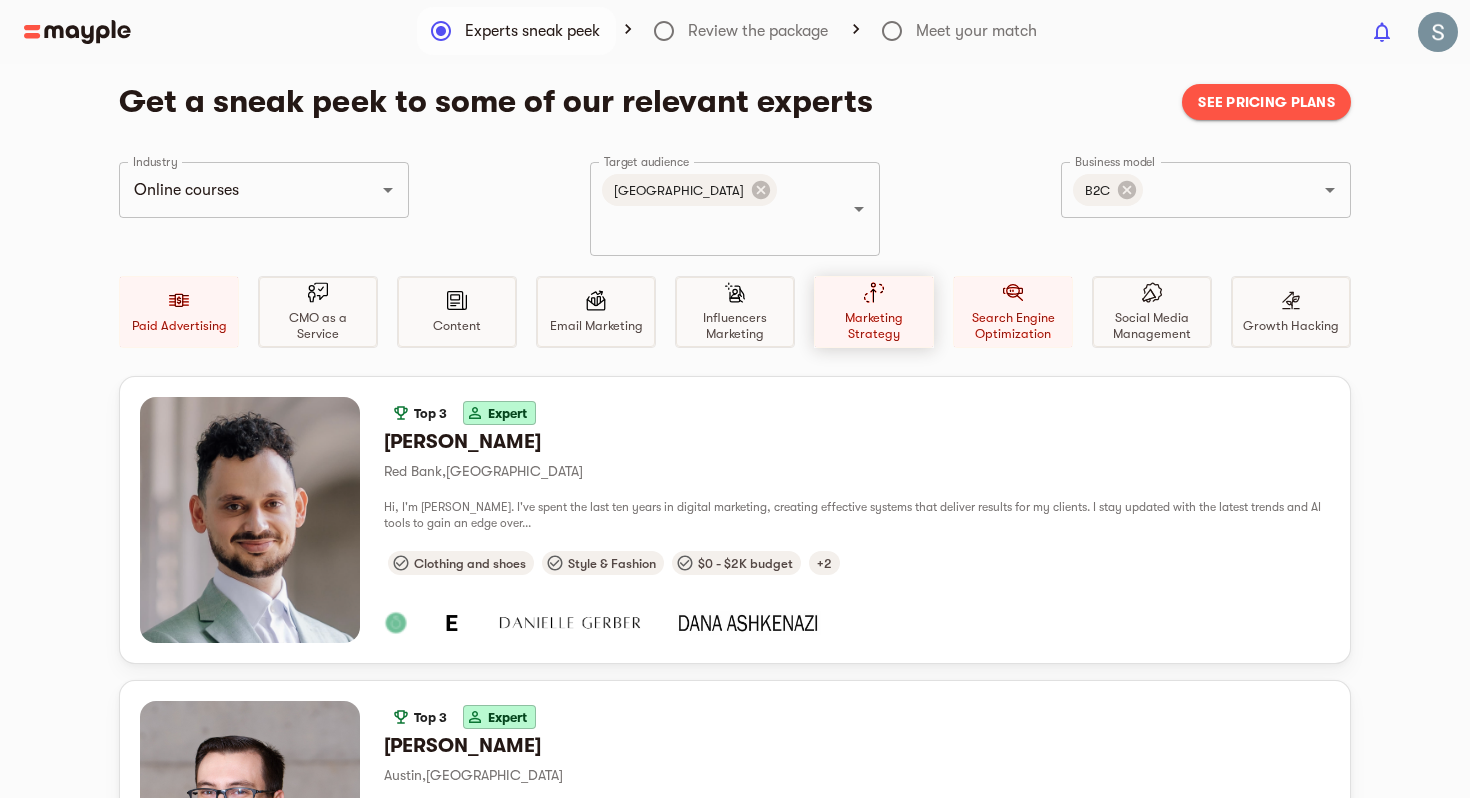 click on "Marketing Strategy" at bounding box center [874, 312] 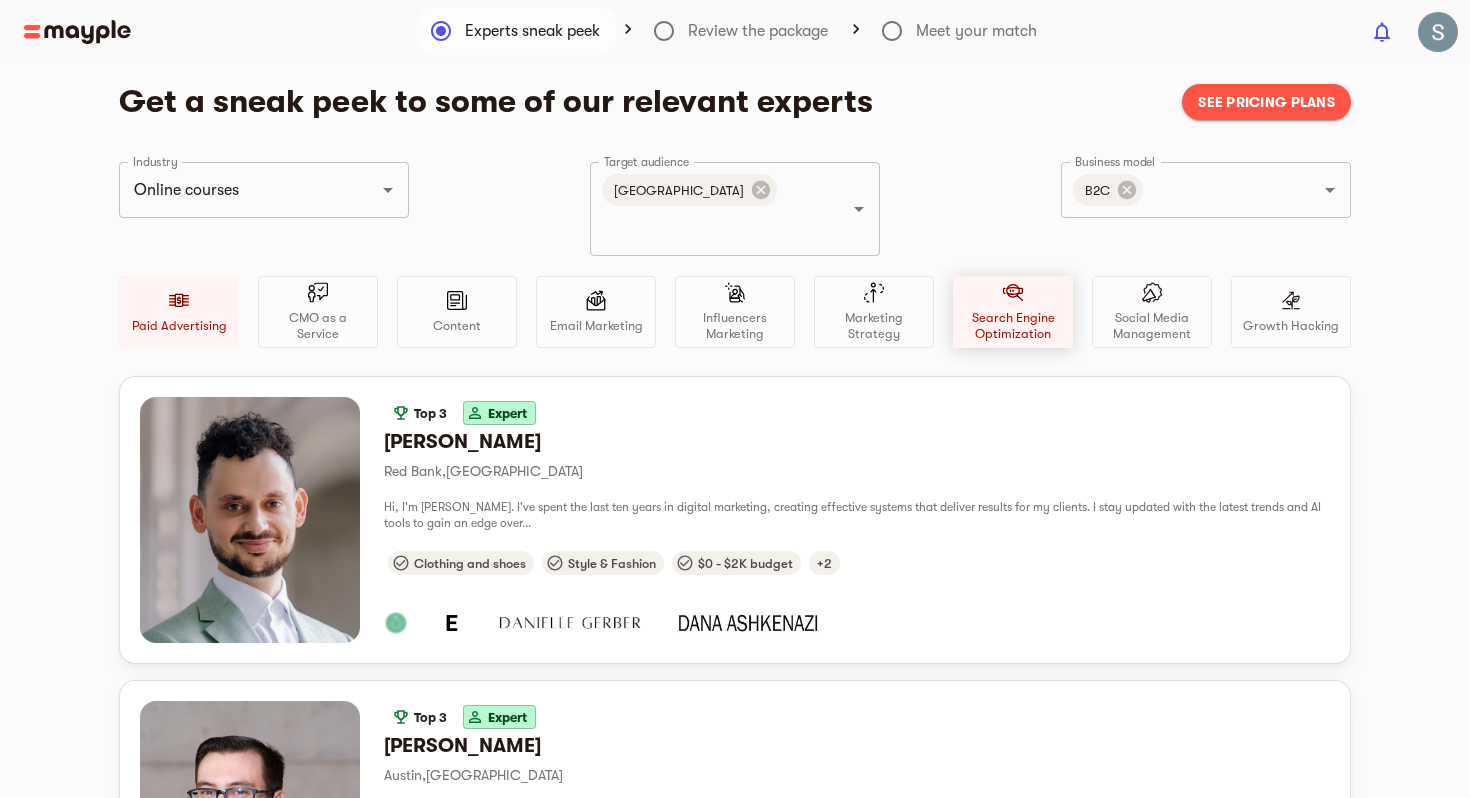 click on "Search Engine Optimization" at bounding box center [1013, 312] 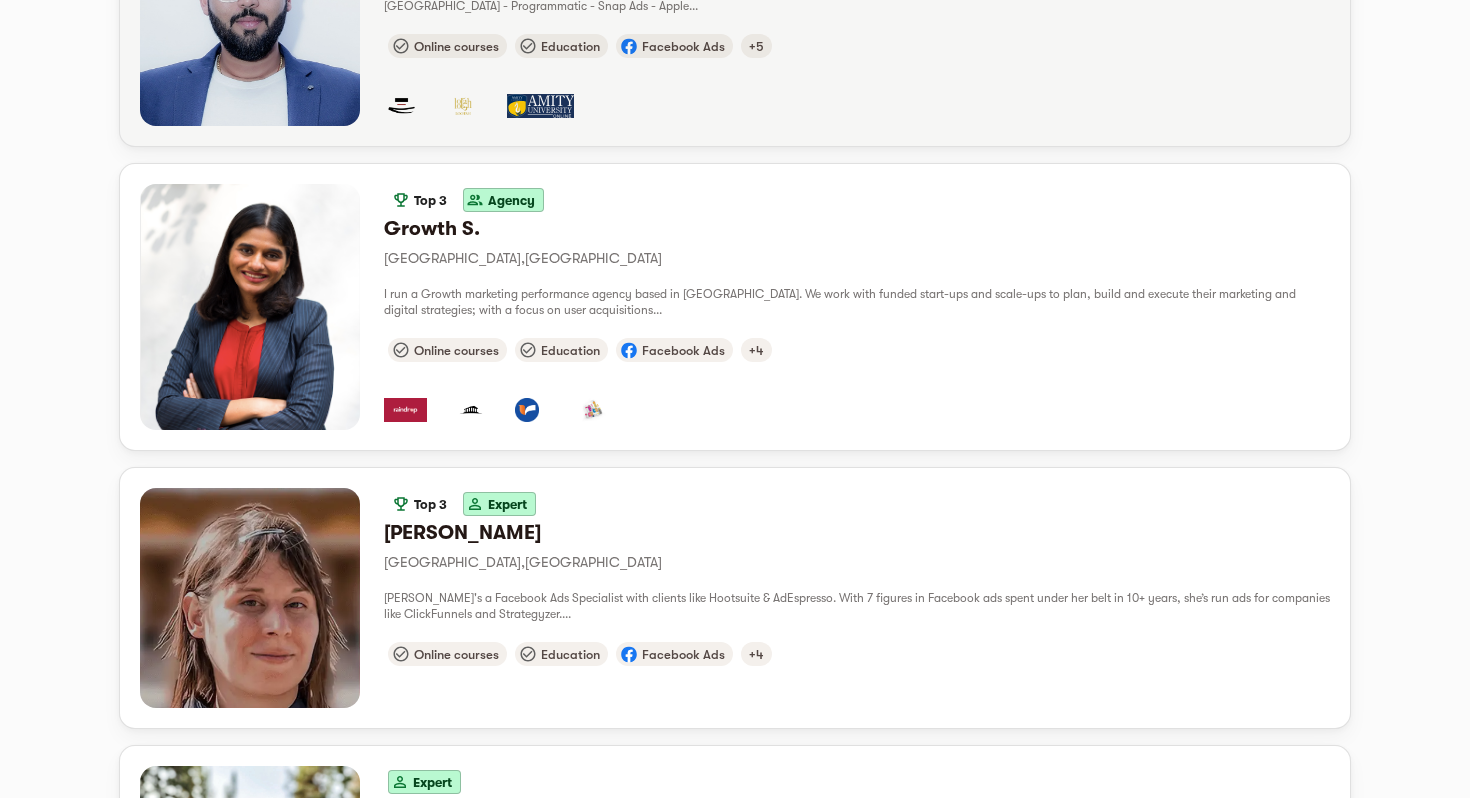 scroll, scrollTop: 539, scrollLeft: 0, axis: vertical 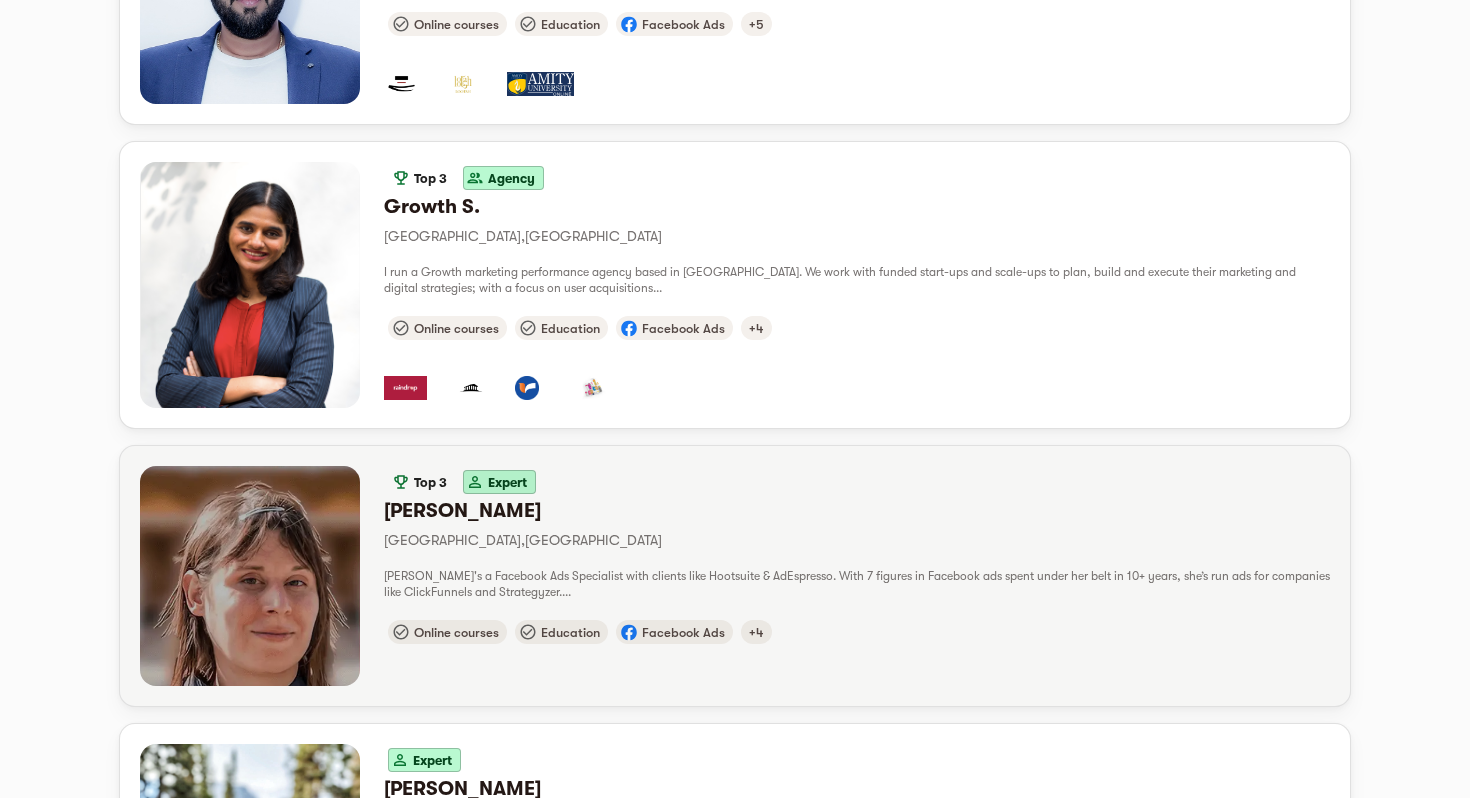 click on "Top 3 Expert" at bounding box center [857, 482] 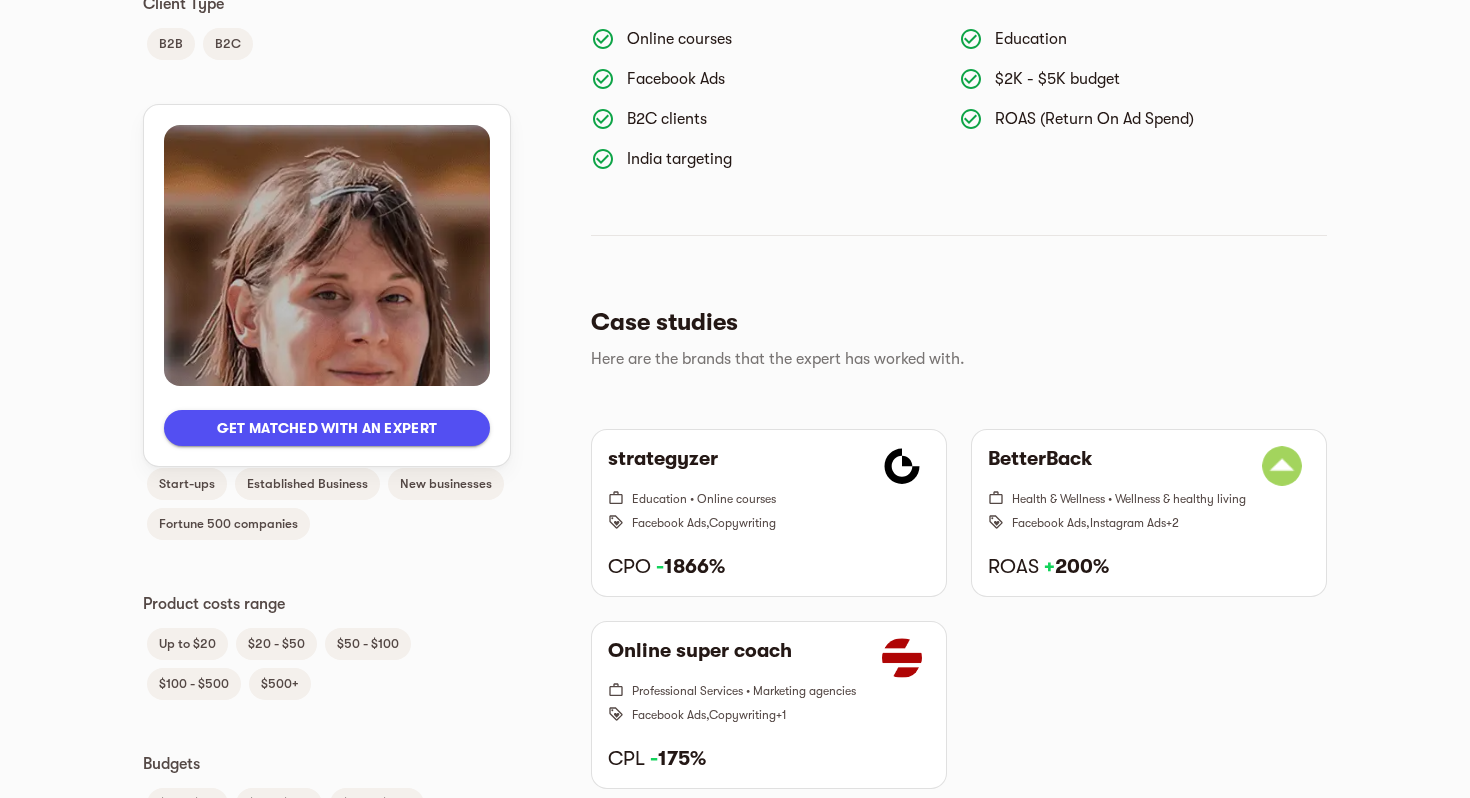 scroll, scrollTop: 749, scrollLeft: 0, axis: vertical 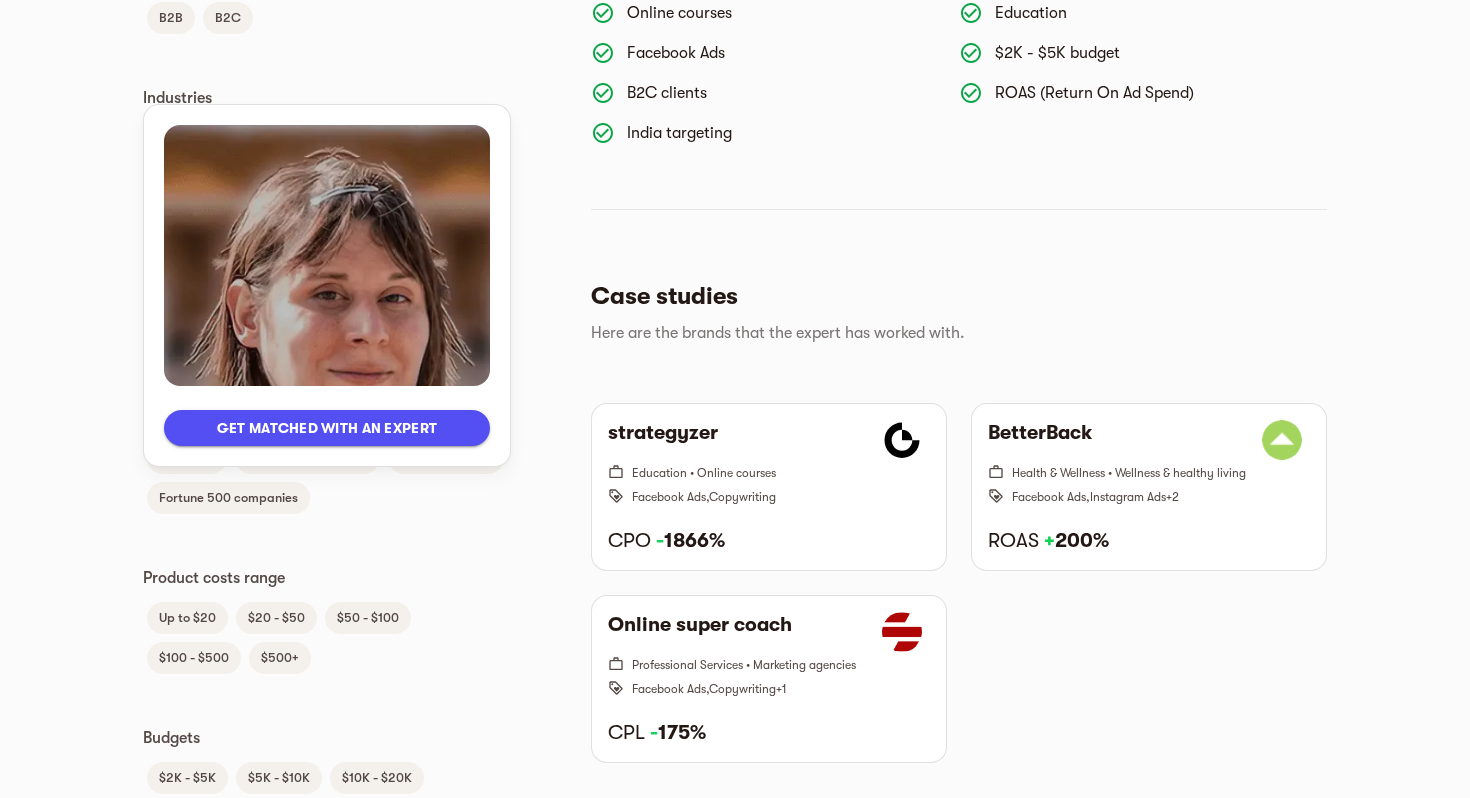 click on "Get matched with an expert" at bounding box center [327, 428] 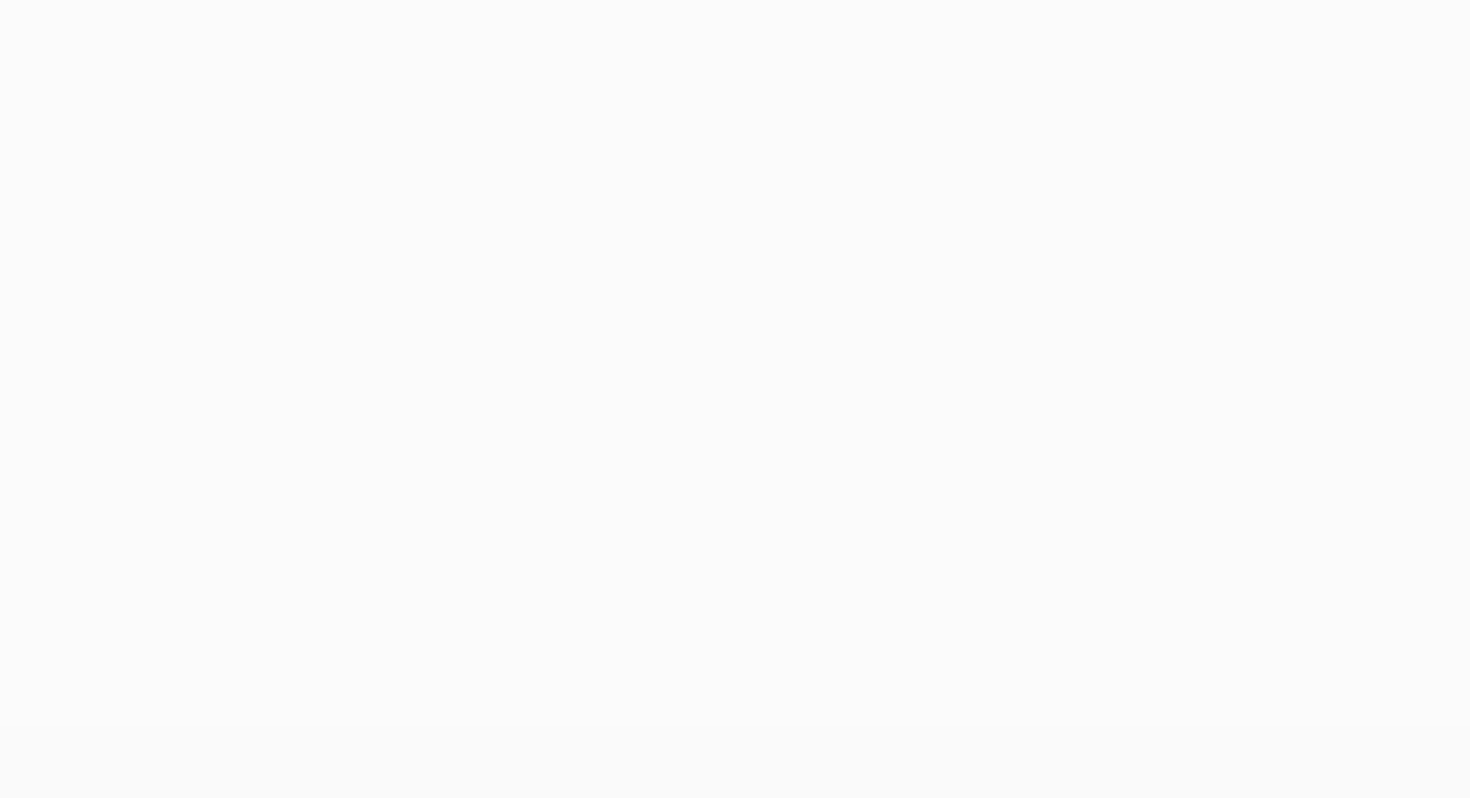 scroll, scrollTop: 0, scrollLeft: 0, axis: both 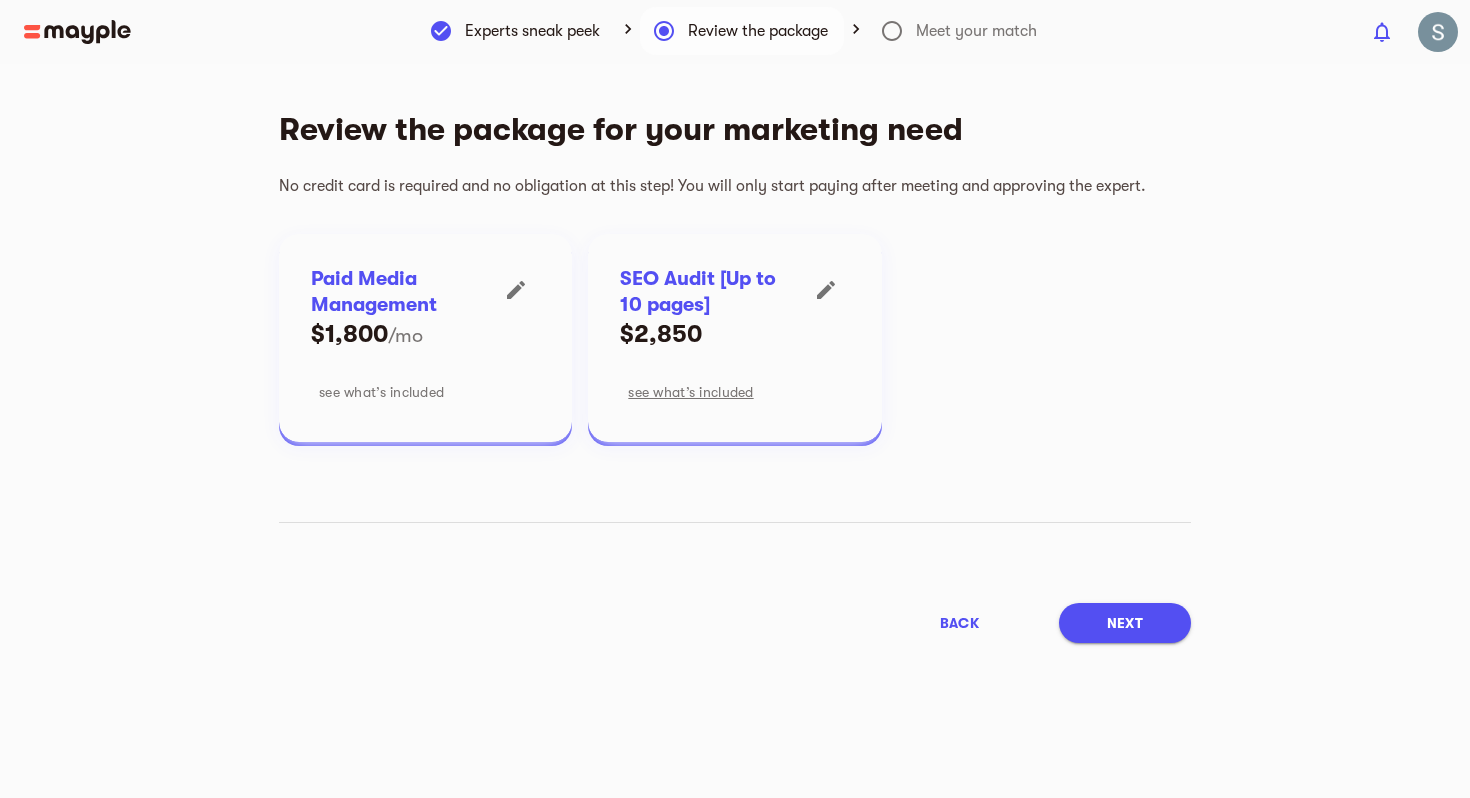 click on "see what’s included" at bounding box center (381, 392) 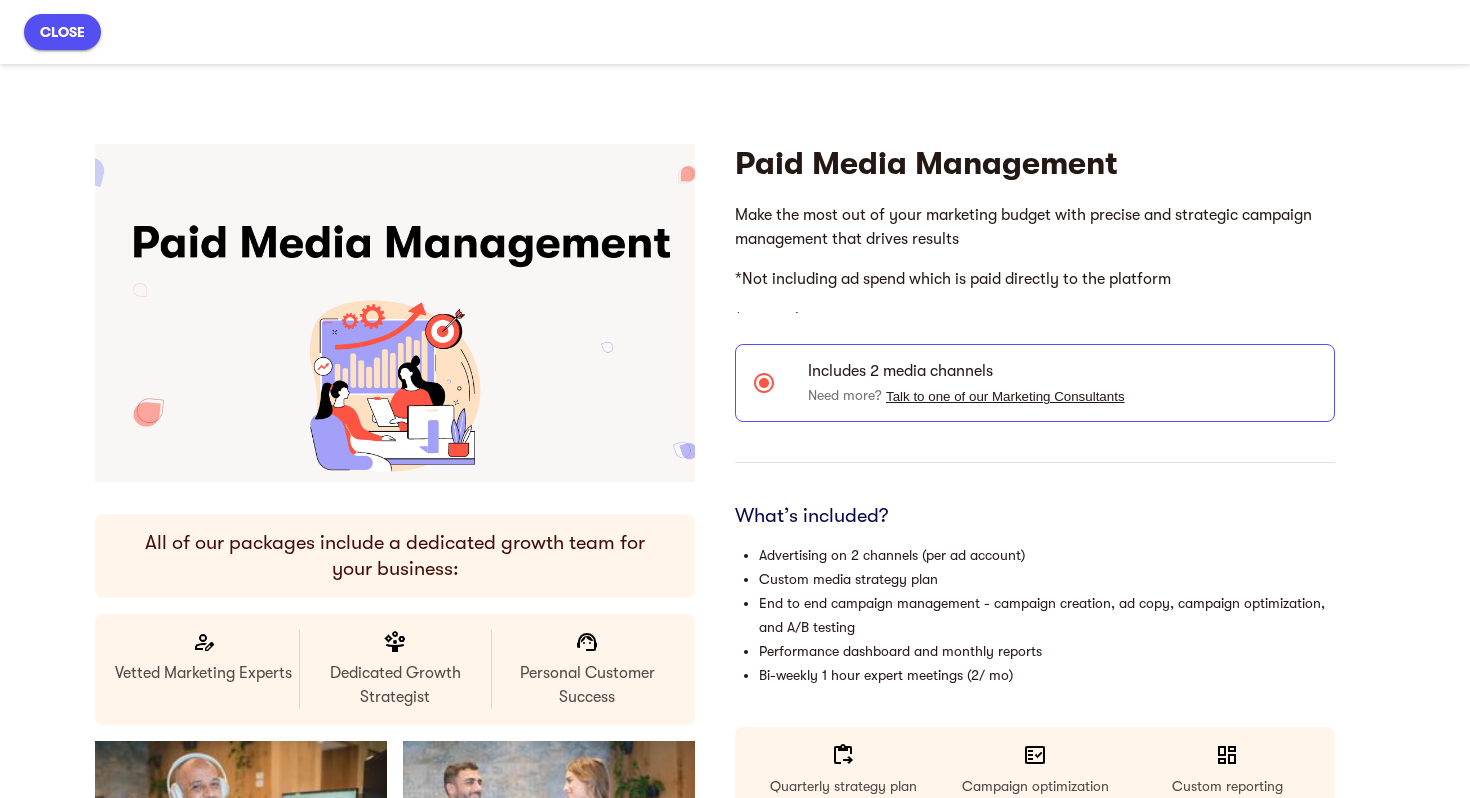 scroll, scrollTop: 0, scrollLeft: 0, axis: both 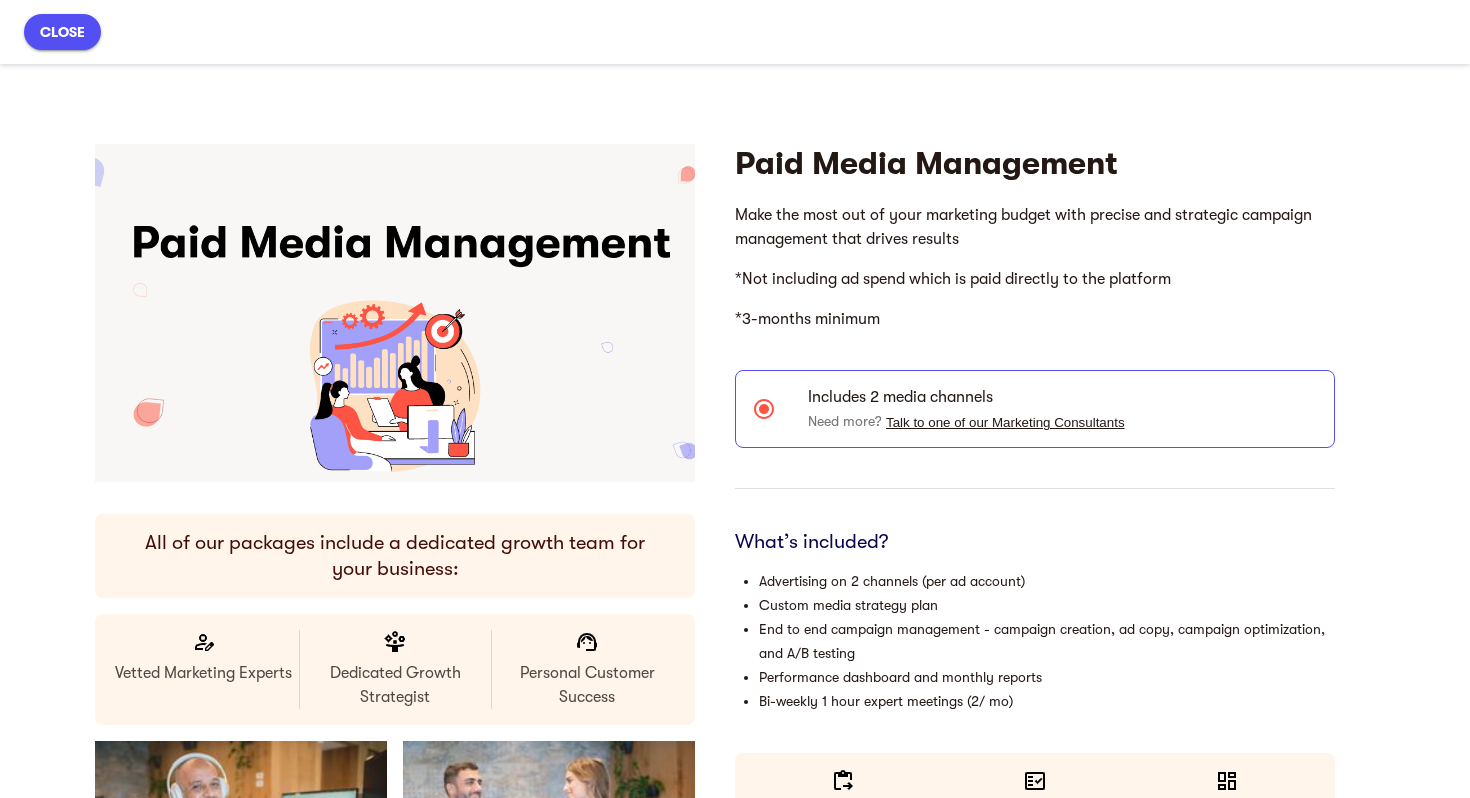 click on "Need more?   Talk to one of our Marketing Consultants" at bounding box center (1063, 421) 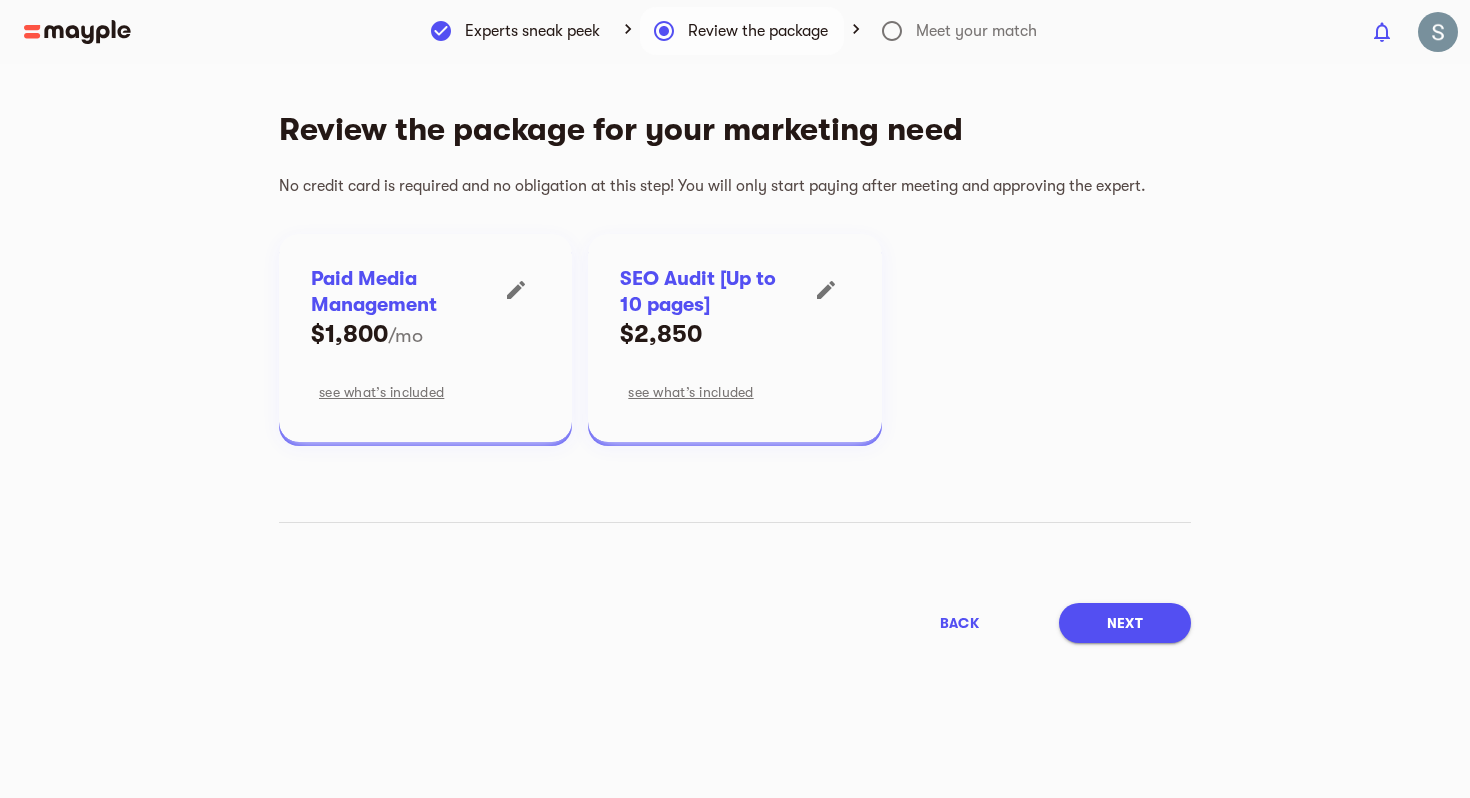 click on "Next" at bounding box center [1125, 623] 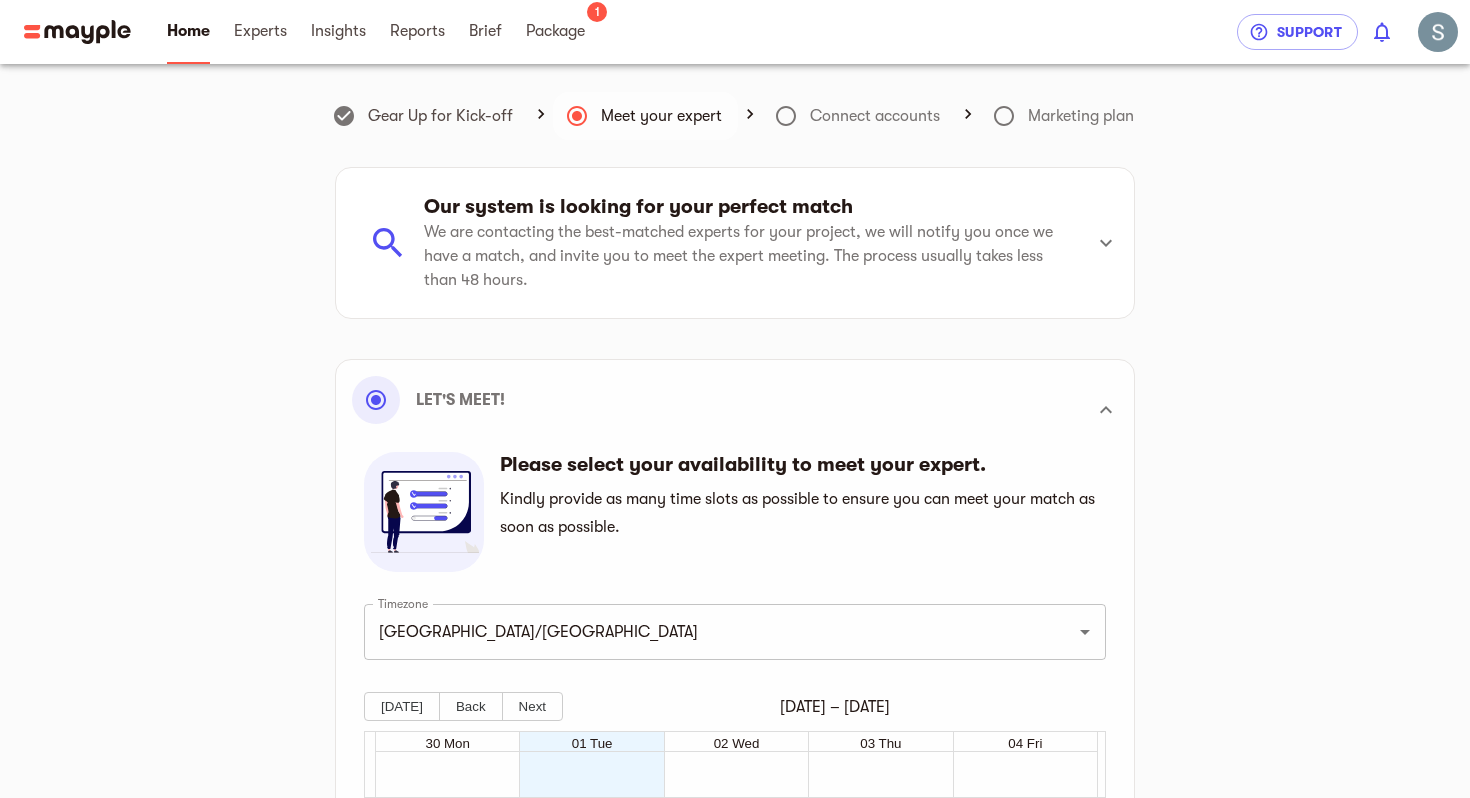 scroll, scrollTop: 560, scrollLeft: 0, axis: vertical 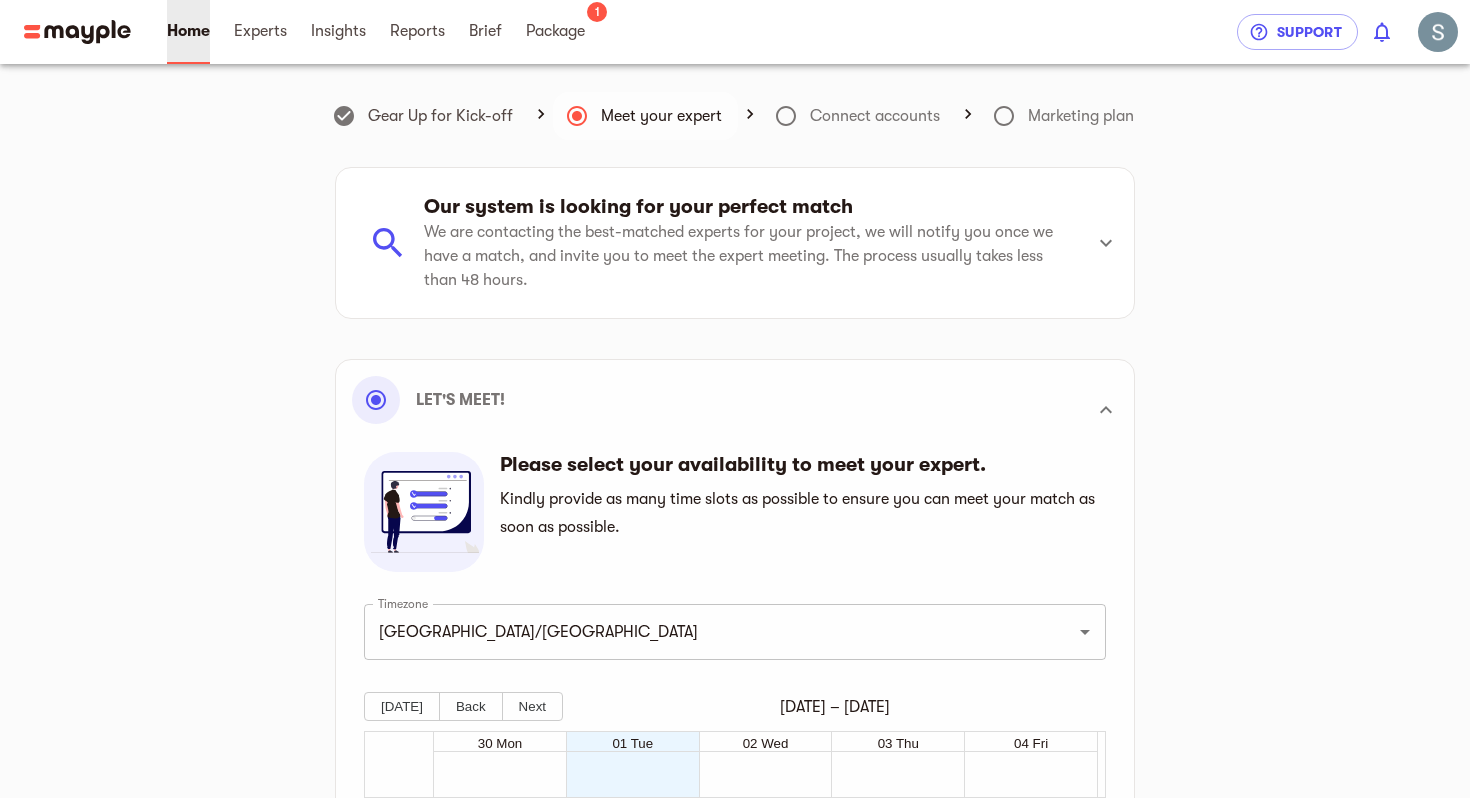 click on "Home" at bounding box center (188, 32) 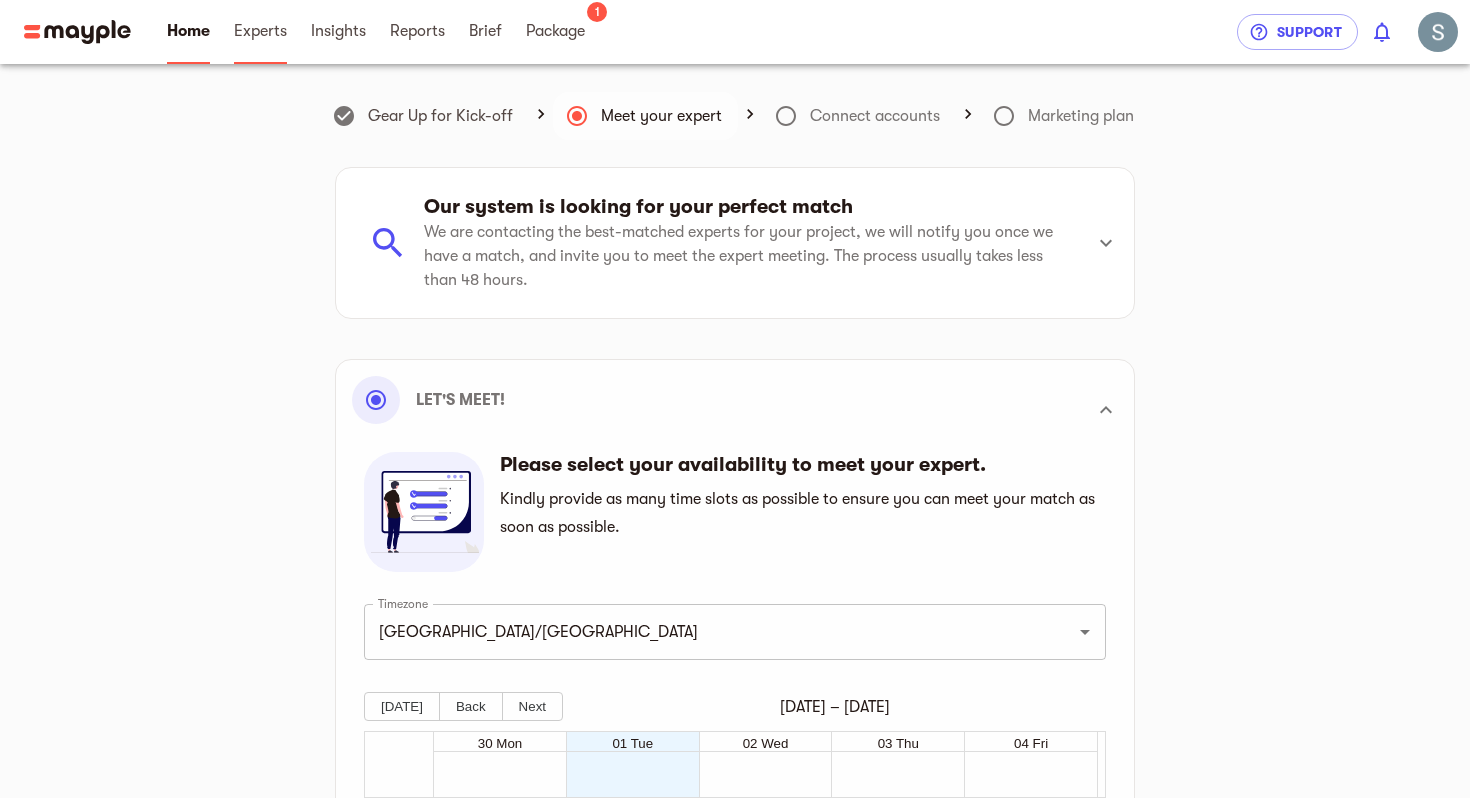 click on "Experts" at bounding box center [260, 31] 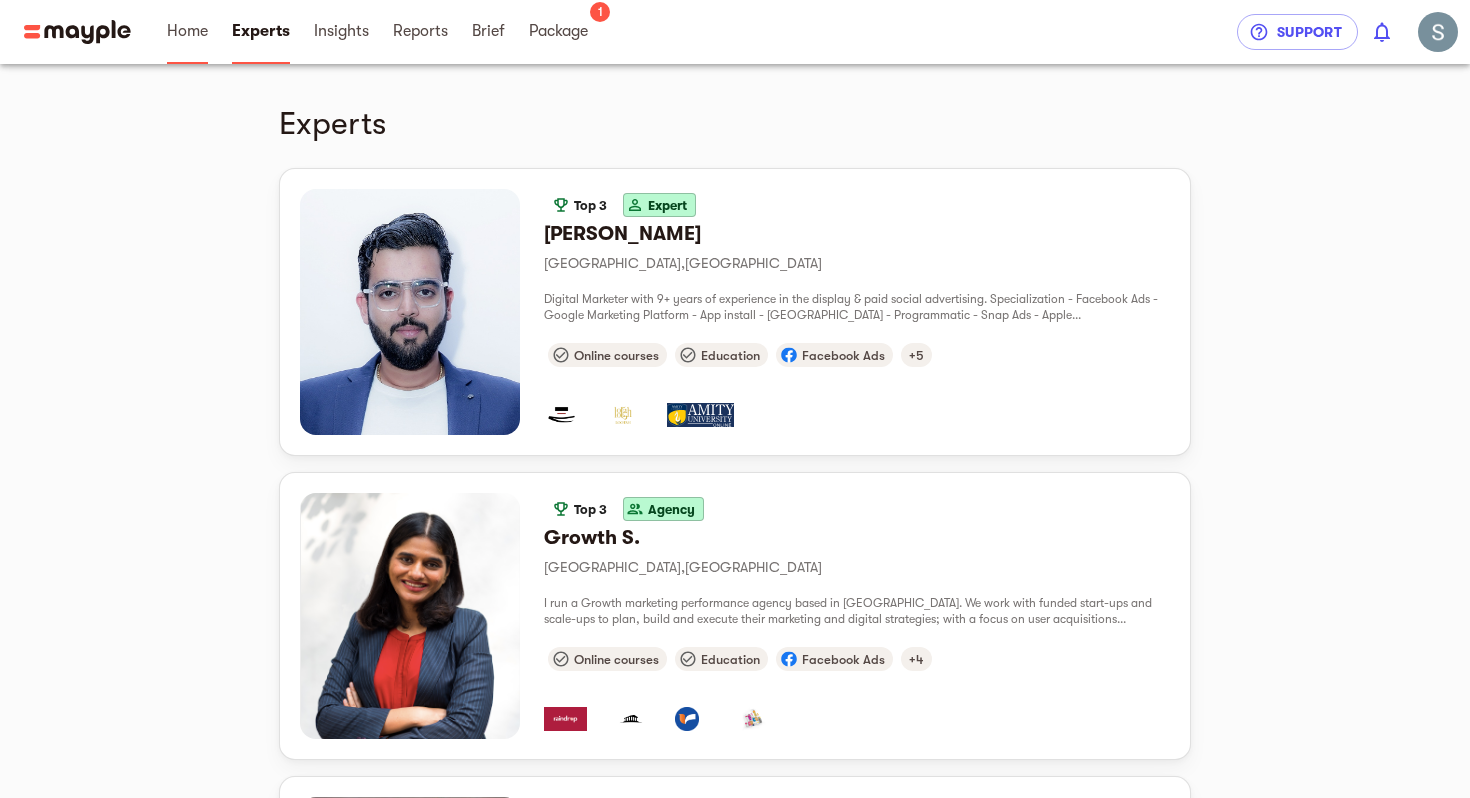 click on "Home" at bounding box center (187, 31) 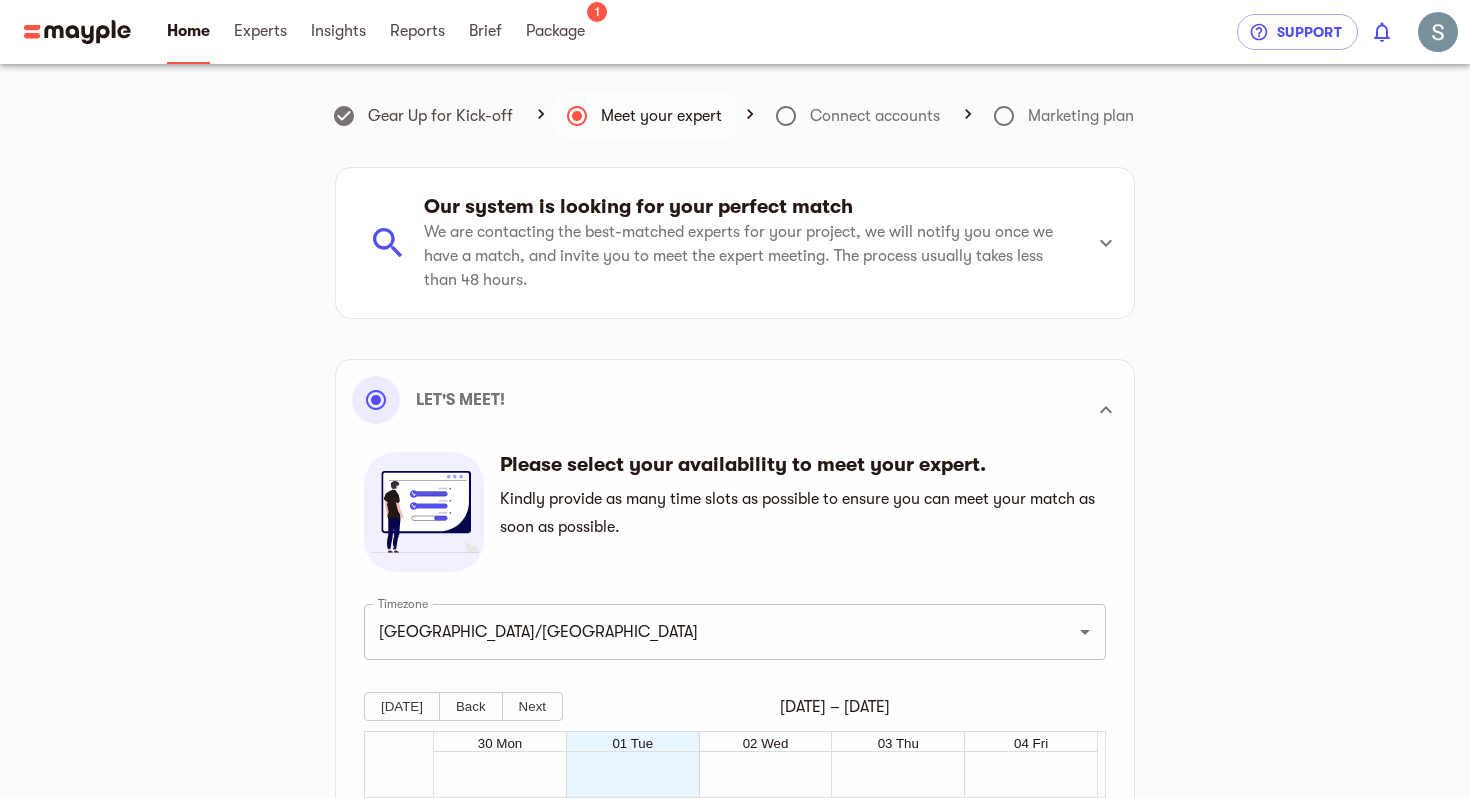 scroll, scrollTop: 560, scrollLeft: 0, axis: vertical 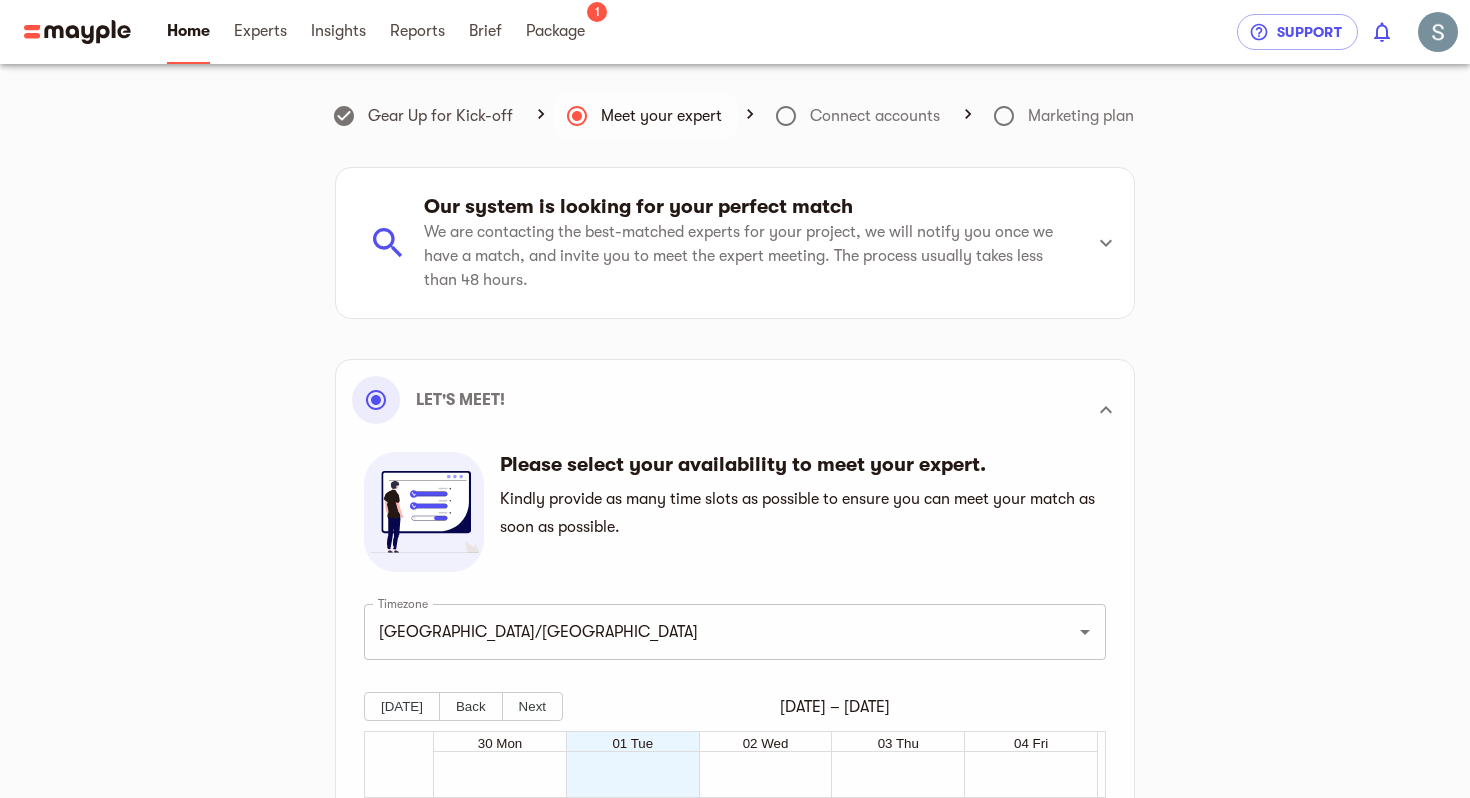 click on "Home" at bounding box center [188, 31] 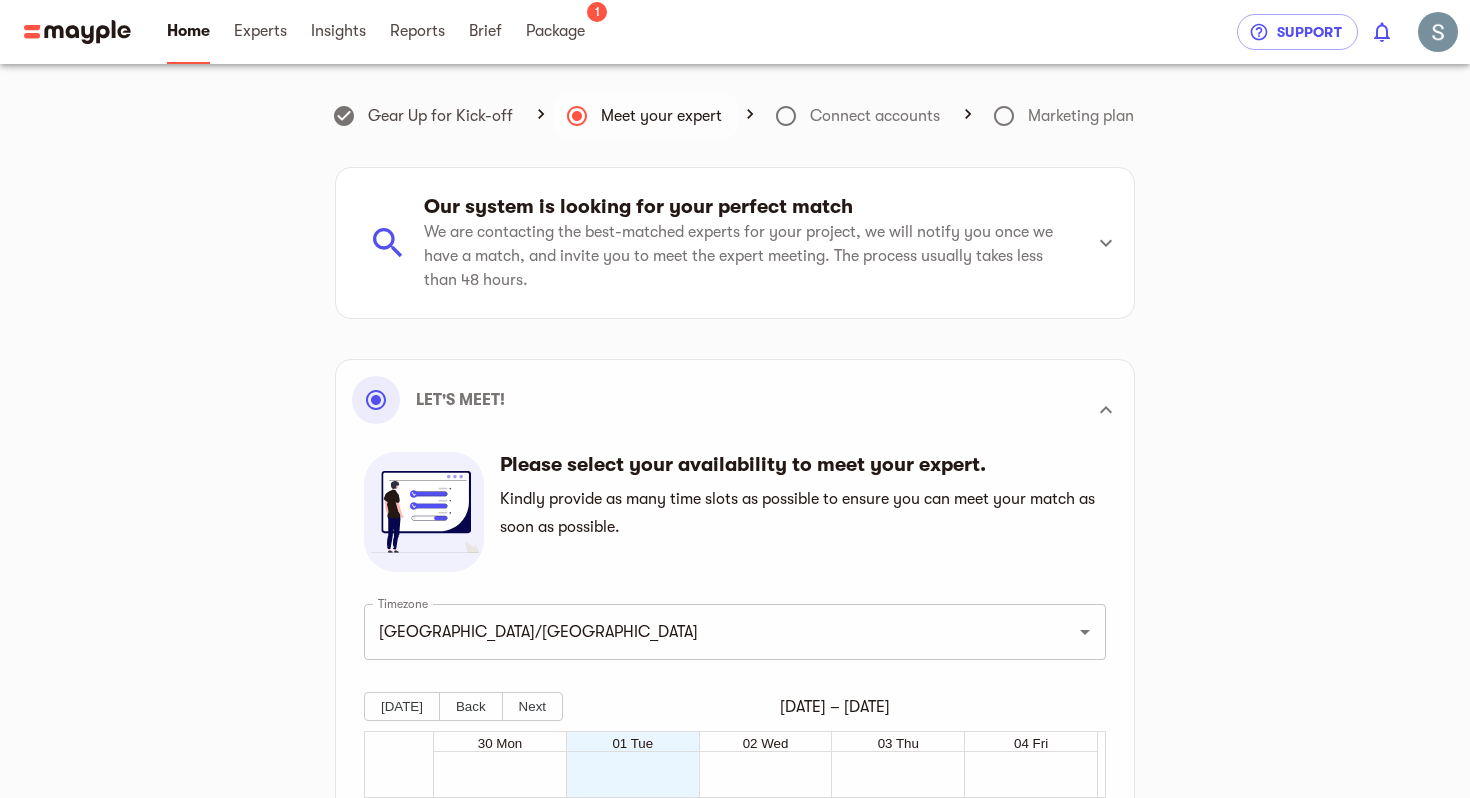 click on "Gear Up for Kick-off" at bounding box center [440, 116] 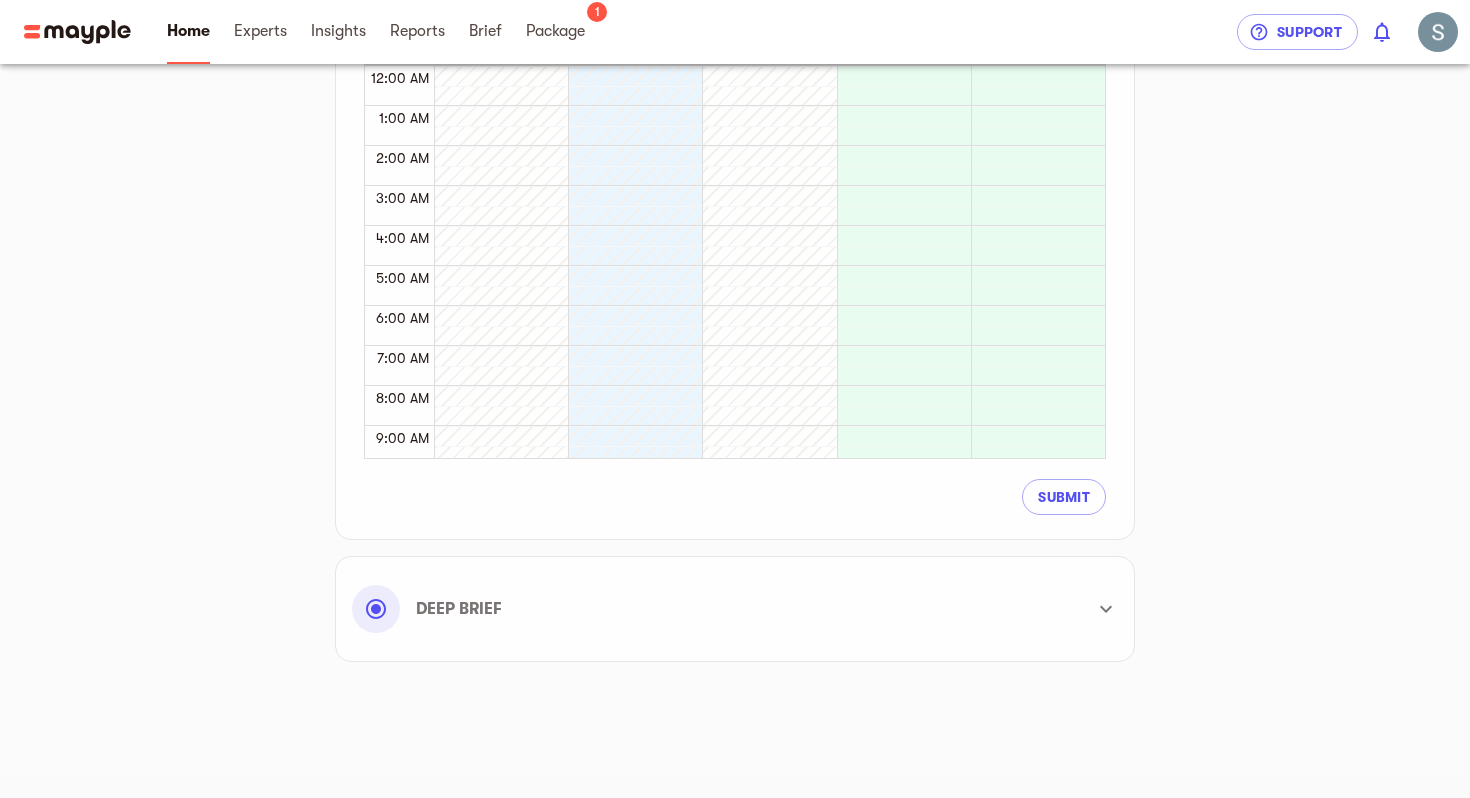 scroll, scrollTop: 24, scrollLeft: 0, axis: vertical 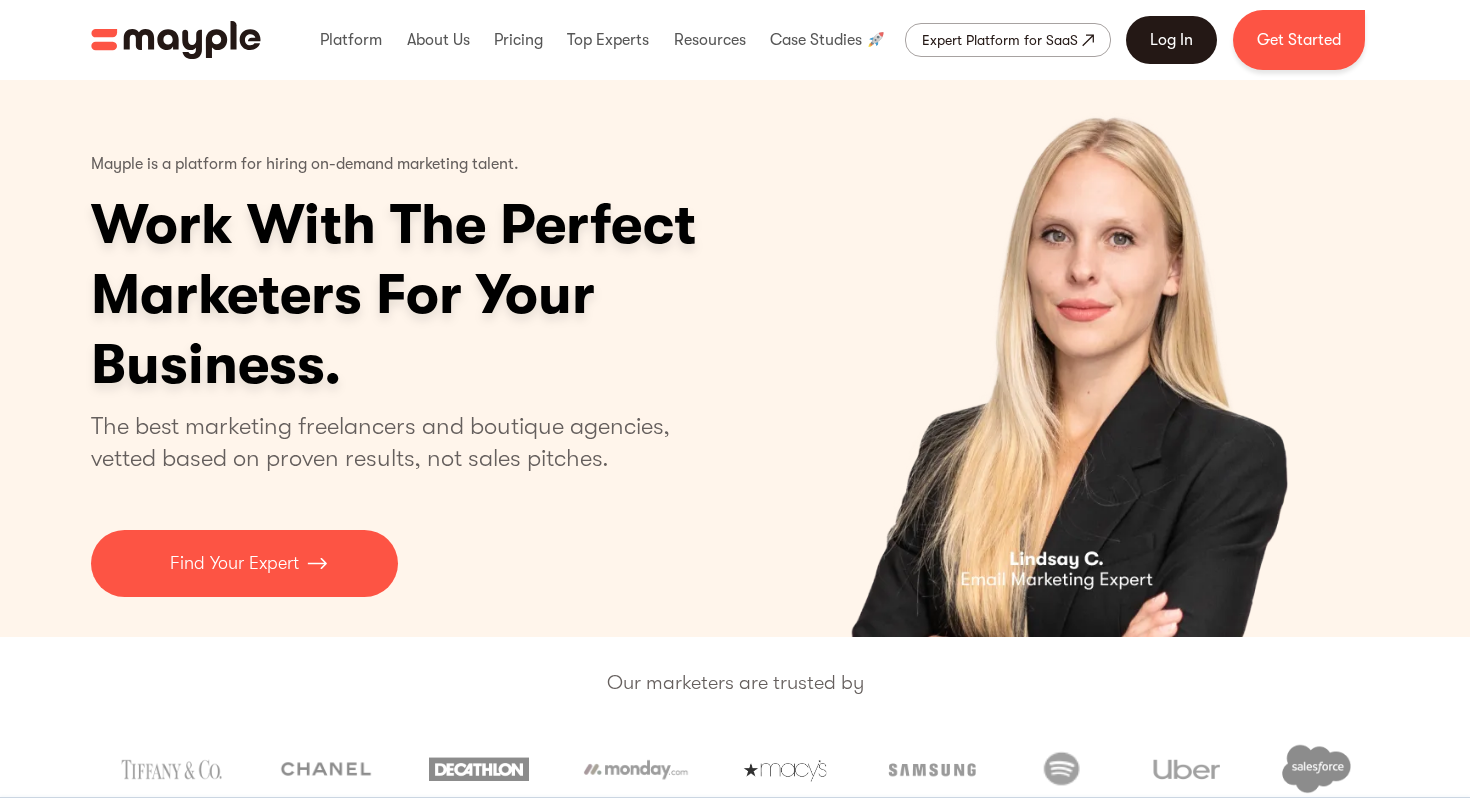 click on "Log In" at bounding box center [1171, 40] 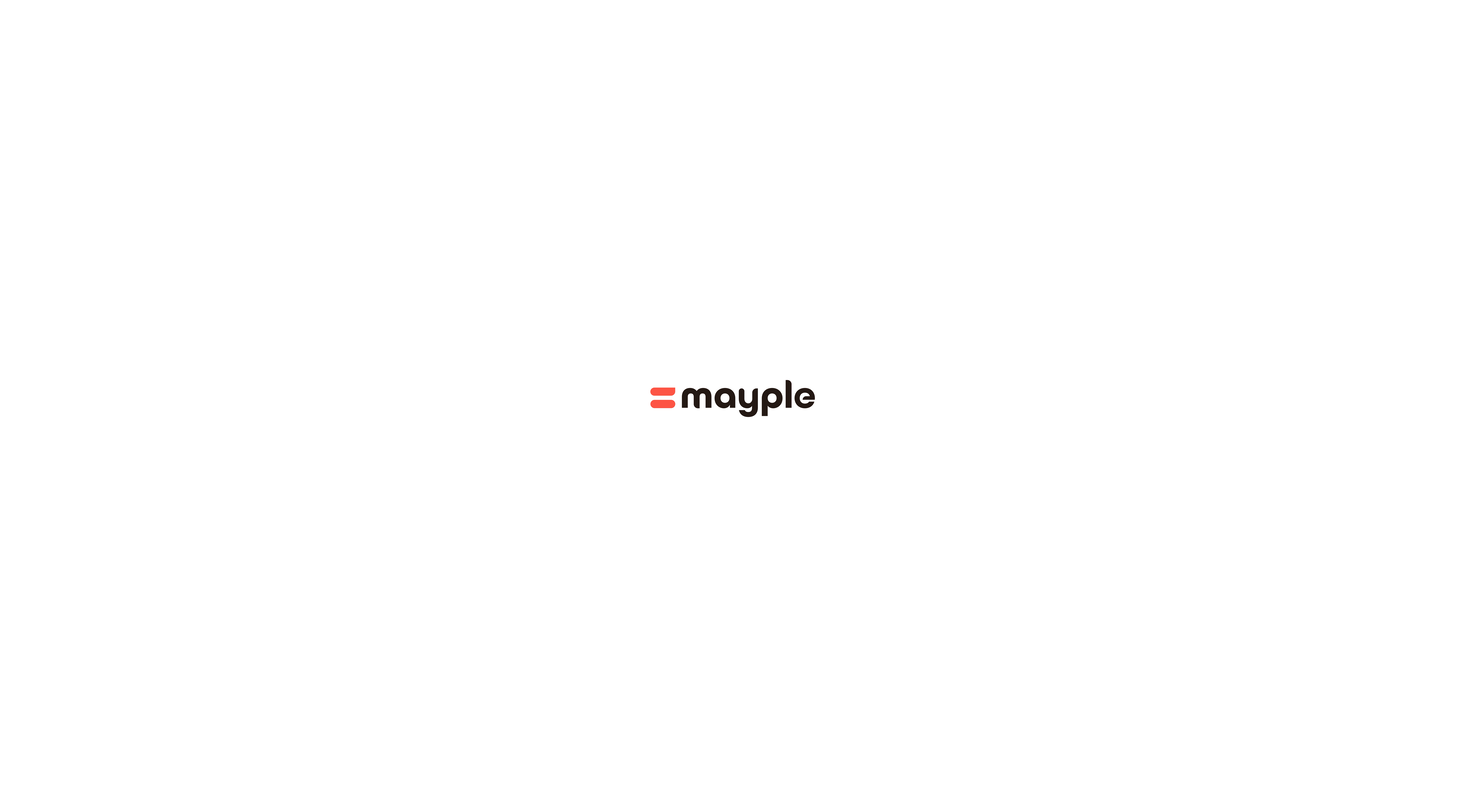 scroll, scrollTop: 0, scrollLeft: 0, axis: both 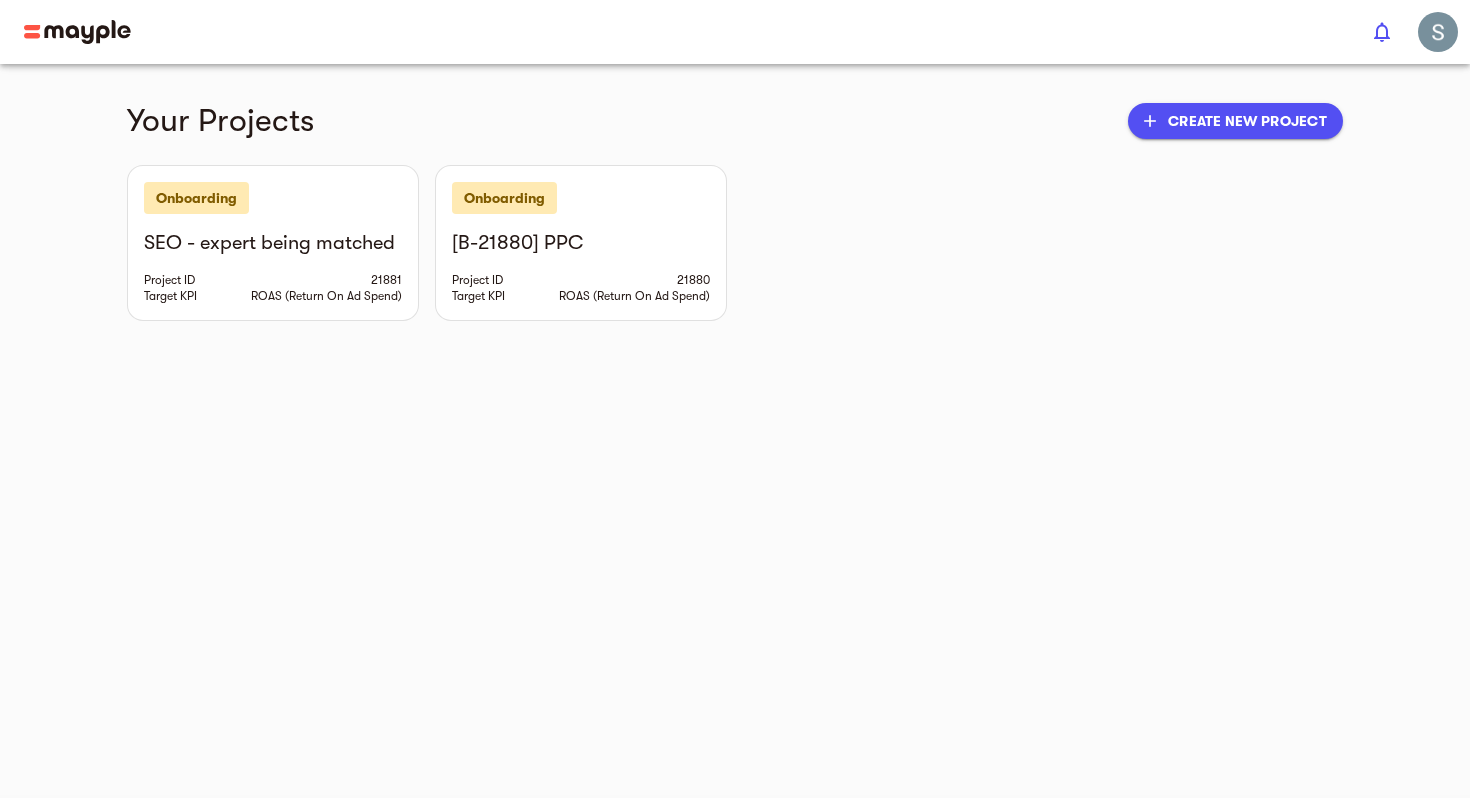 click on "add Create new project" at bounding box center [1235, 121] 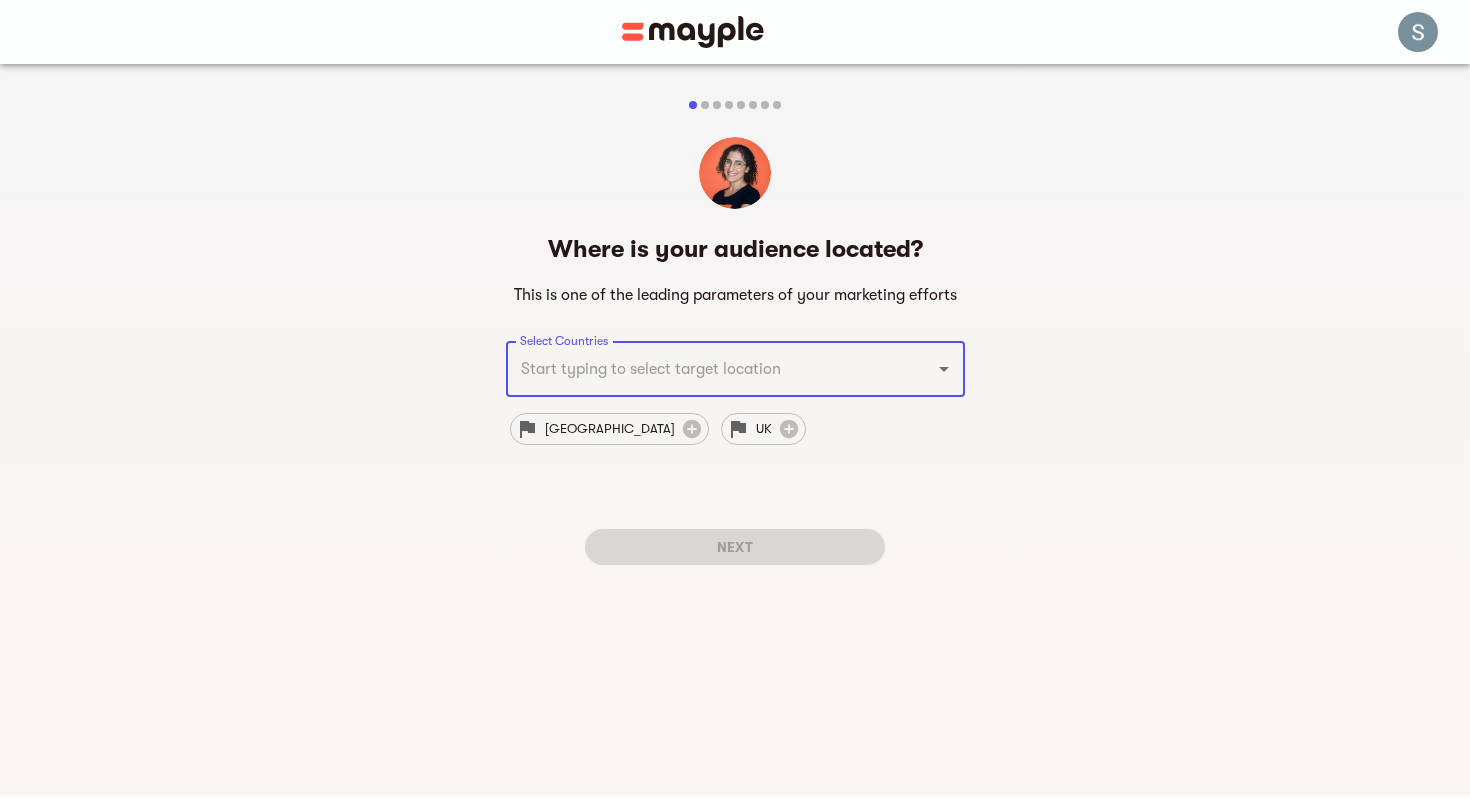 click on "Select Countries" at bounding box center [707, 369] 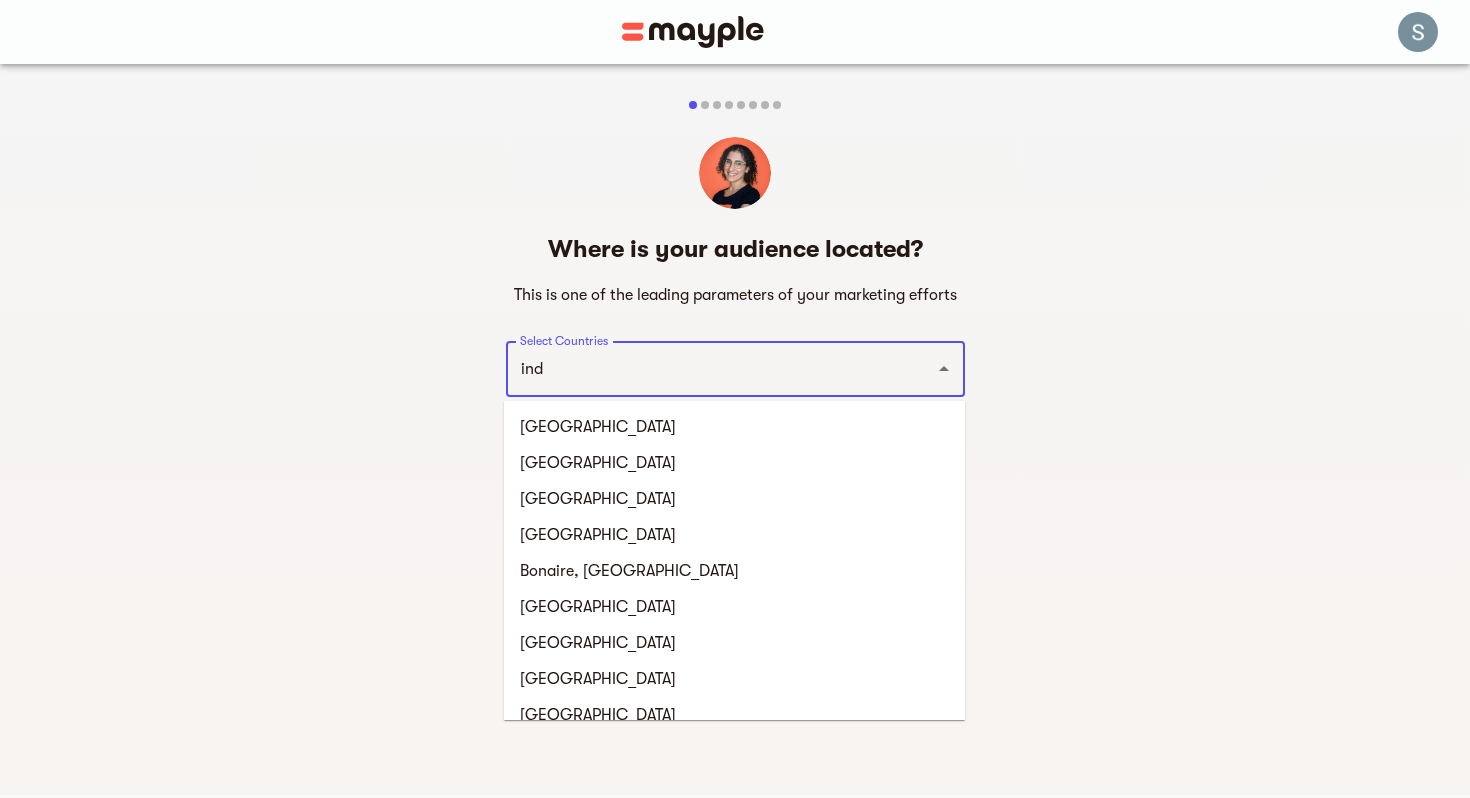 type on "indi" 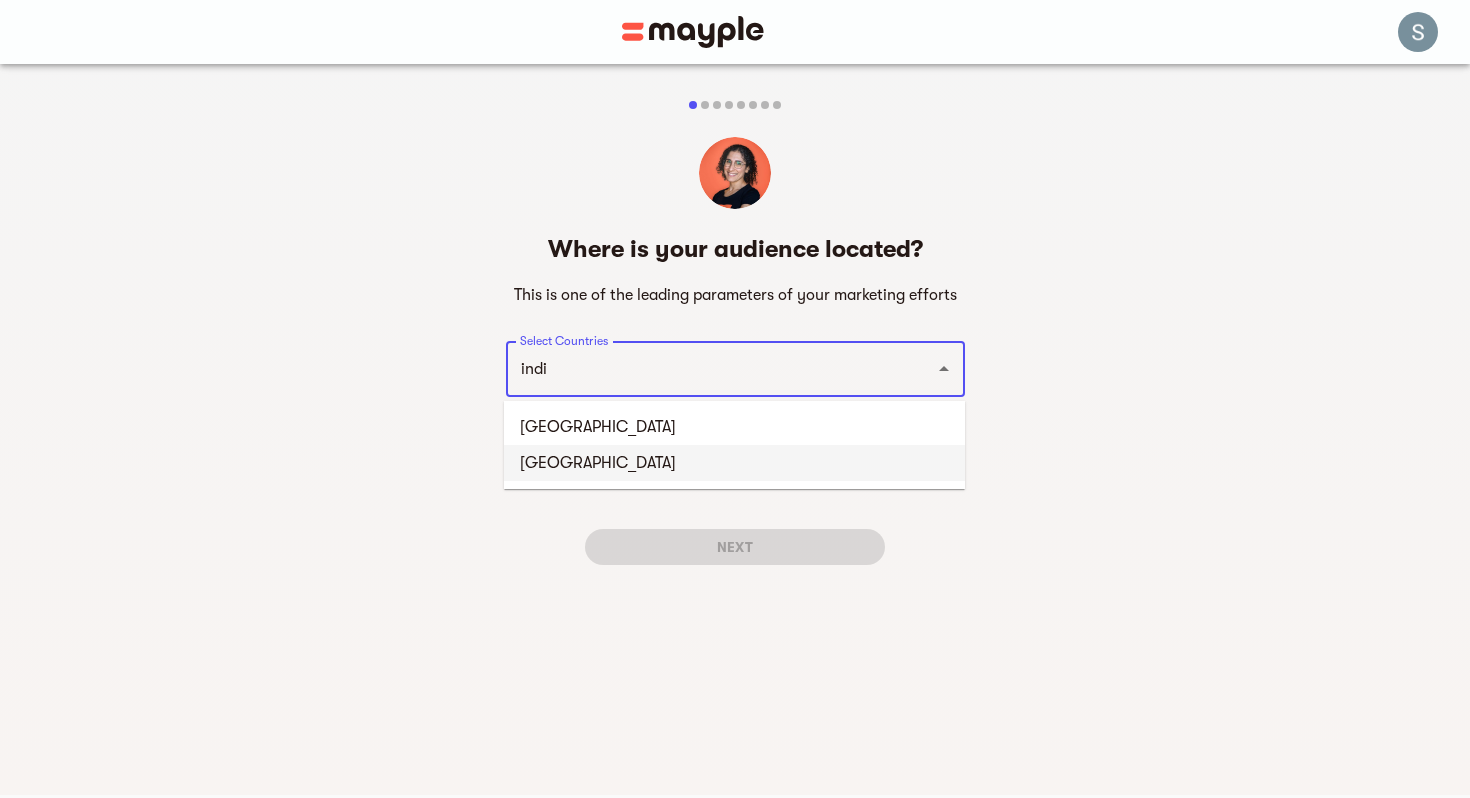 click on "[GEOGRAPHIC_DATA]" at bounding box center [734, 463] 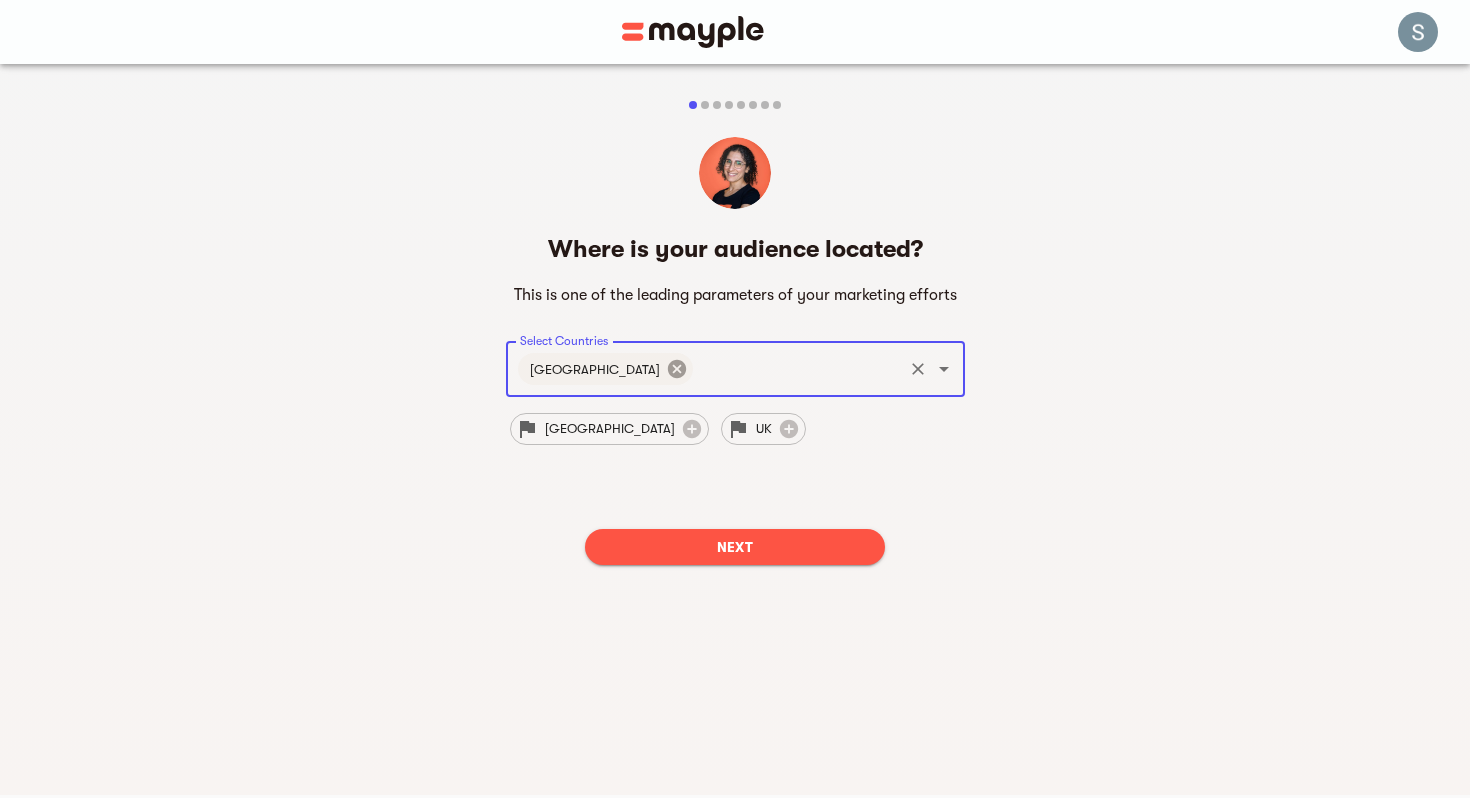 click 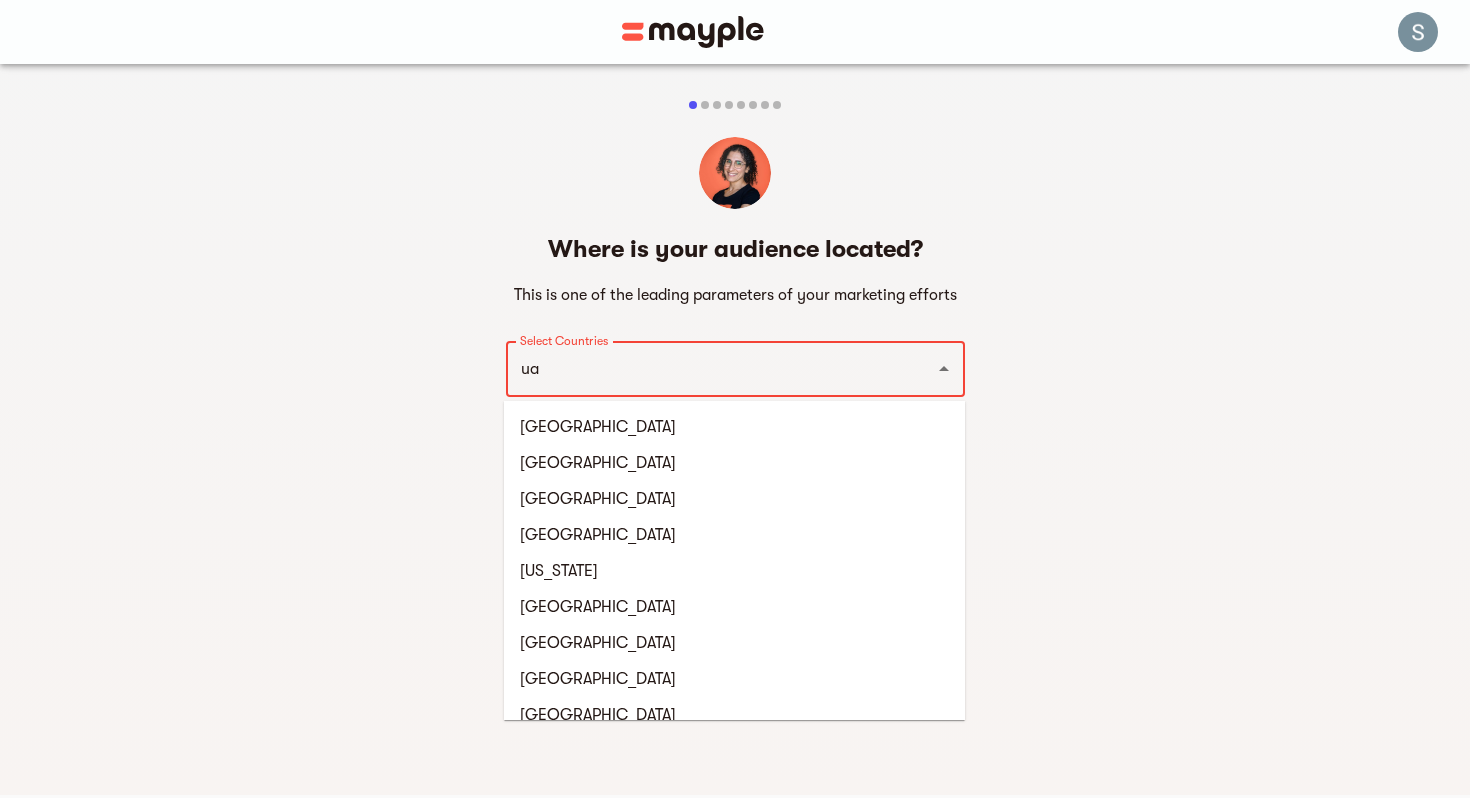 type on "u" 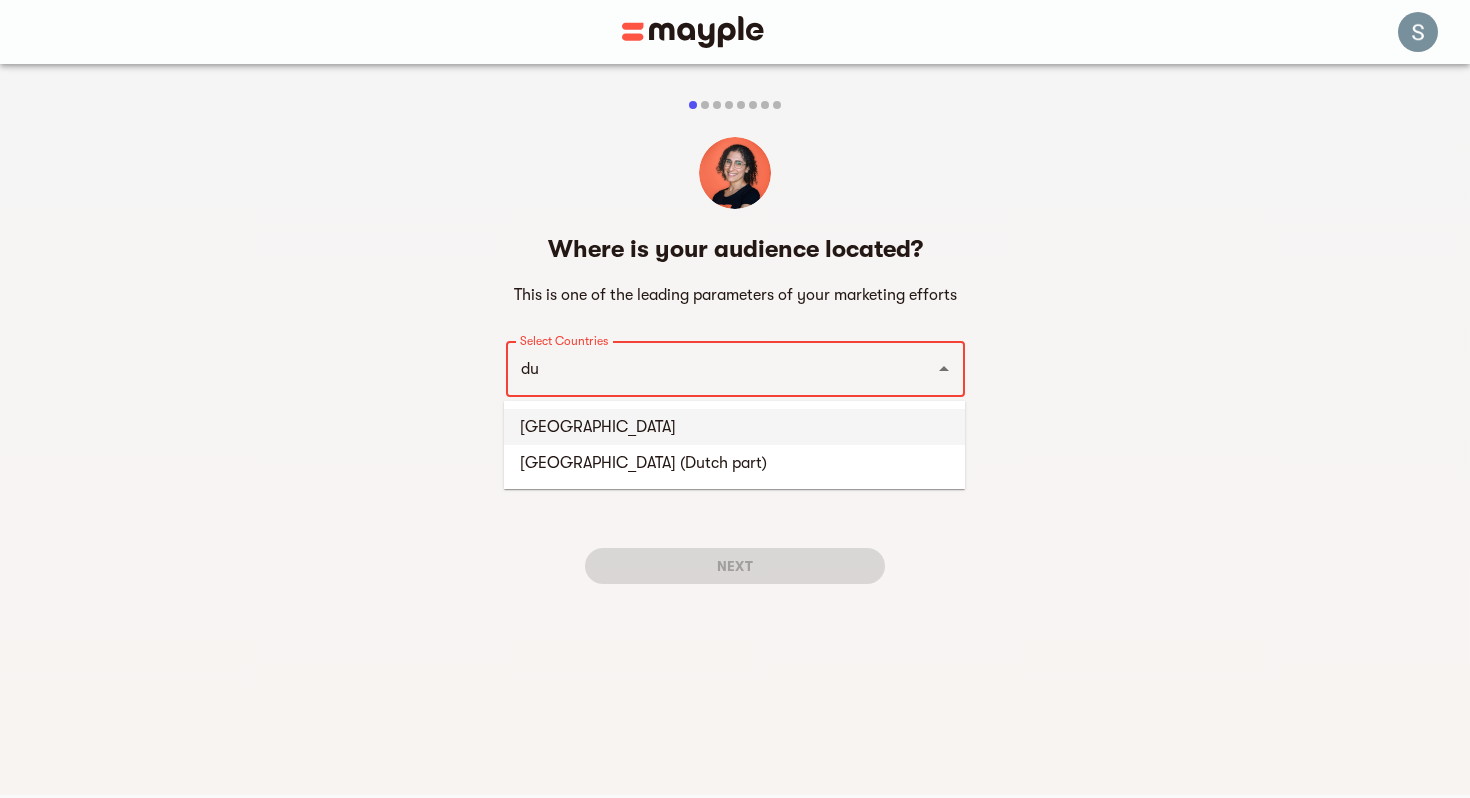 type on "d" 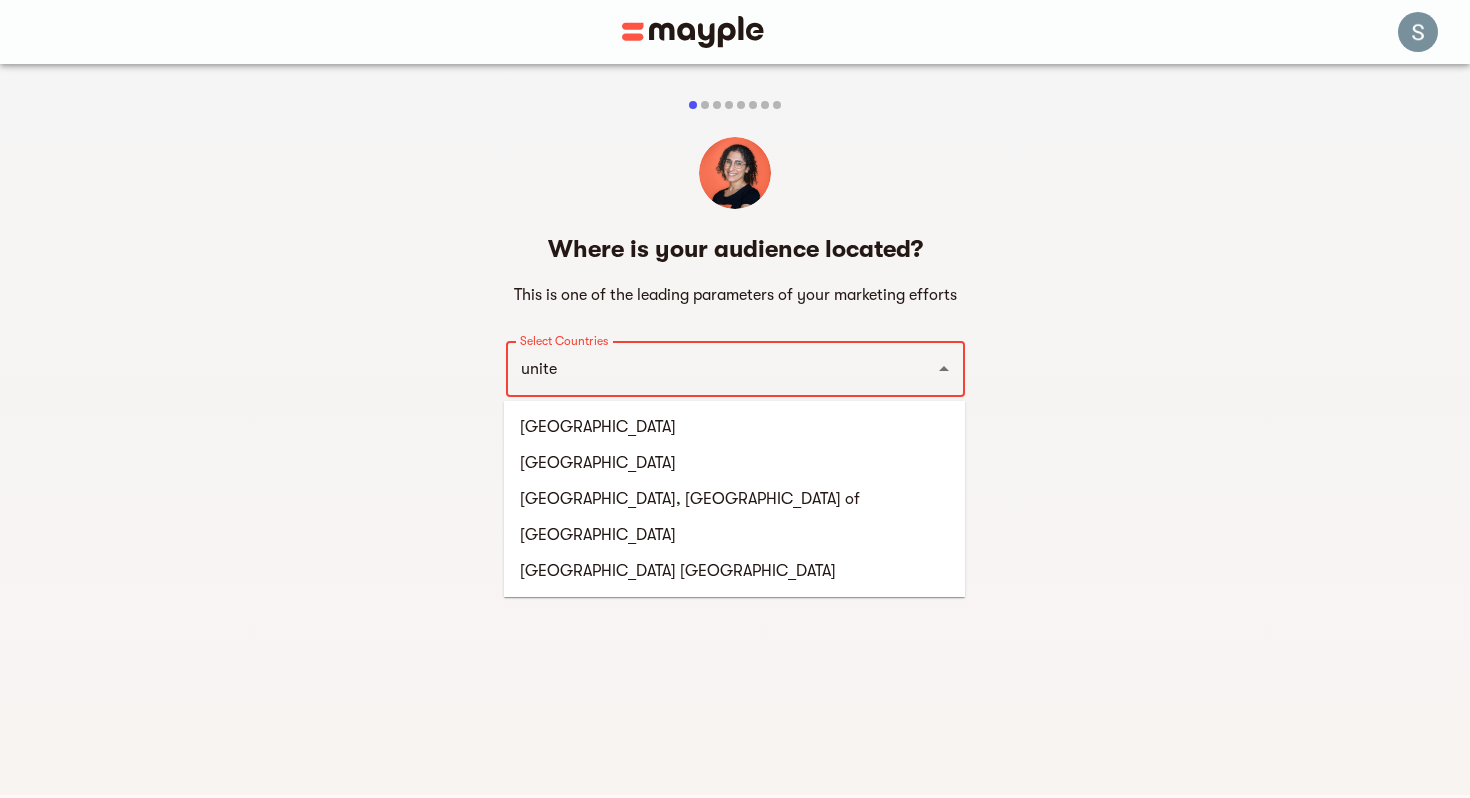 type on "united" 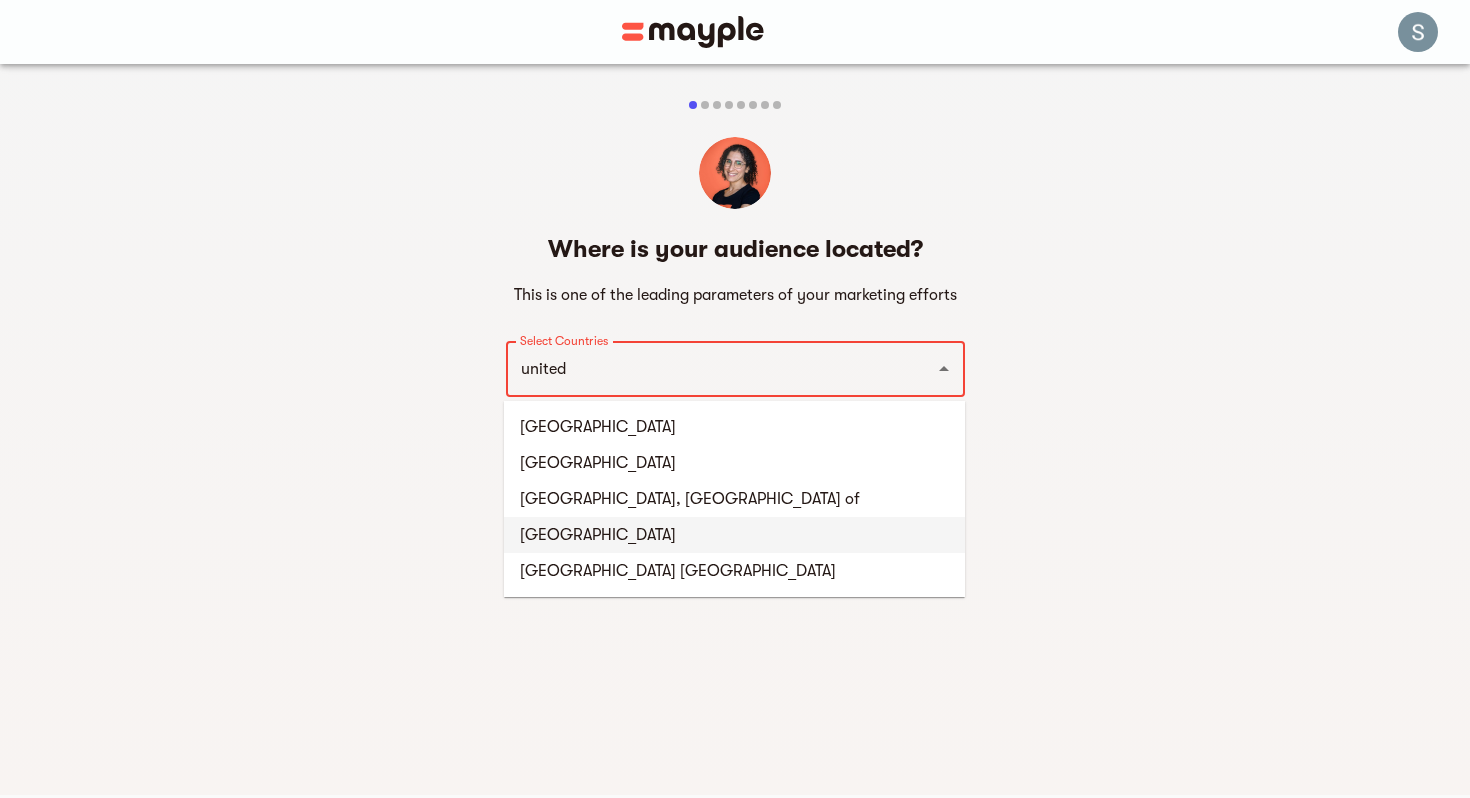 click on "[GEOGRAPHIC_DATA]" at bounding box center (734, 535) 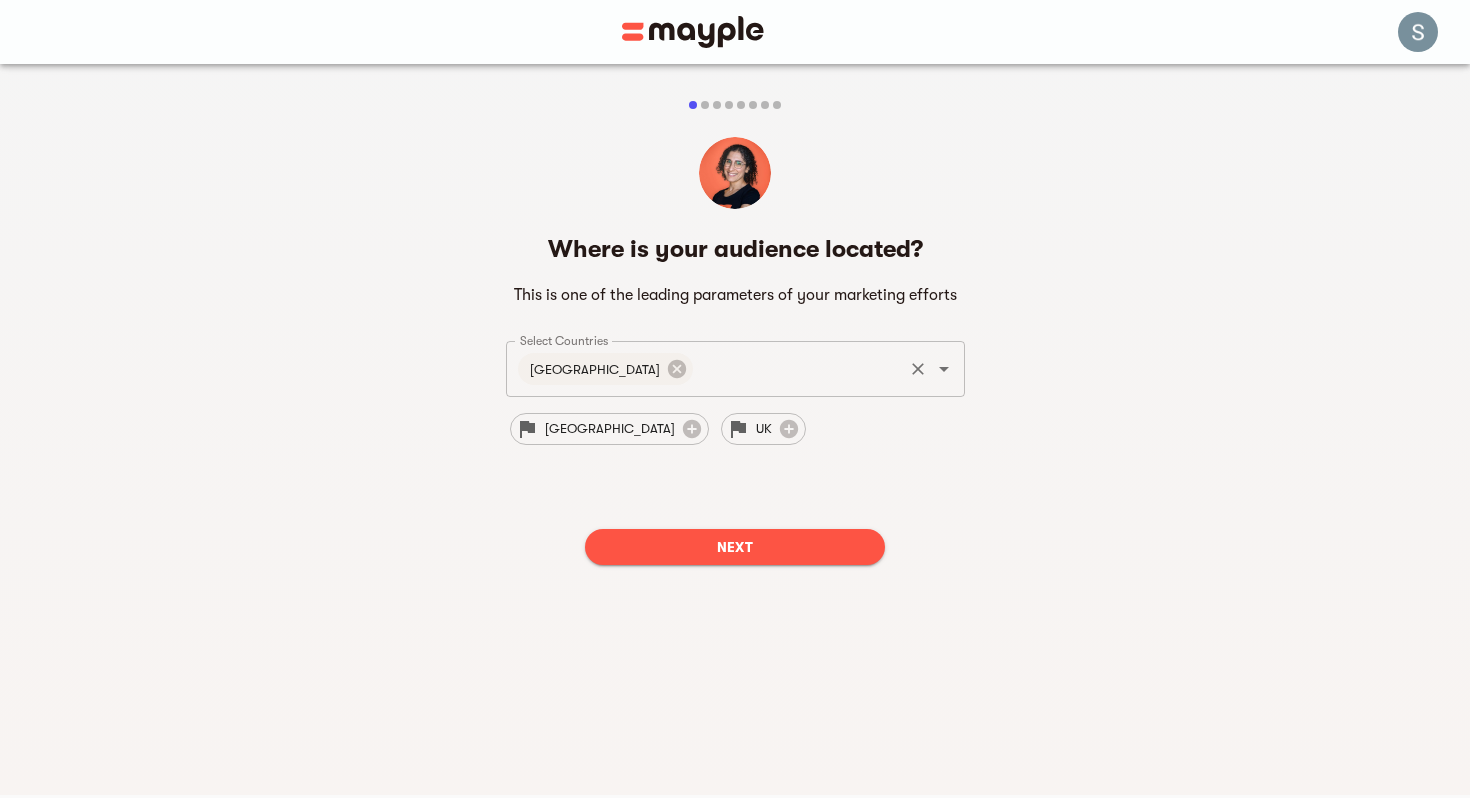 click on "Next" at bounding box center (735, 547) 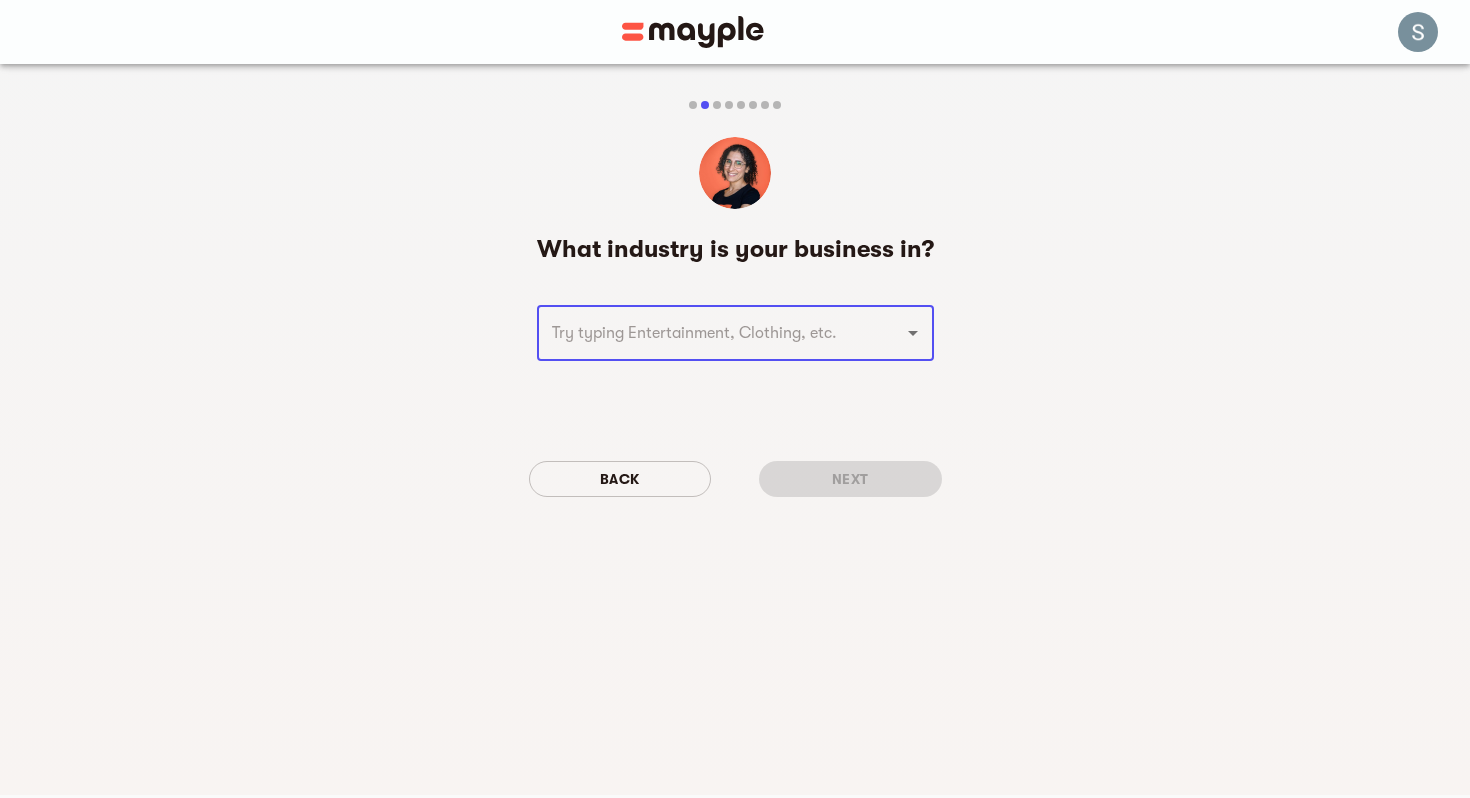 scroll, scrollTop: 0, scrollLeft: 0, axis: both 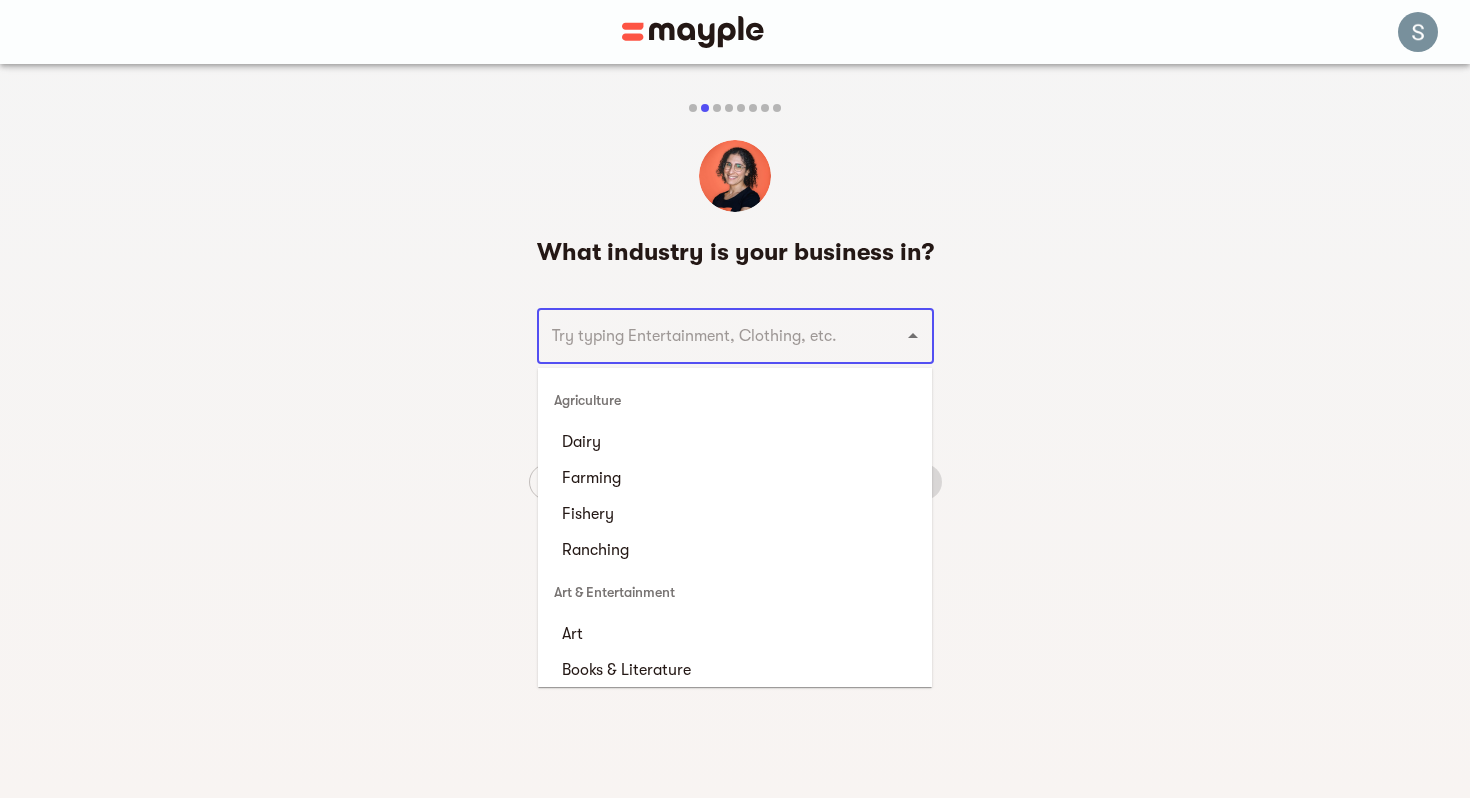 click at bounding box center [707, 336] 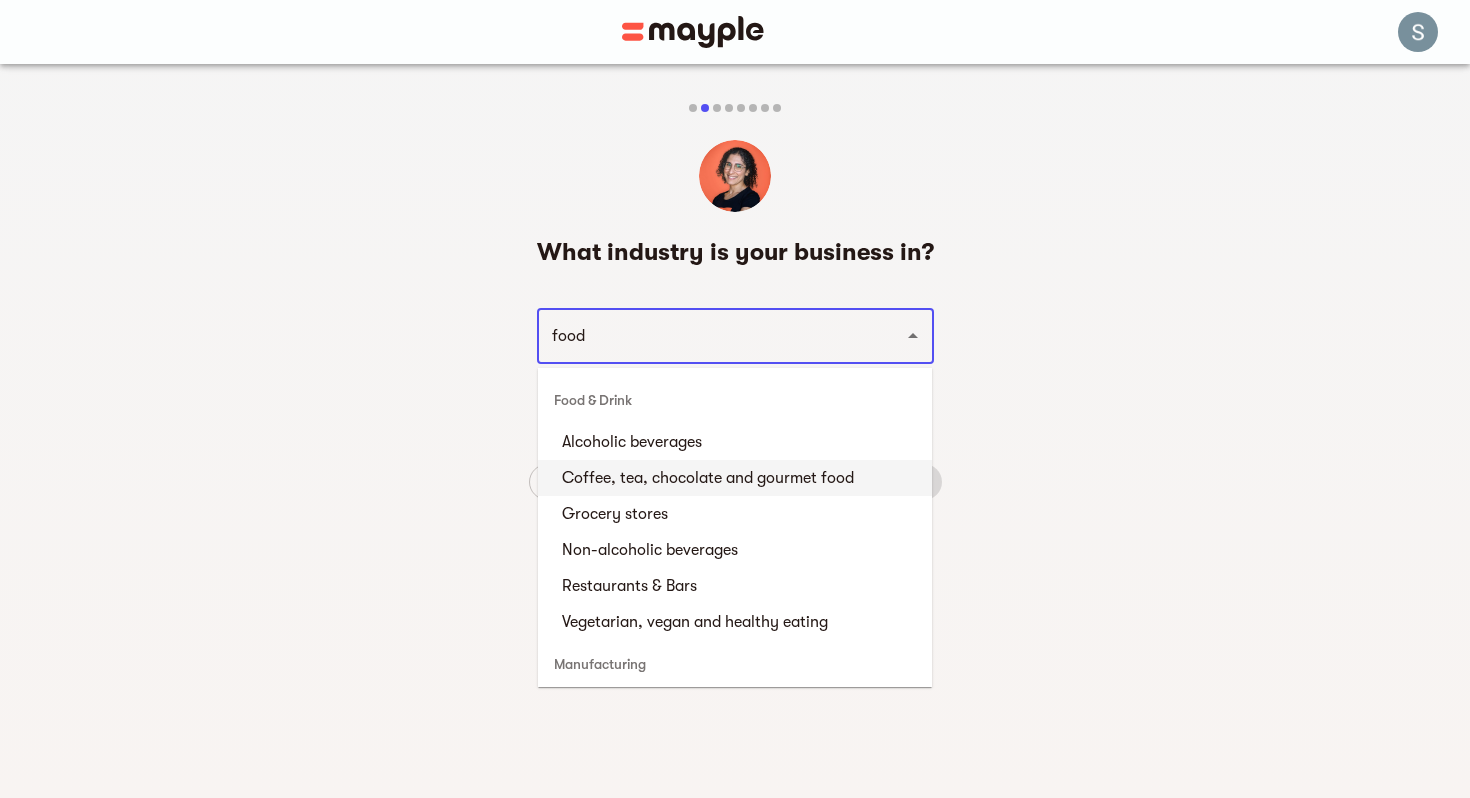 click on "Coffee, tea, chocolate and gourmet food" at bounding box center (735, 478) 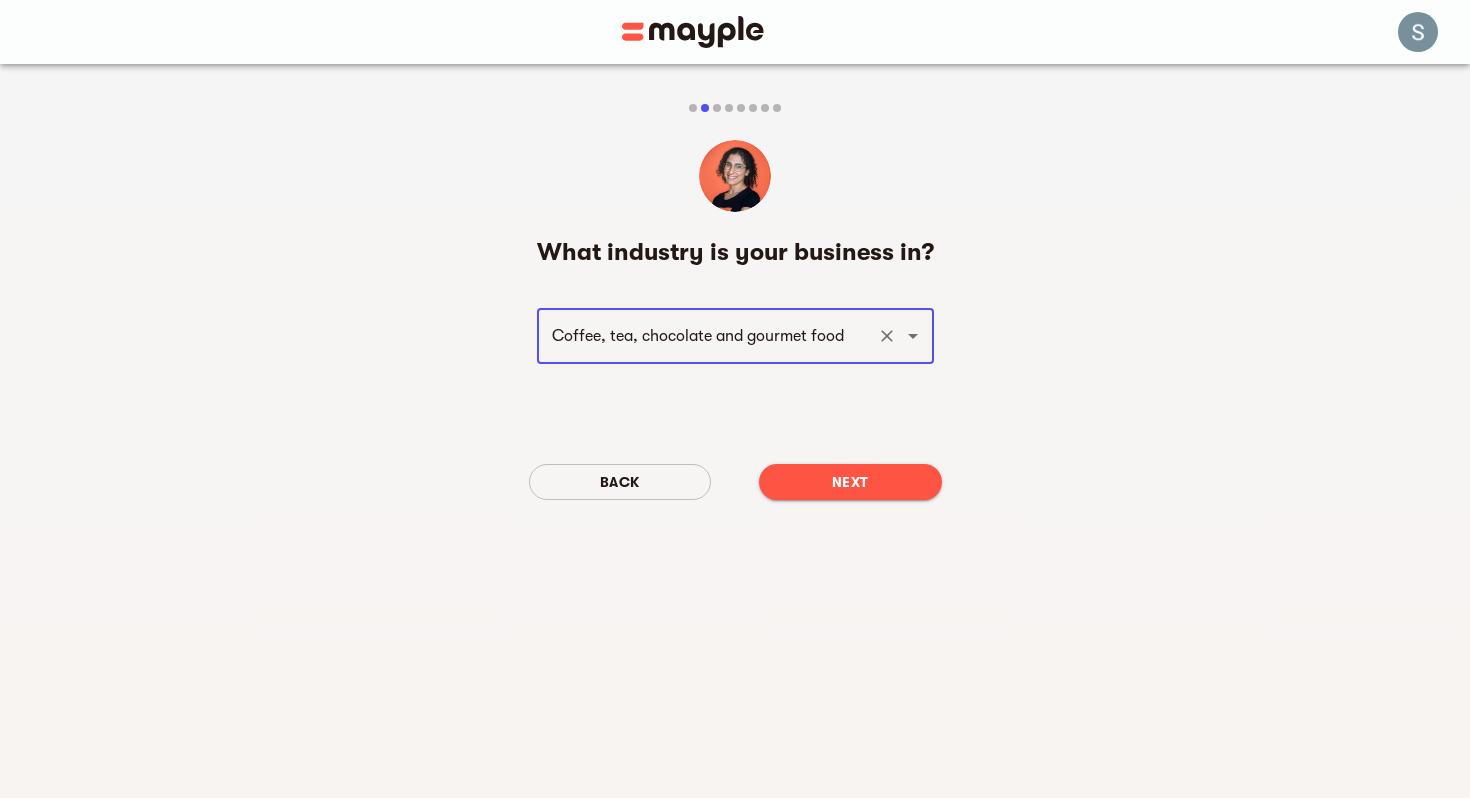 type on "Coffee, tea, chocolate and gourmet food" 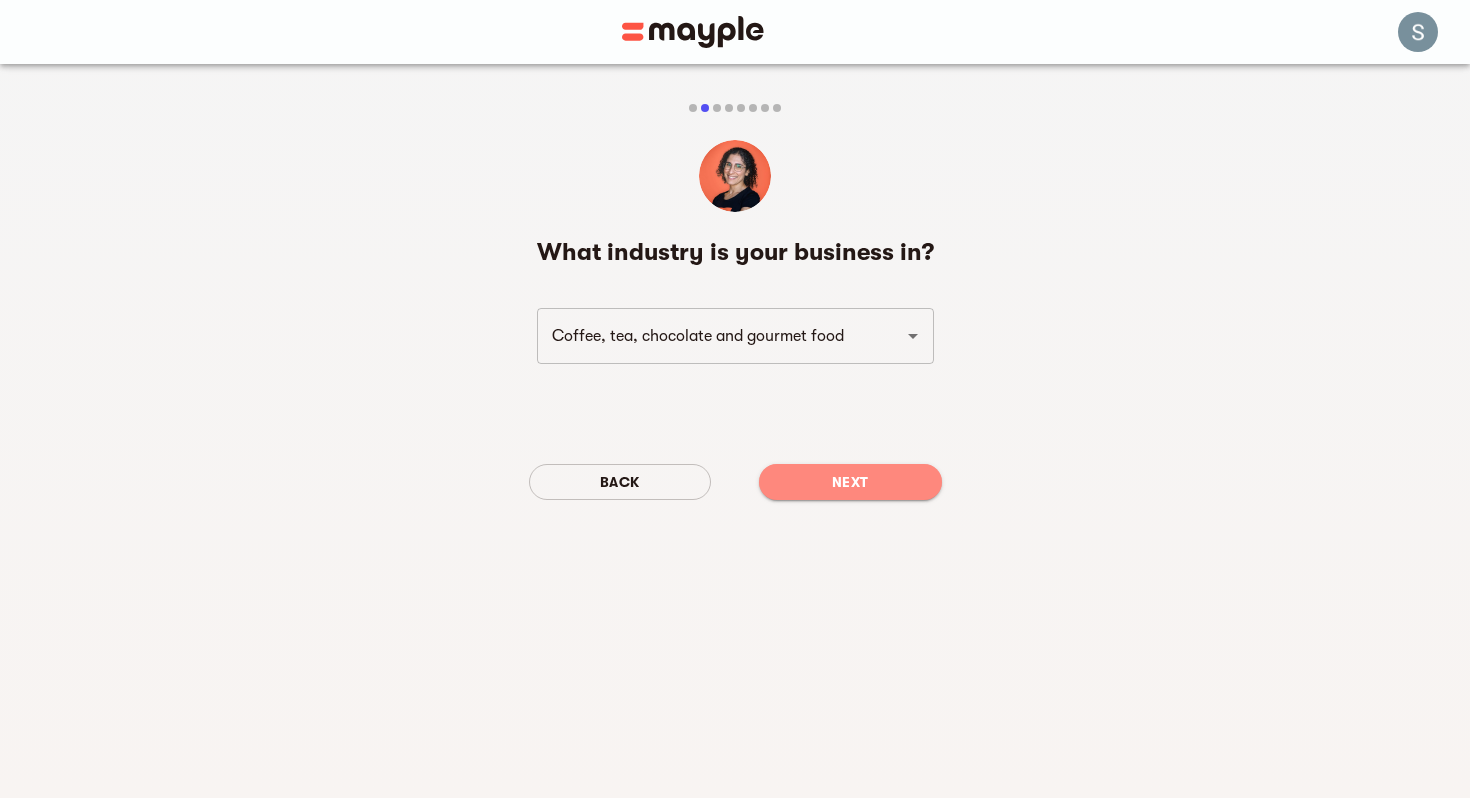 click on "Next" at bounding box center (850, 482) 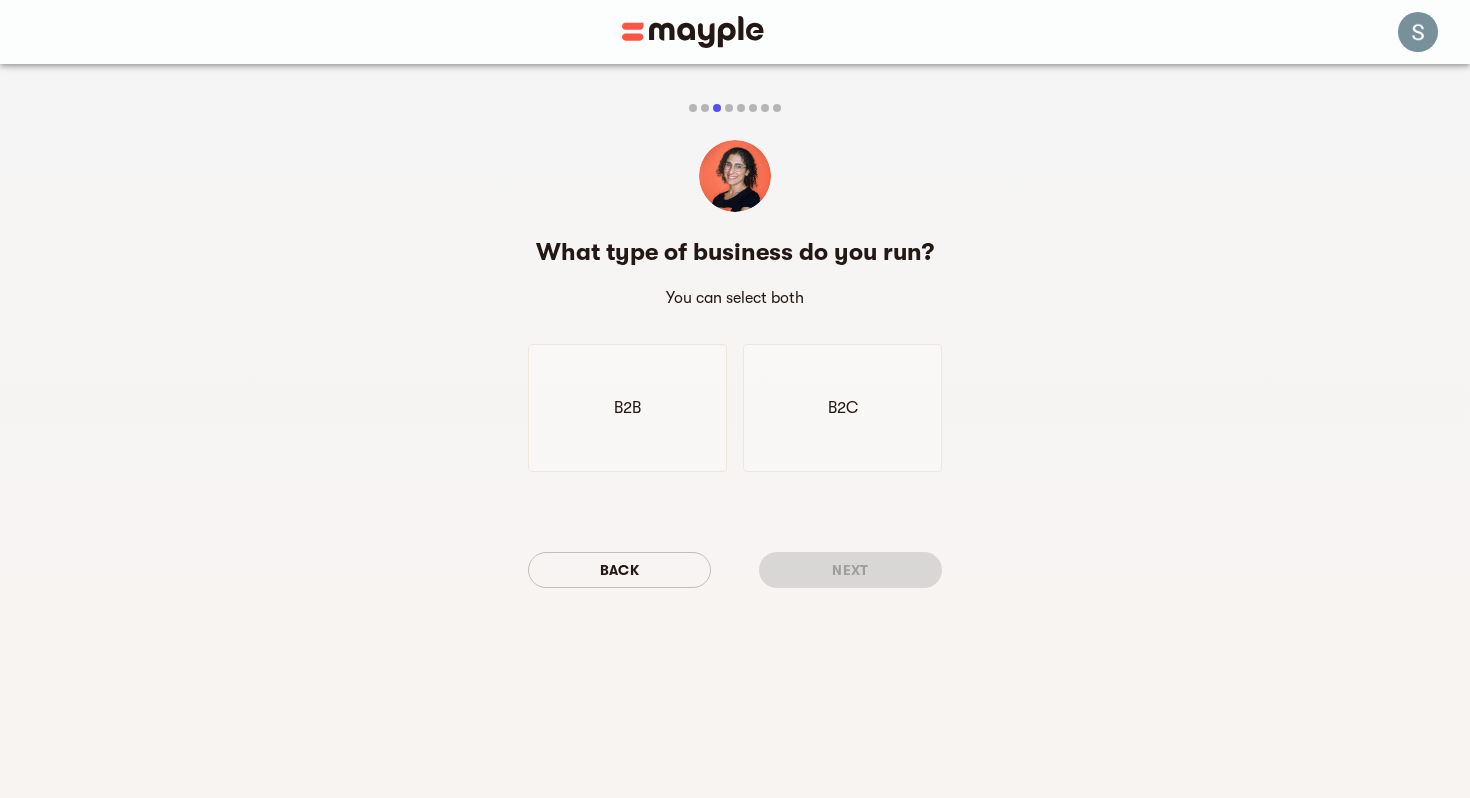 drag, startPoint x: 649, startPoint y: 394, endPoint x: 904, endPoint y: 488, distance: 271.7738 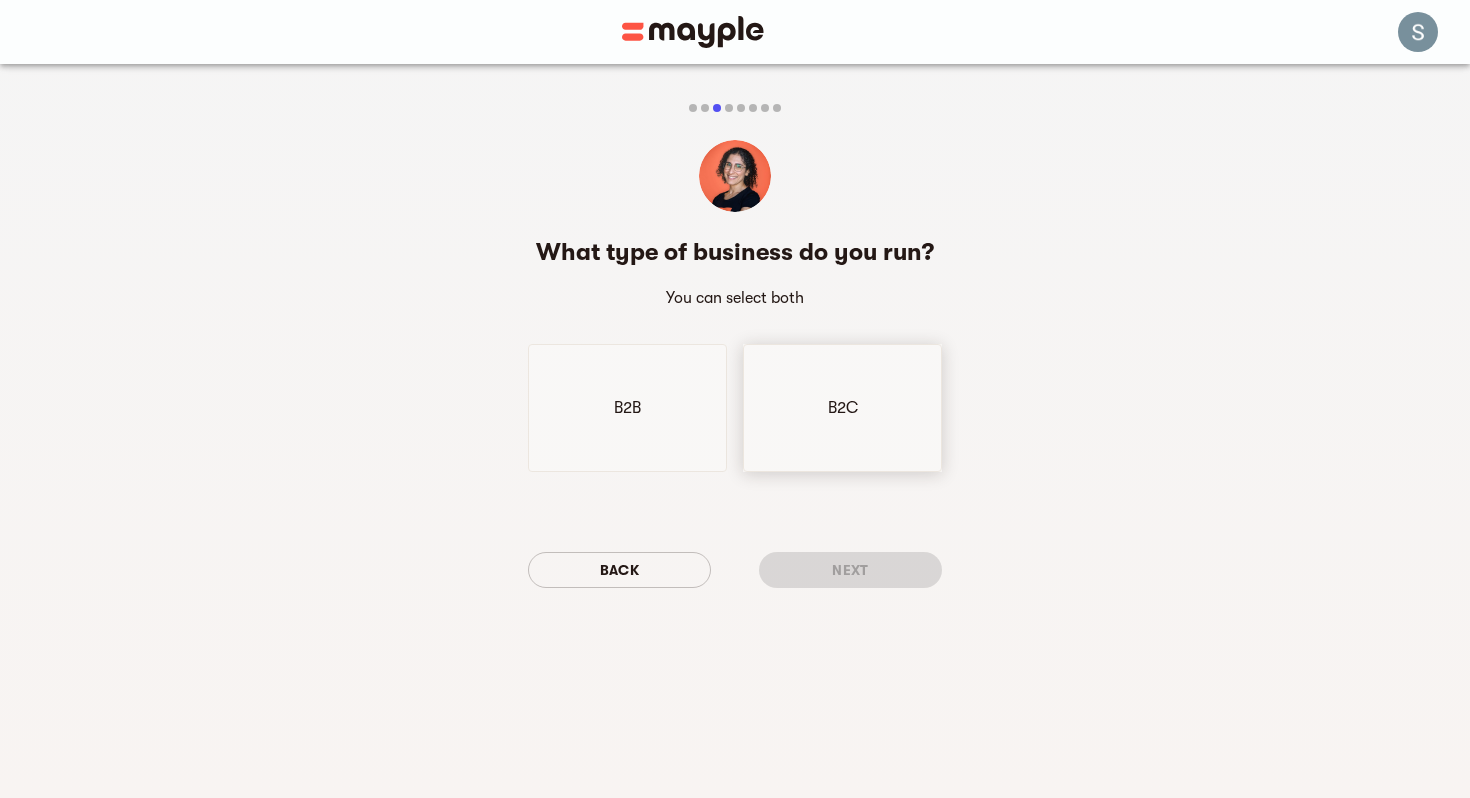 click on "B2C" at bounding box center [842, 408] 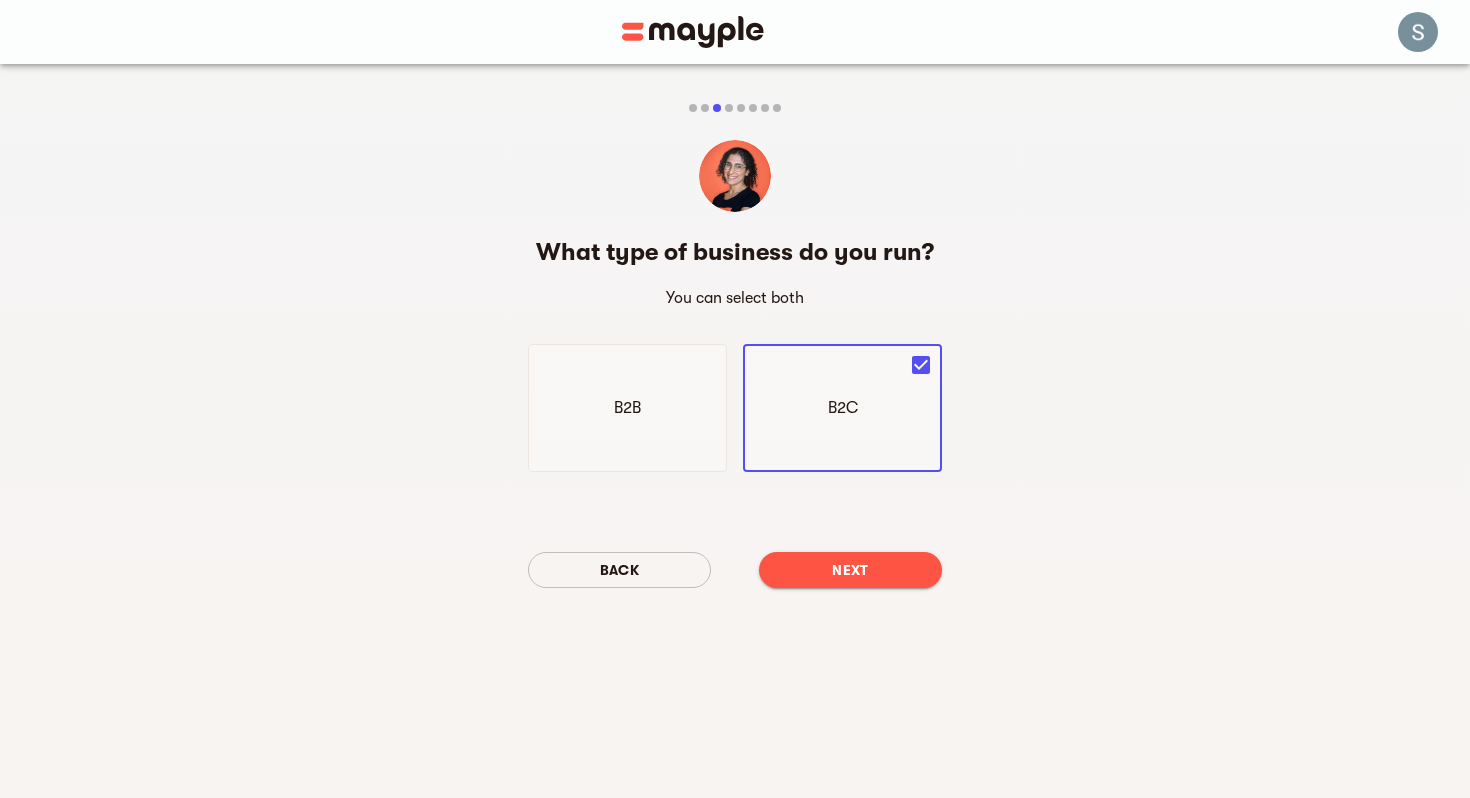 click on "Next" at bounding box center (850, 570) 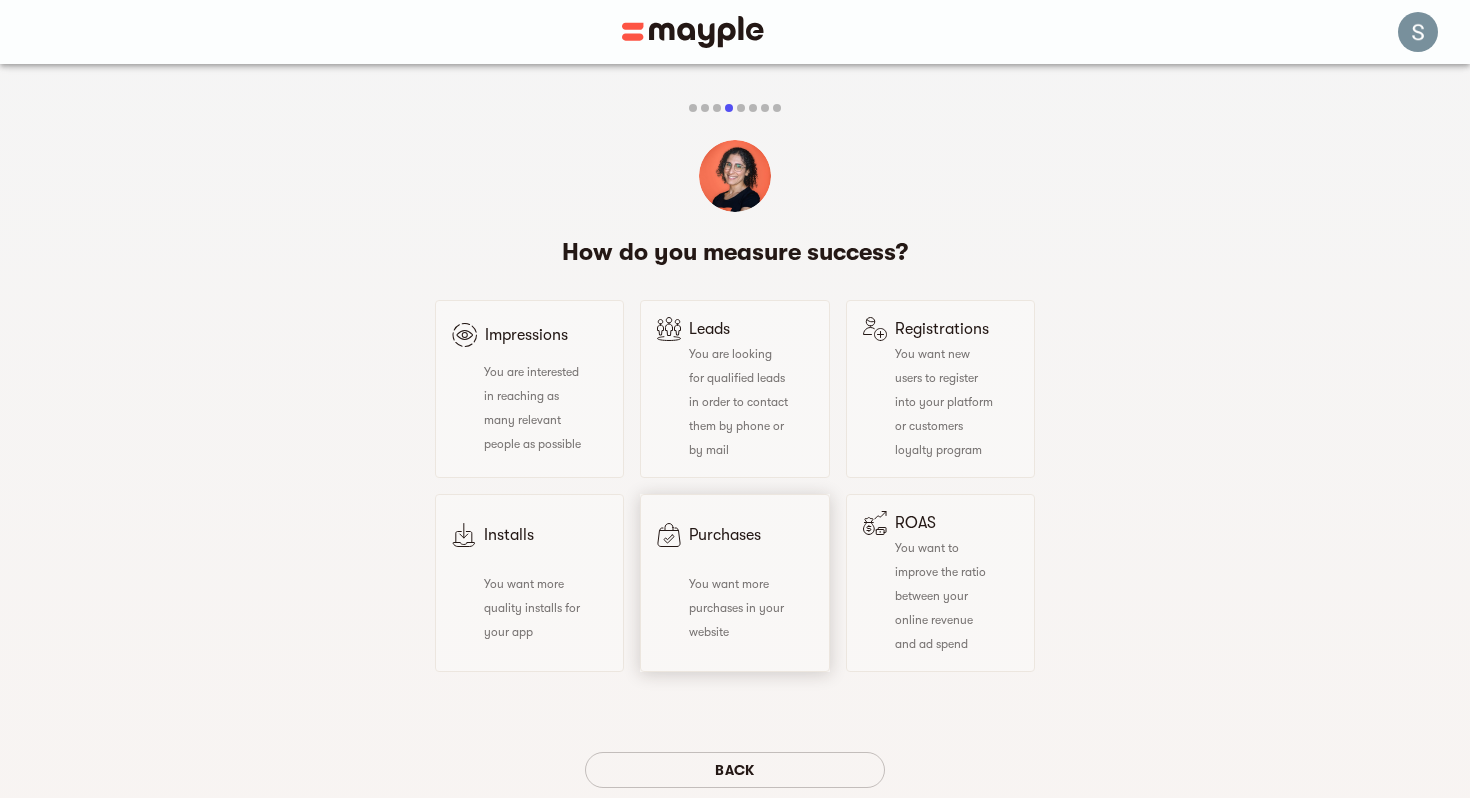 click on "You want more purchases in your website" at bounding box center [722, 607] 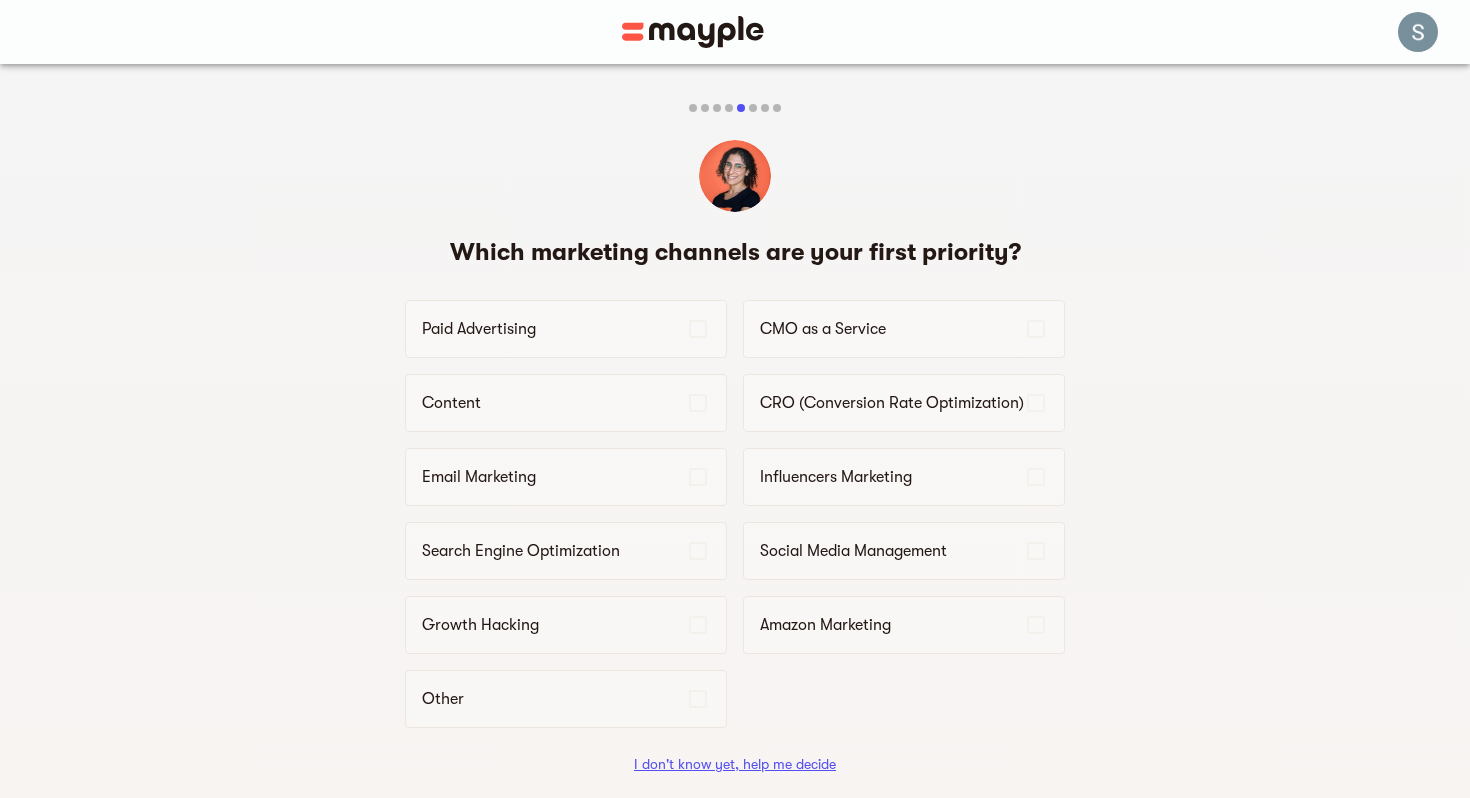 click on "I don't know yet, help me decide" at bounding box center (735, 764) 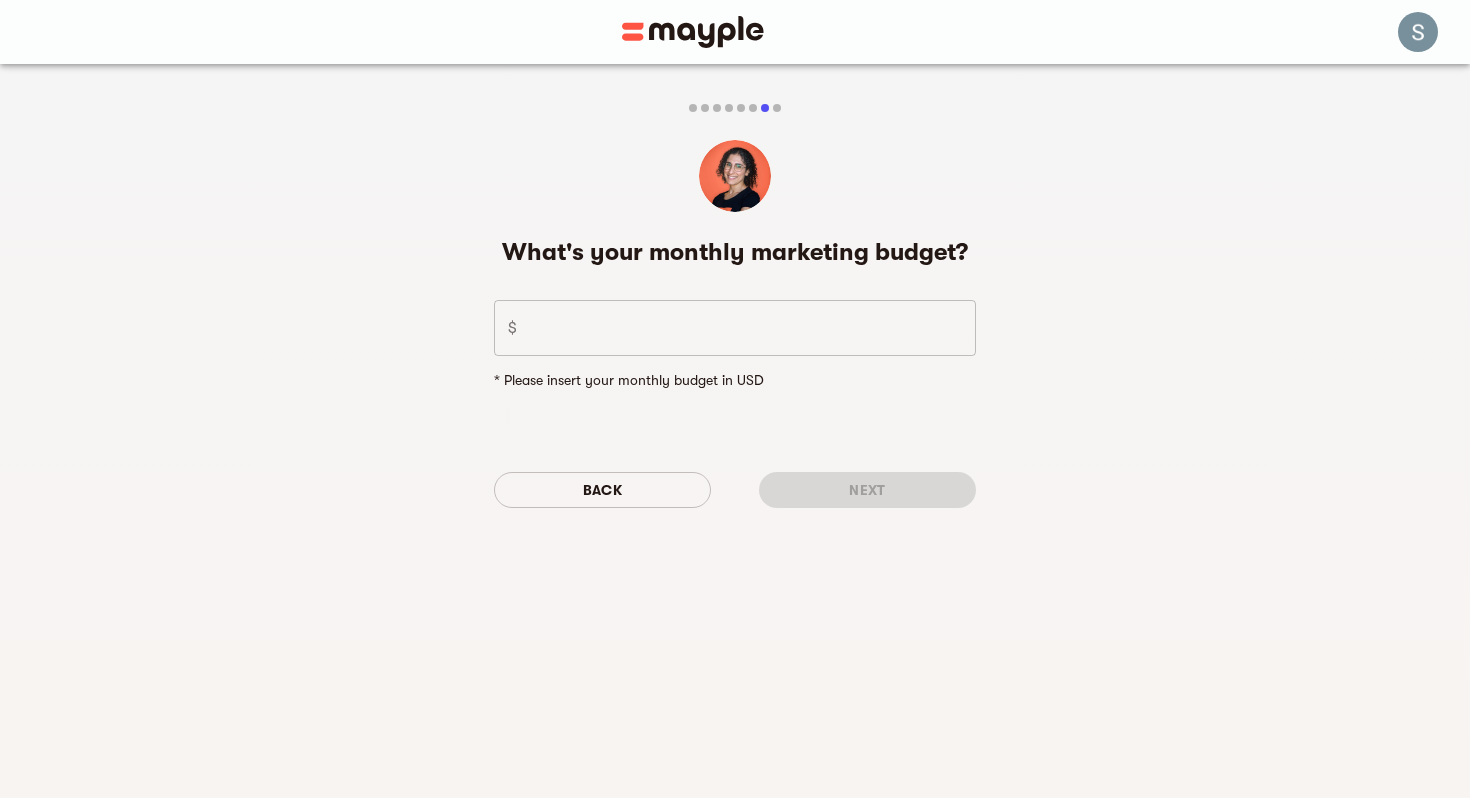 click at bounding box center [750, 328] 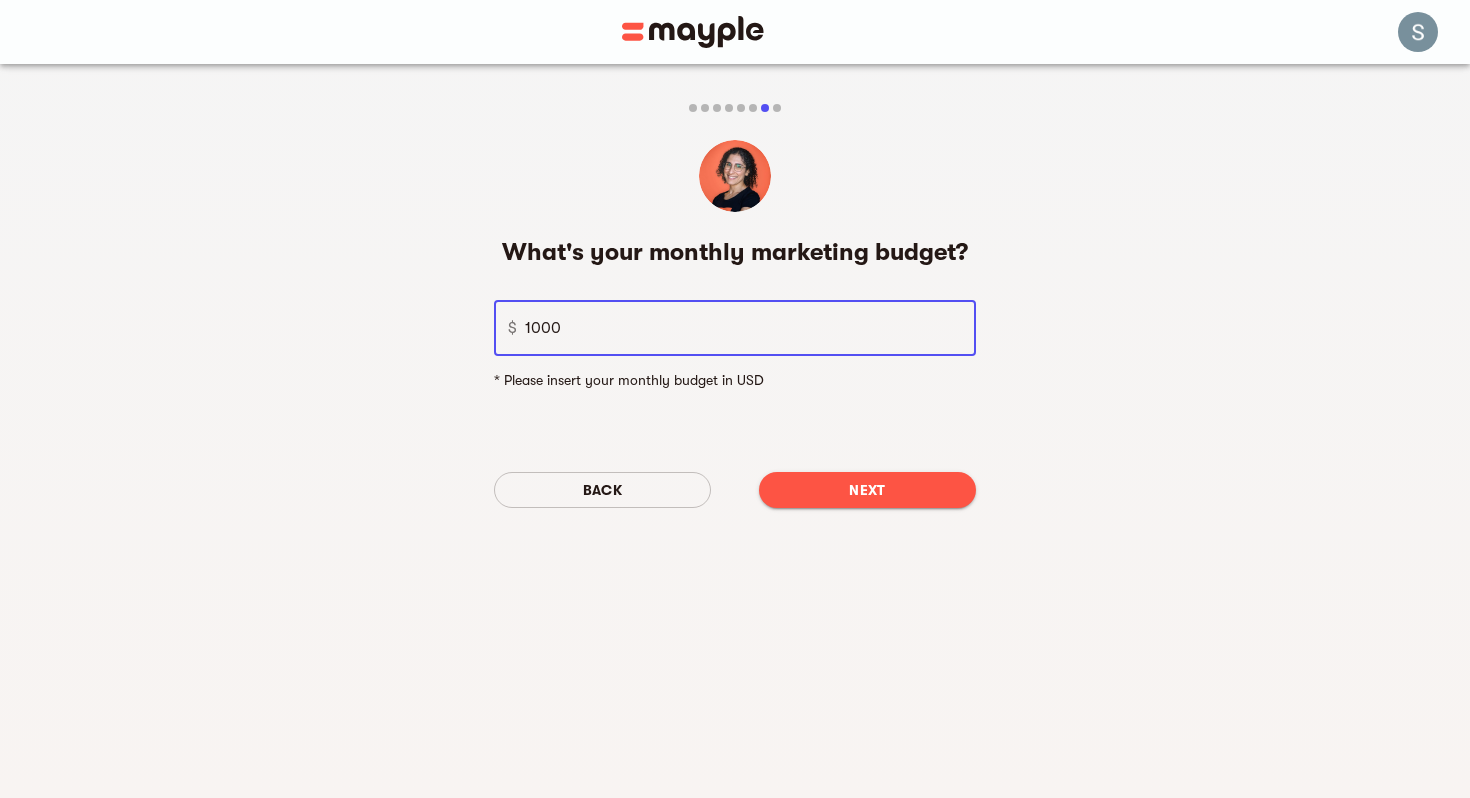 type on "1000" 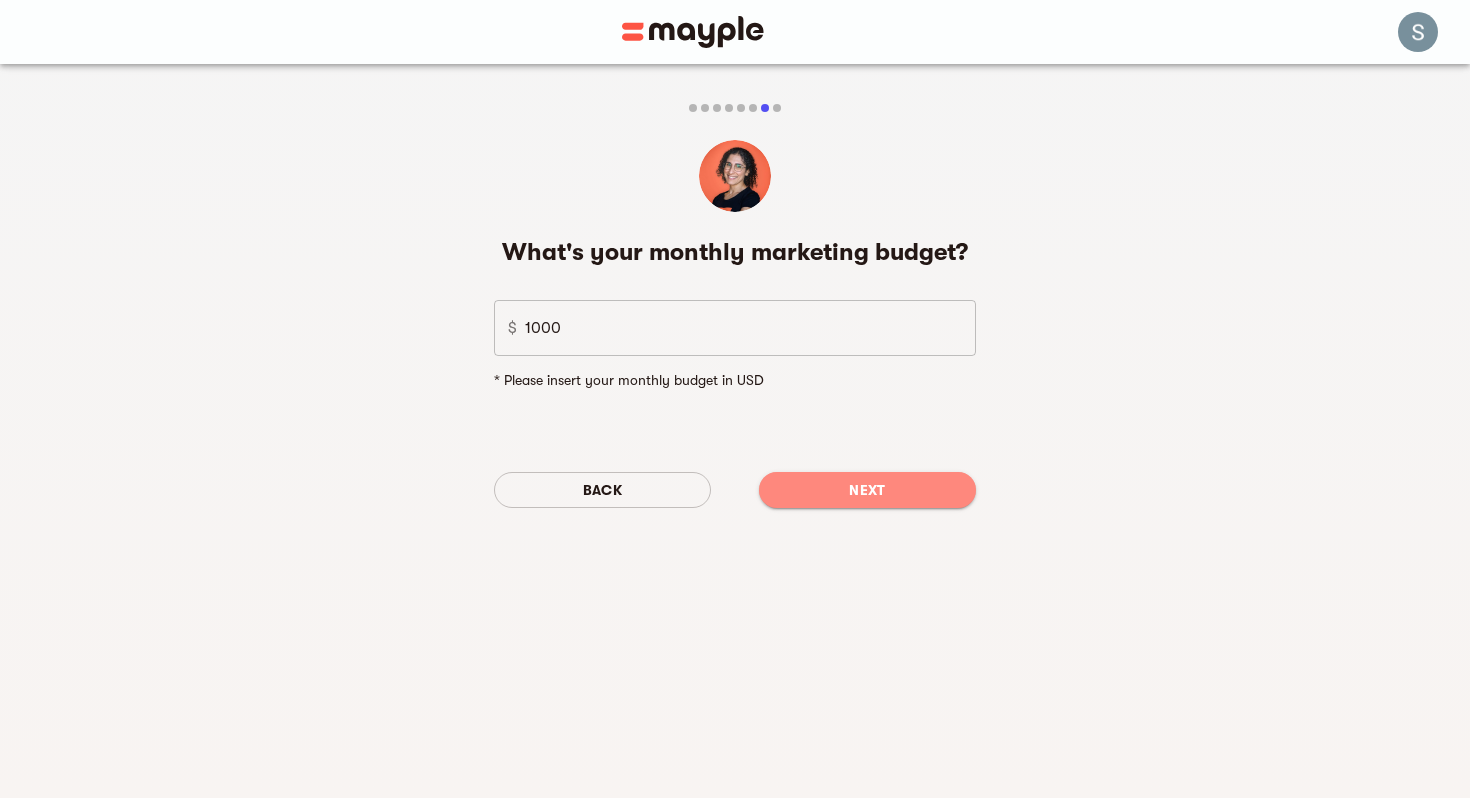 click on "Next" at bounding box center [867, 490] 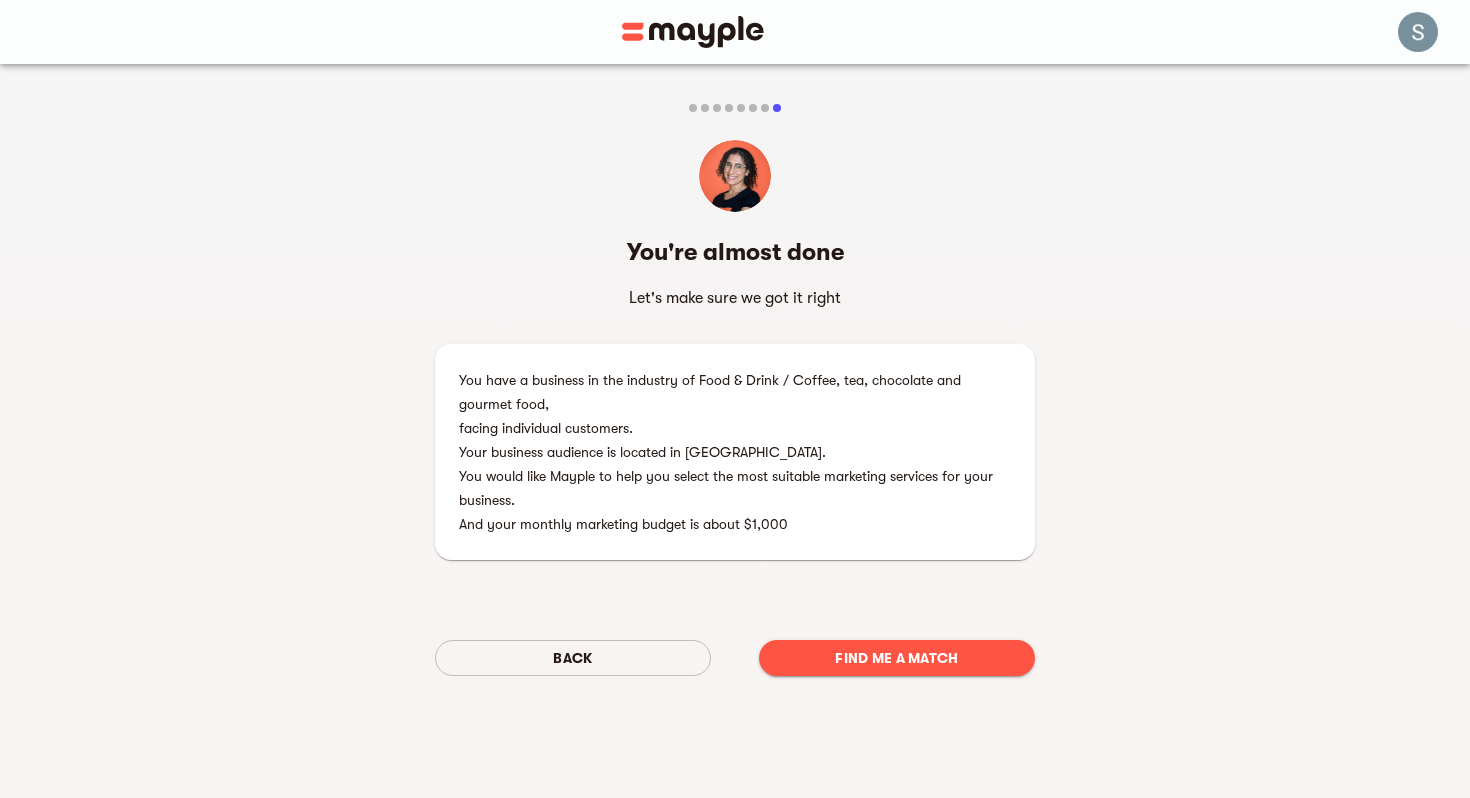 click on "Find me a match" at bounding box center [897, 658] 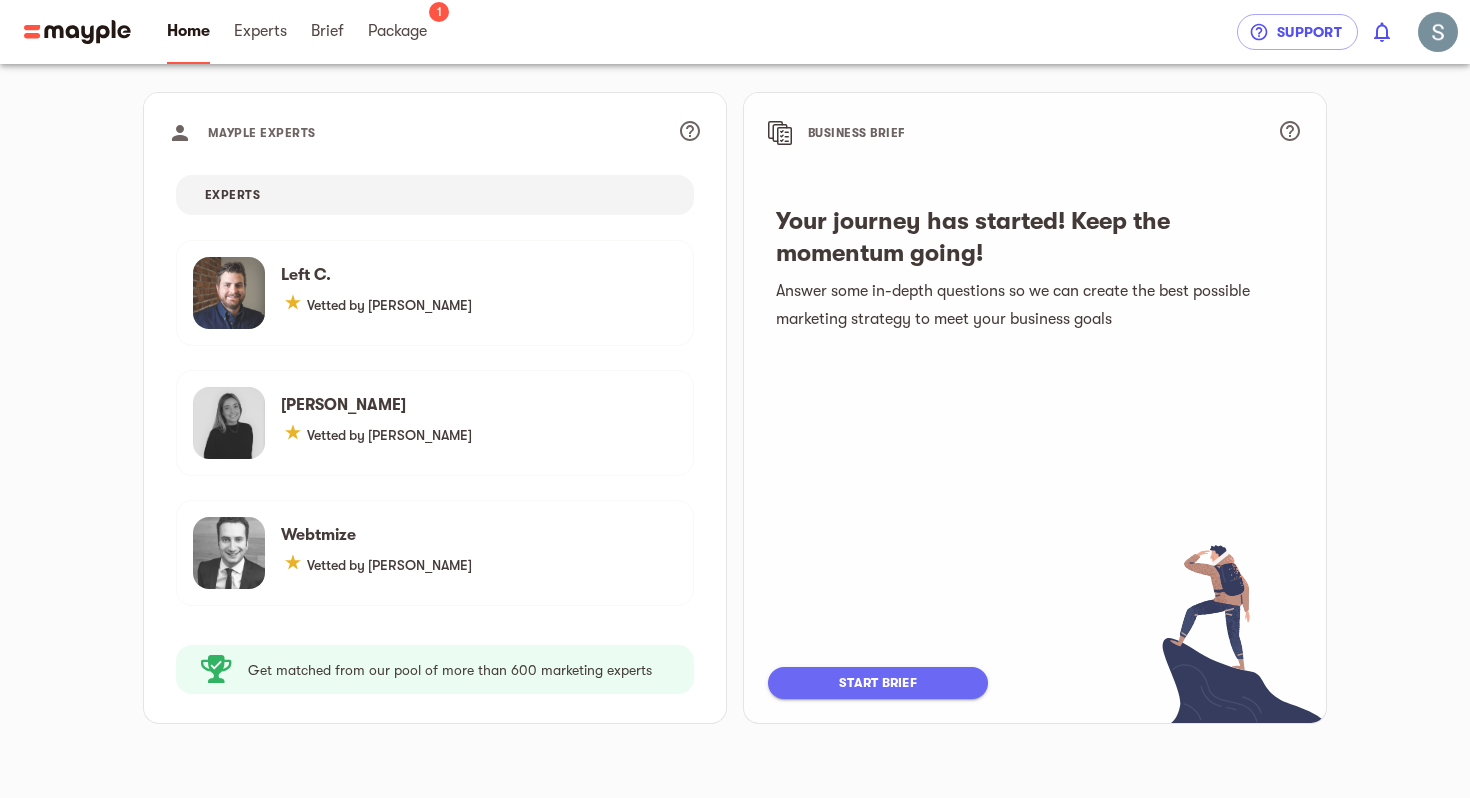 scroll, scrollTop: 166, scrollLeft: 0, axis: vertical 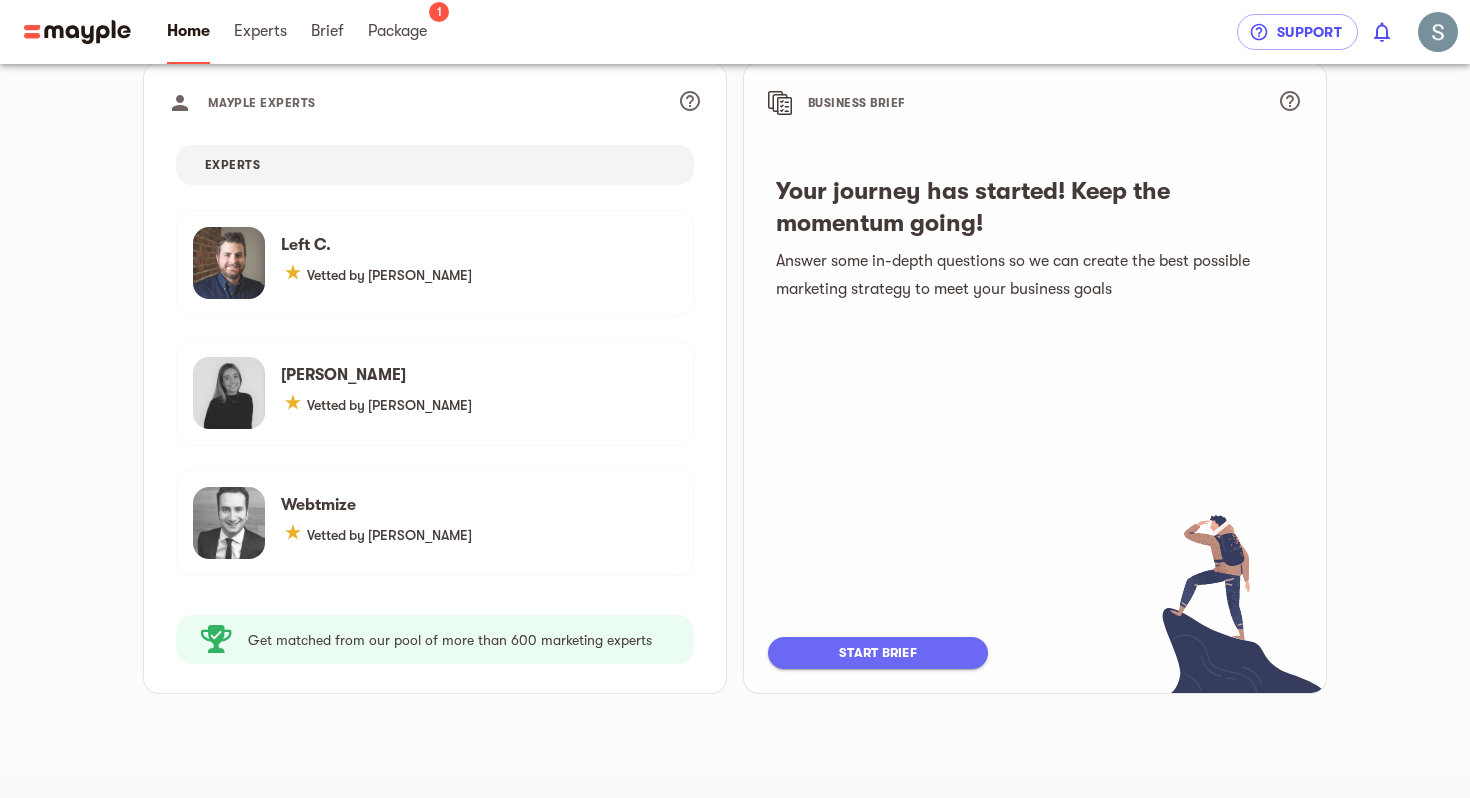click on "start brief" at bounding box center [878, 653] 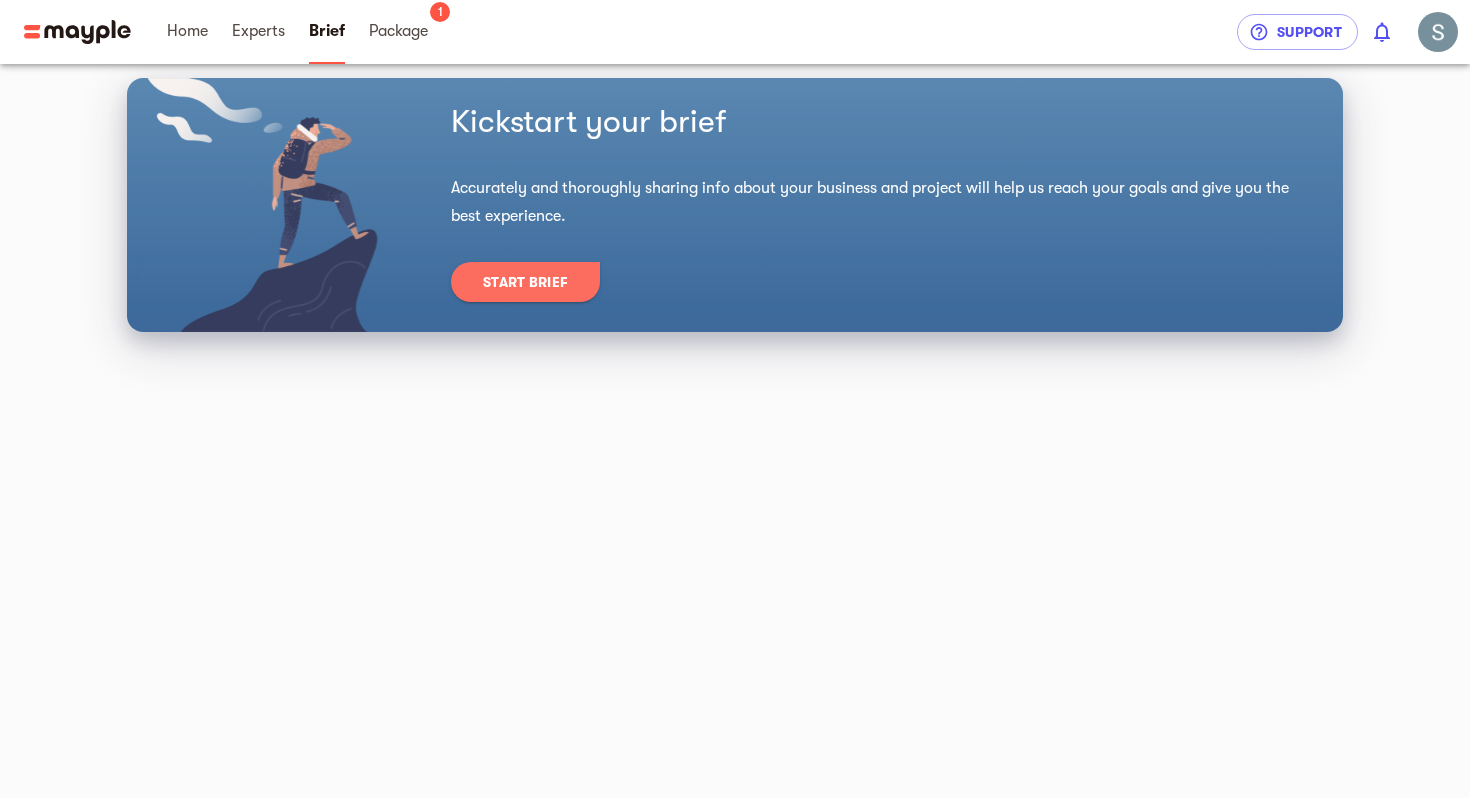 scroll, scrollTop: 0, scrollLeft: 0, axis: both 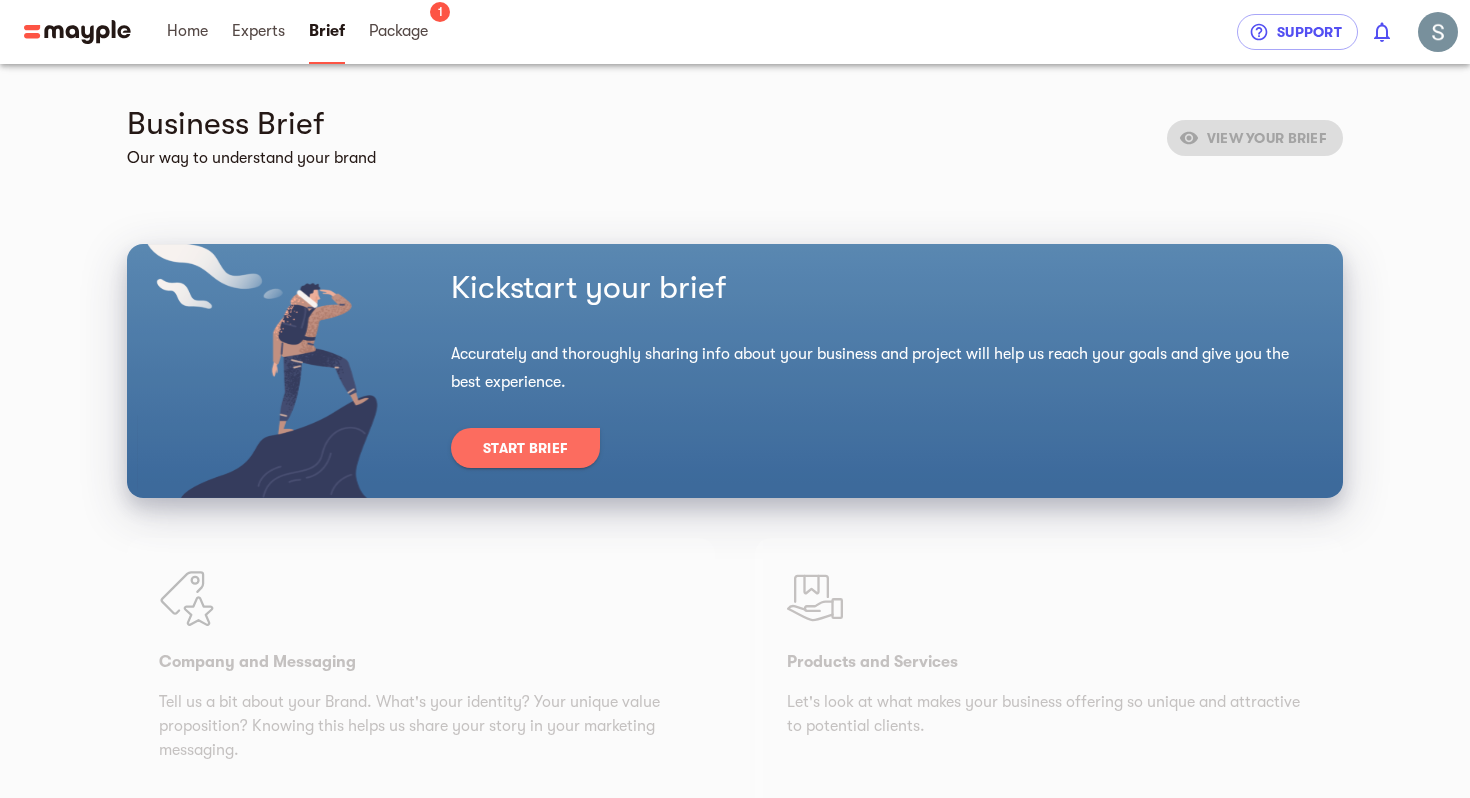 click on "Kickstart your brief Accurately and thoroughly sharing info about your business and project will help us reach your goals and give you the best experience. Start Brief" at bounding box center (735, 371) 